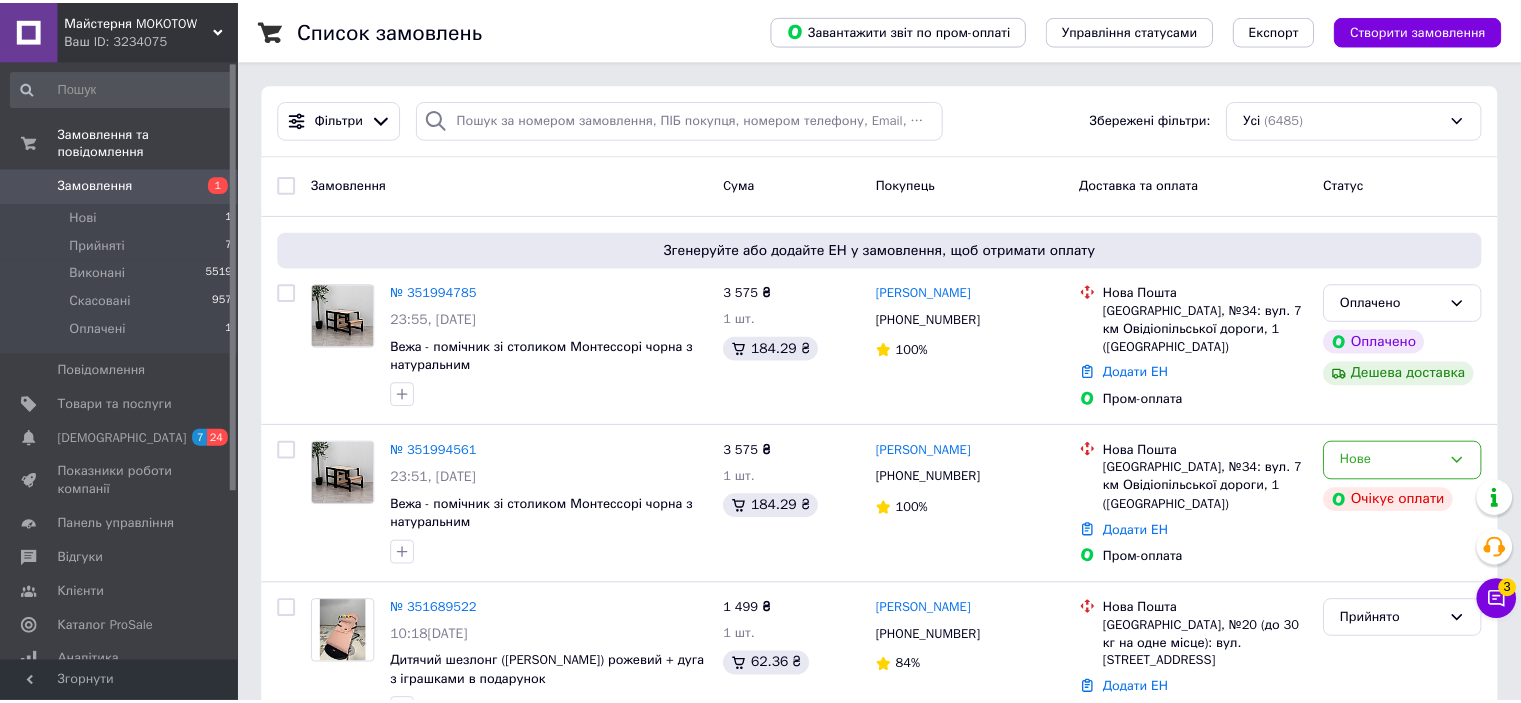 scroll, scrollTop: 0, scrollLeft: 0, axis: both 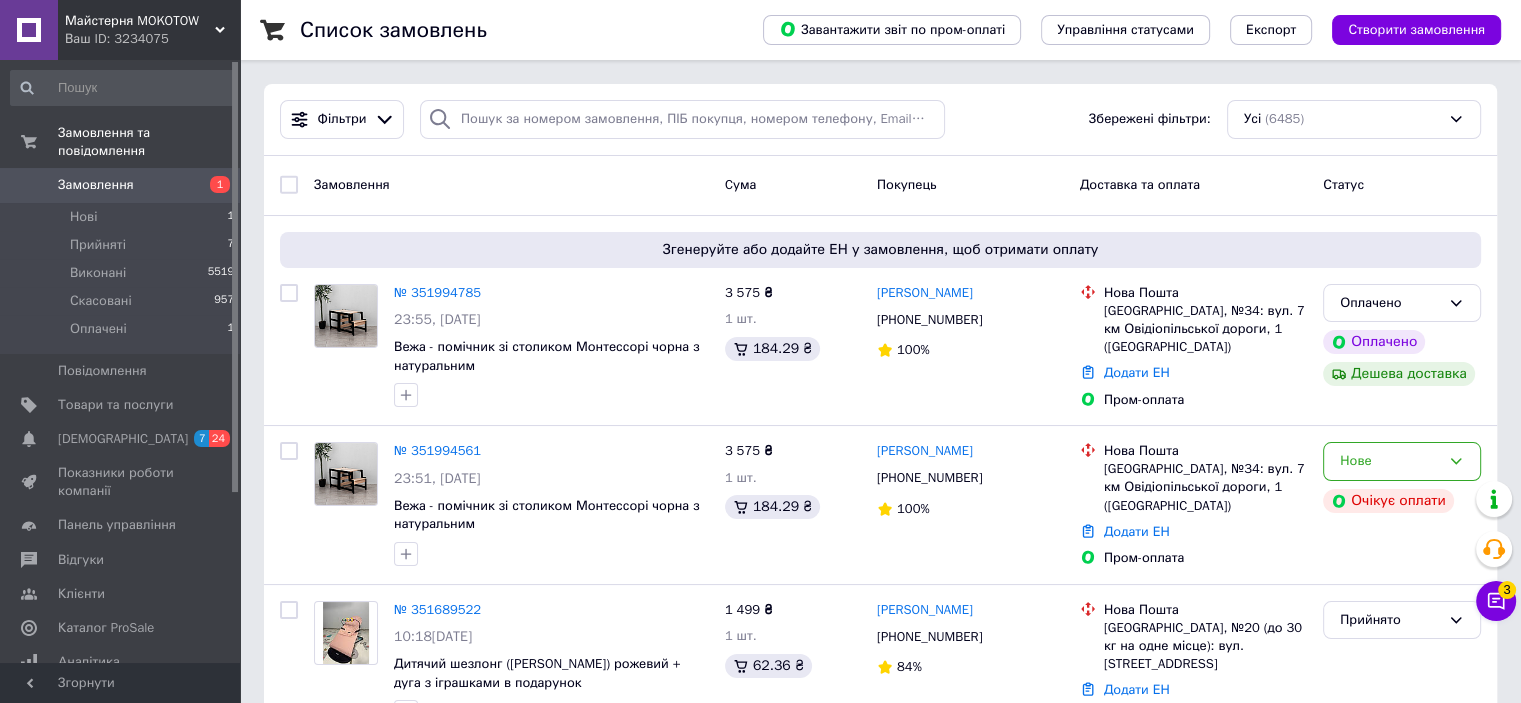 click on "Оплачено" at bounding box center [1390, 303] 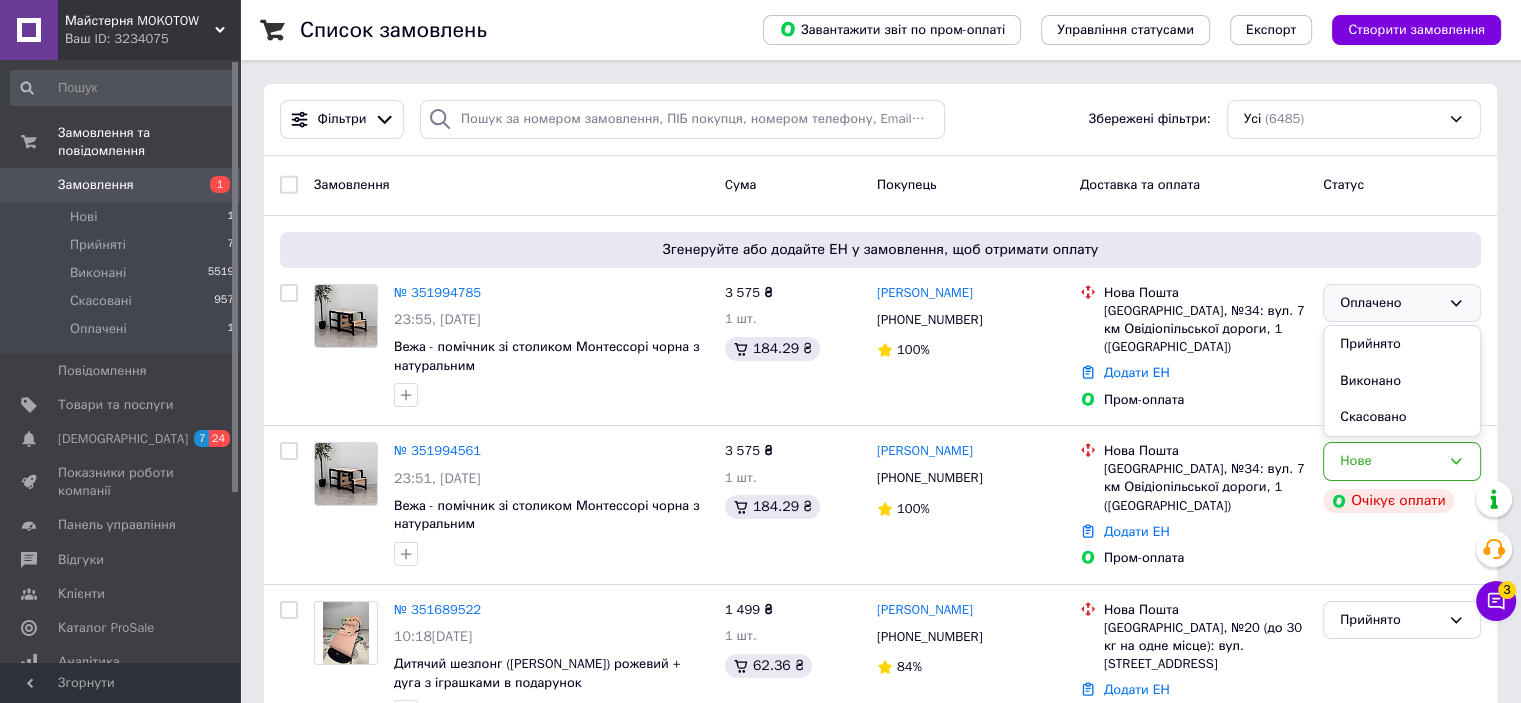 click on "Прийнято" at bounding box center (1402, 344) 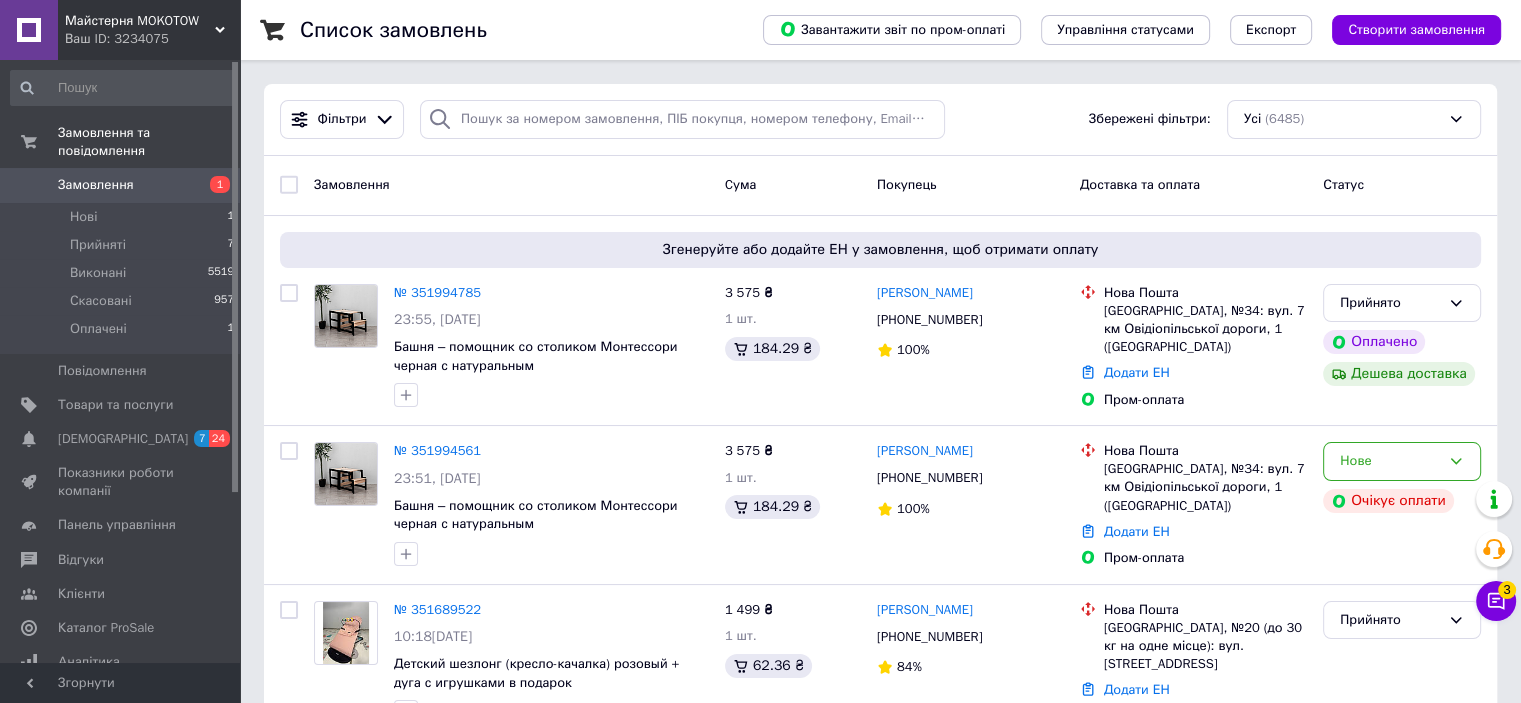 click on "Нове" at bounding box center (1390, 461) 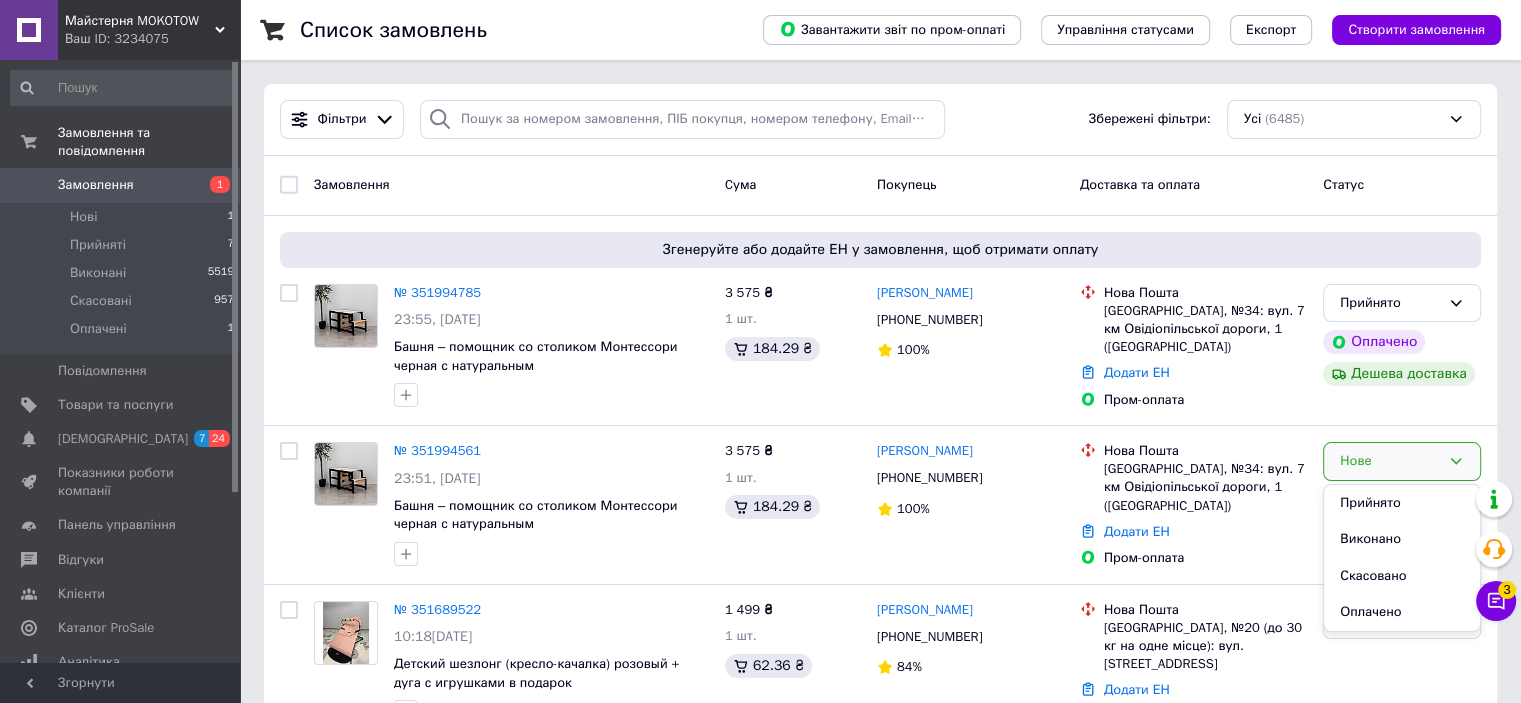 click on "Прийнято" at bounding box center (1402, 503) 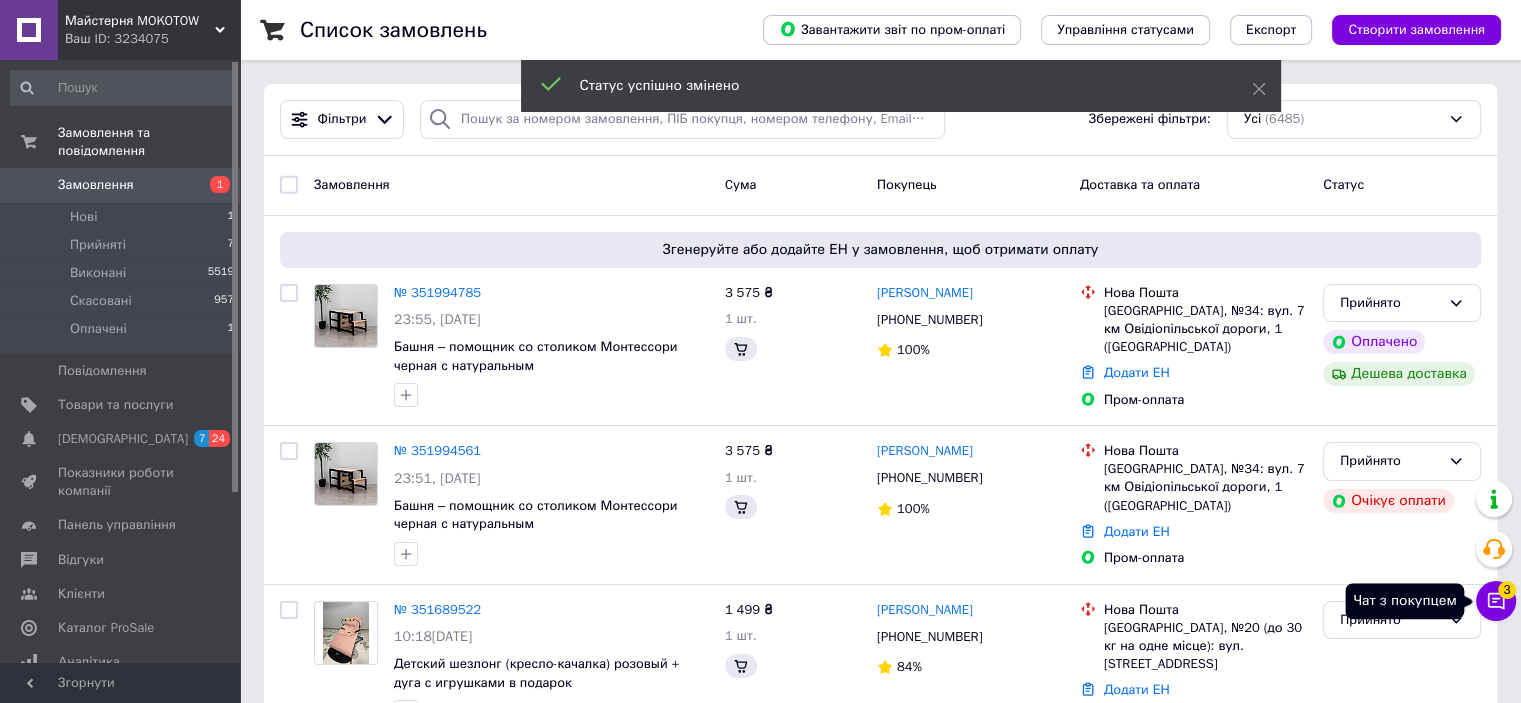 click on "Чат з покупцем 3" at bounding box center (1496, 601) 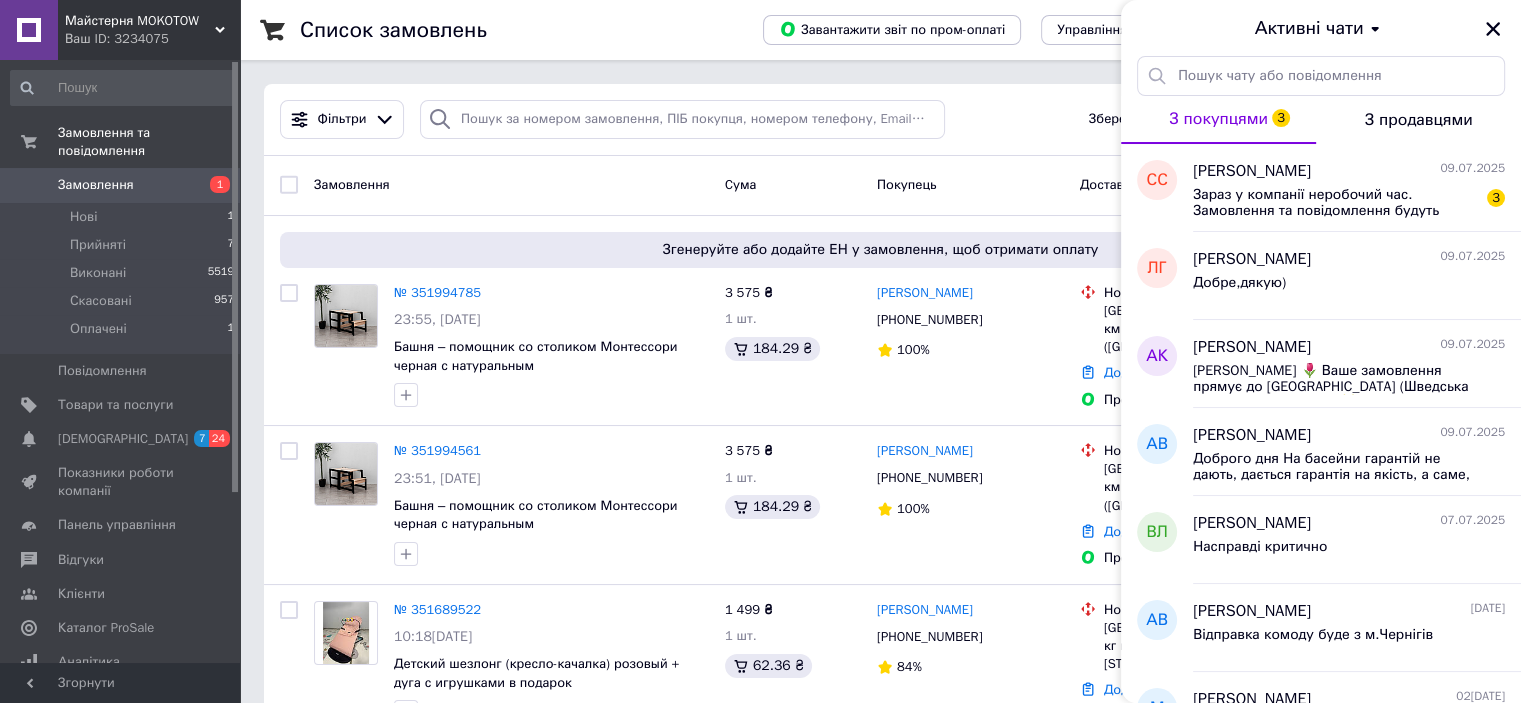click on "[PERSON_NAME] [DATE]" at bounding box center (1349, 259) 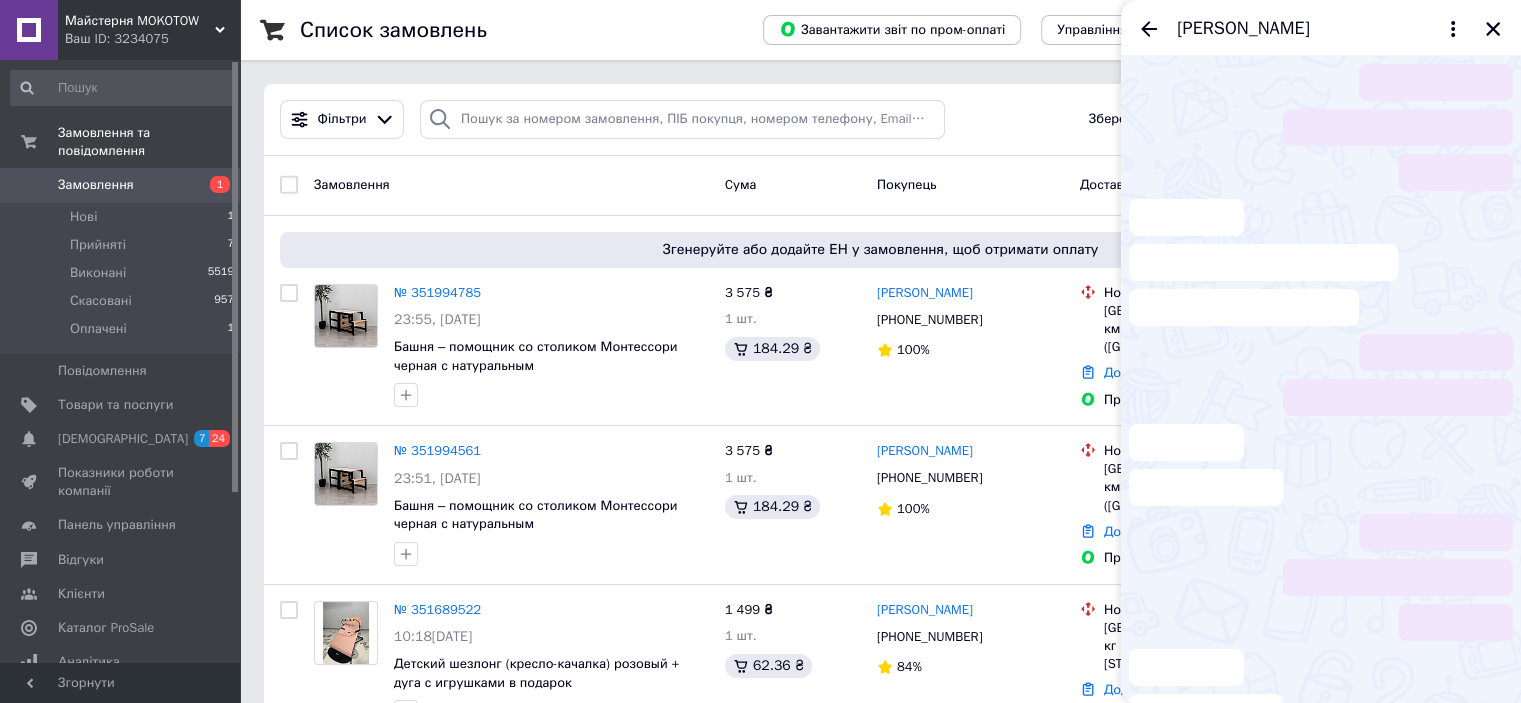 click at bounding box center [1321, 600] 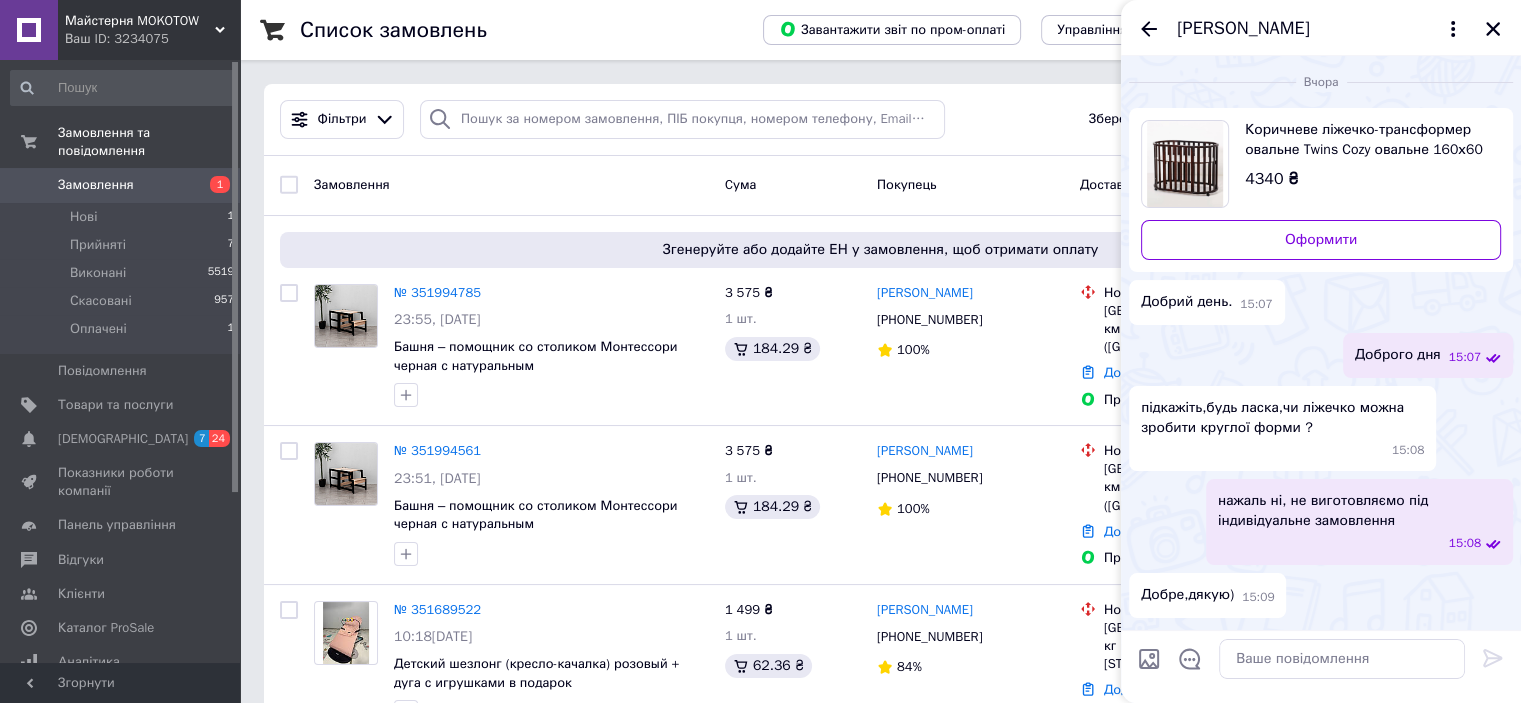 click 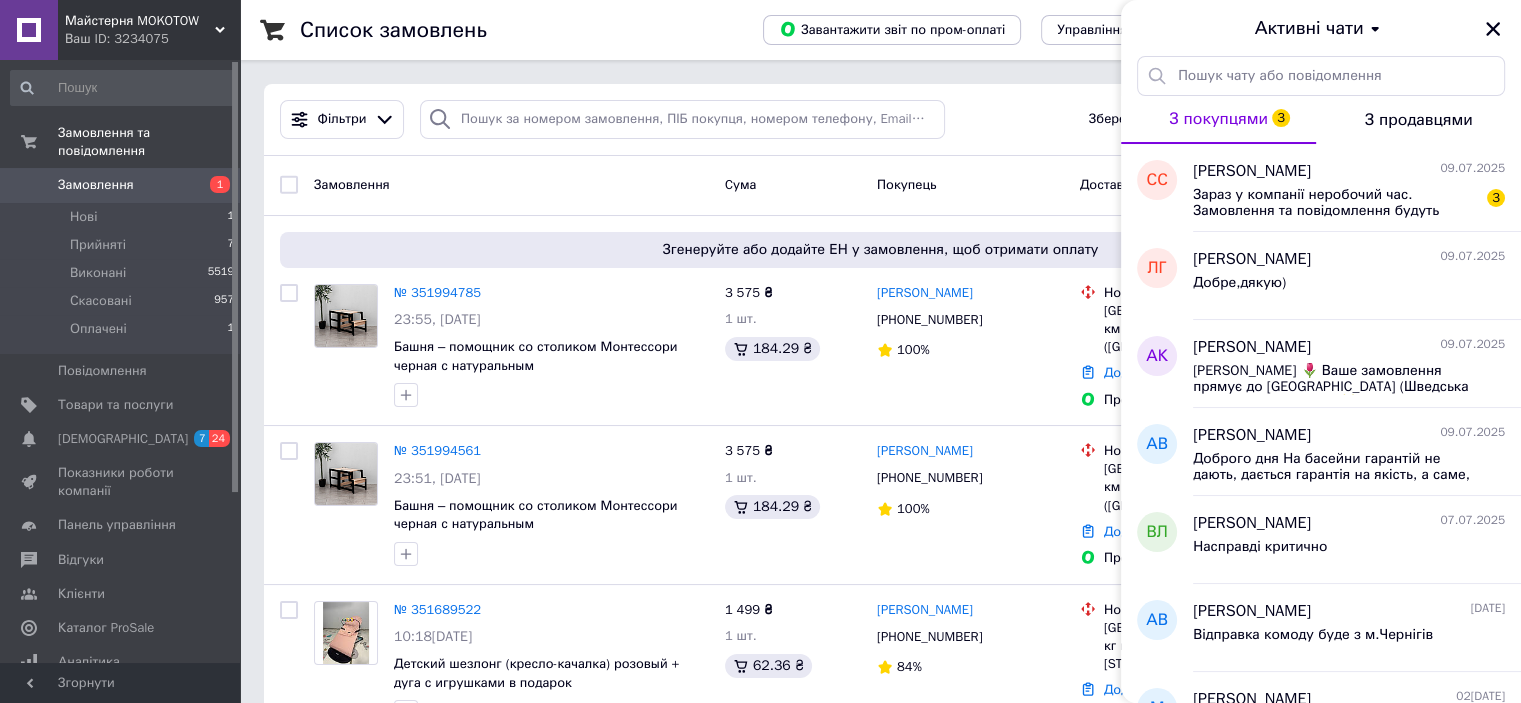click on "Зараз у компанії неробочий час. Замовлення та повідомлення будуть оброблені з 10:00 найближчого робочого дня (завтра, 10.07) 3" at bounding box center [1349, 201] 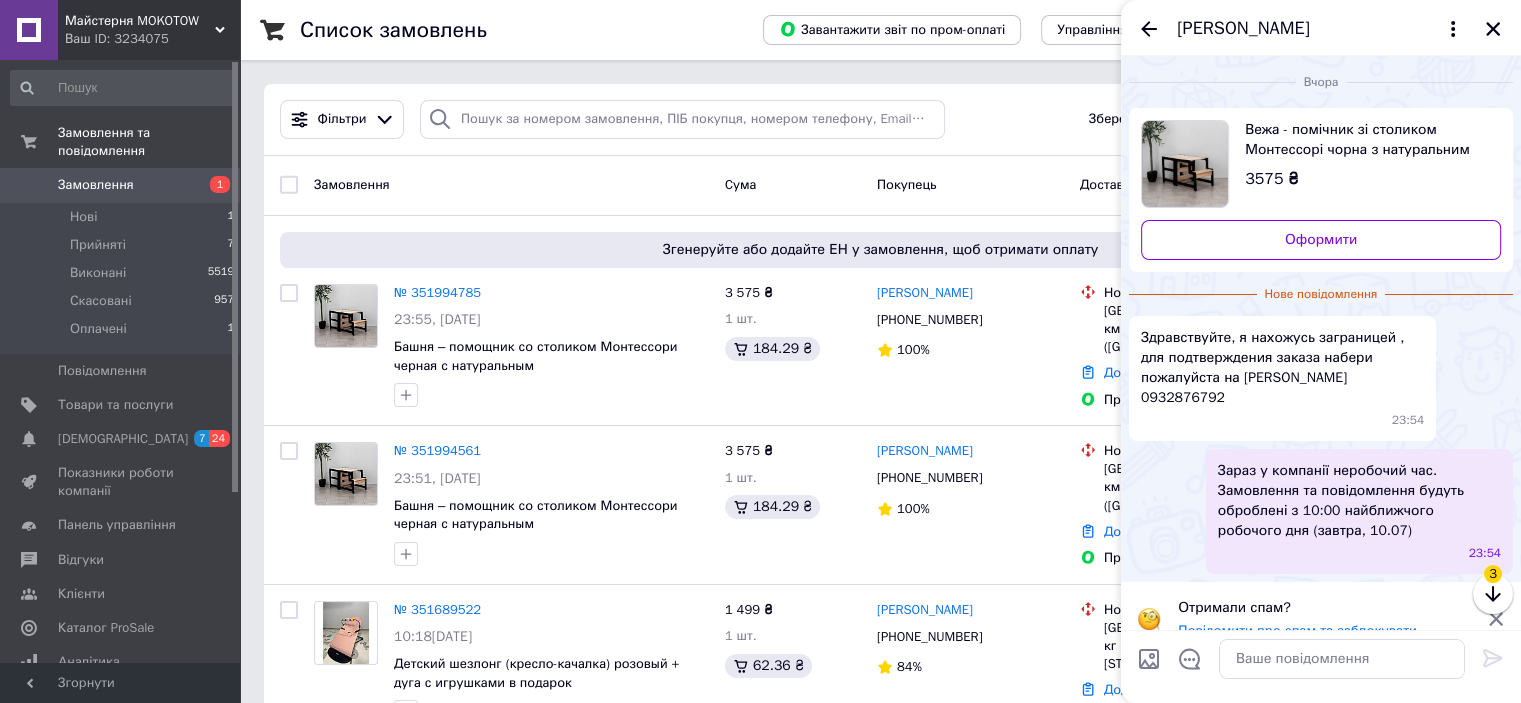 scroll, scrollTop: 5, scrollLeft: 0, axis: vertical 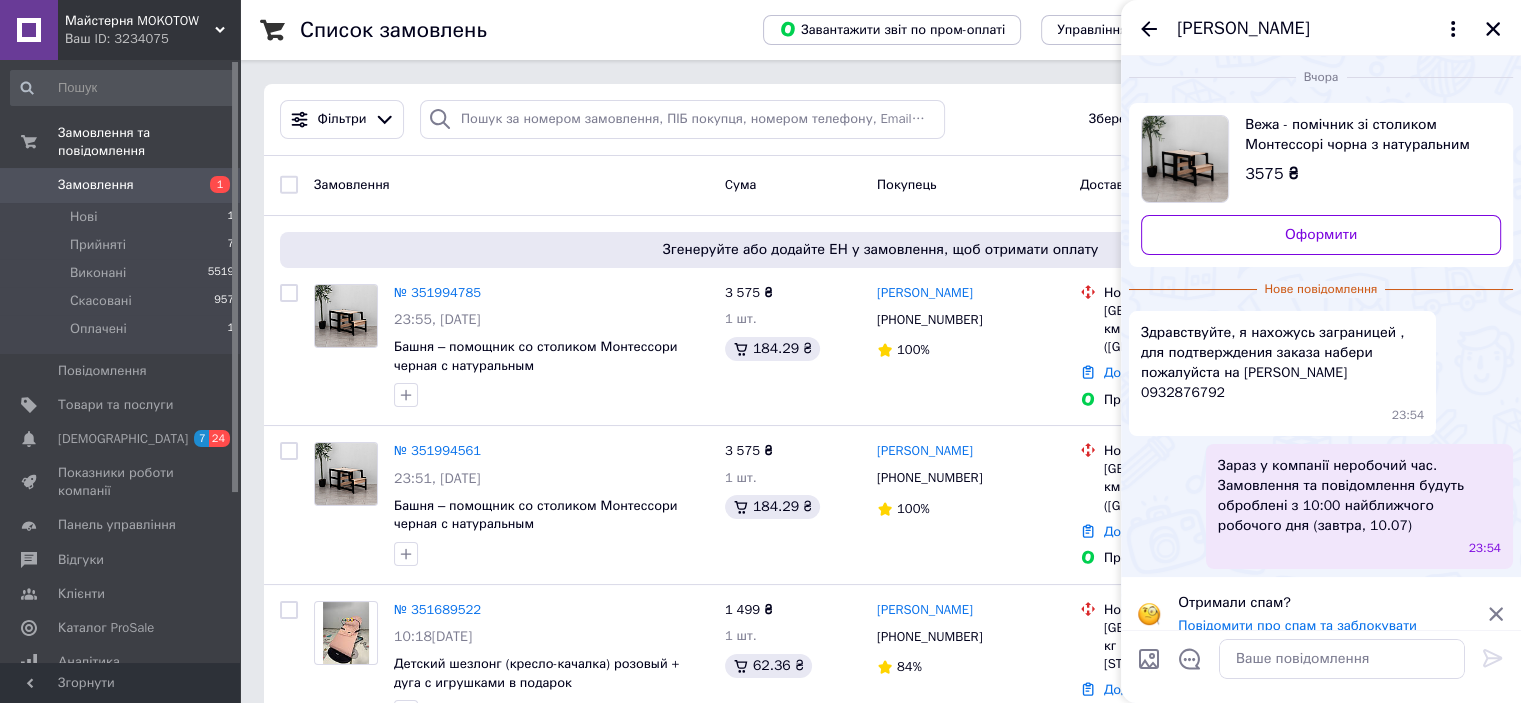 click 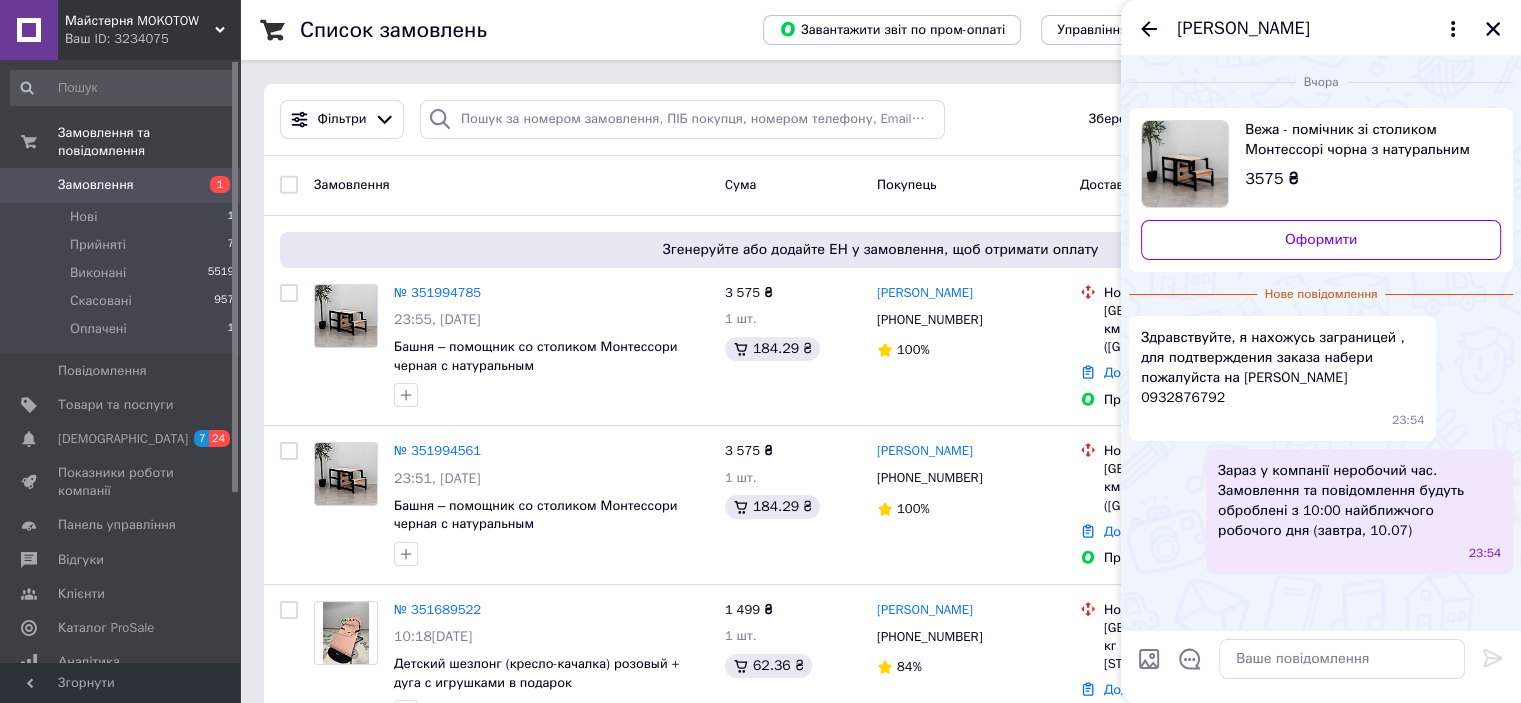 scroll, scrollTop: 0, scrollLeft: 0, axis: both 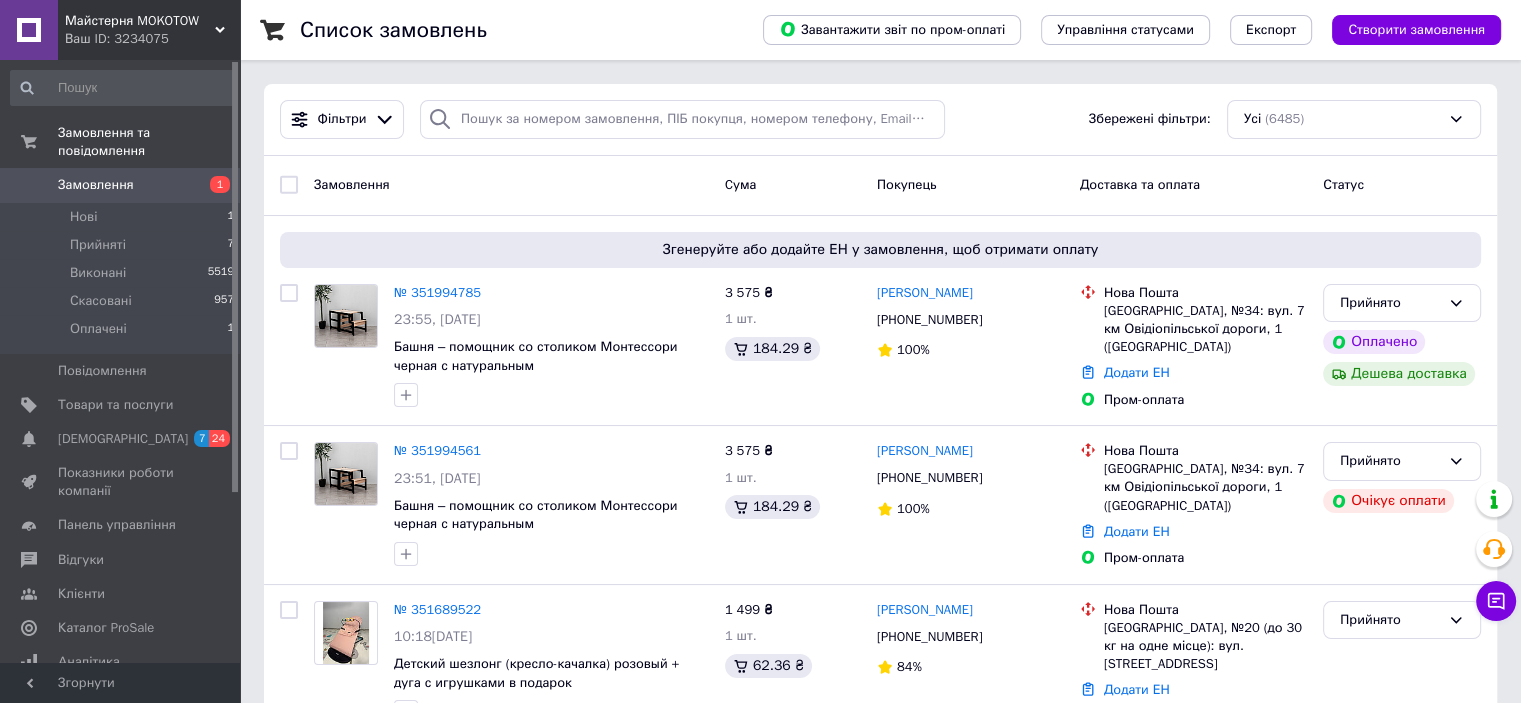 click on "Товари та послуги" at bounding box center (123, 405) 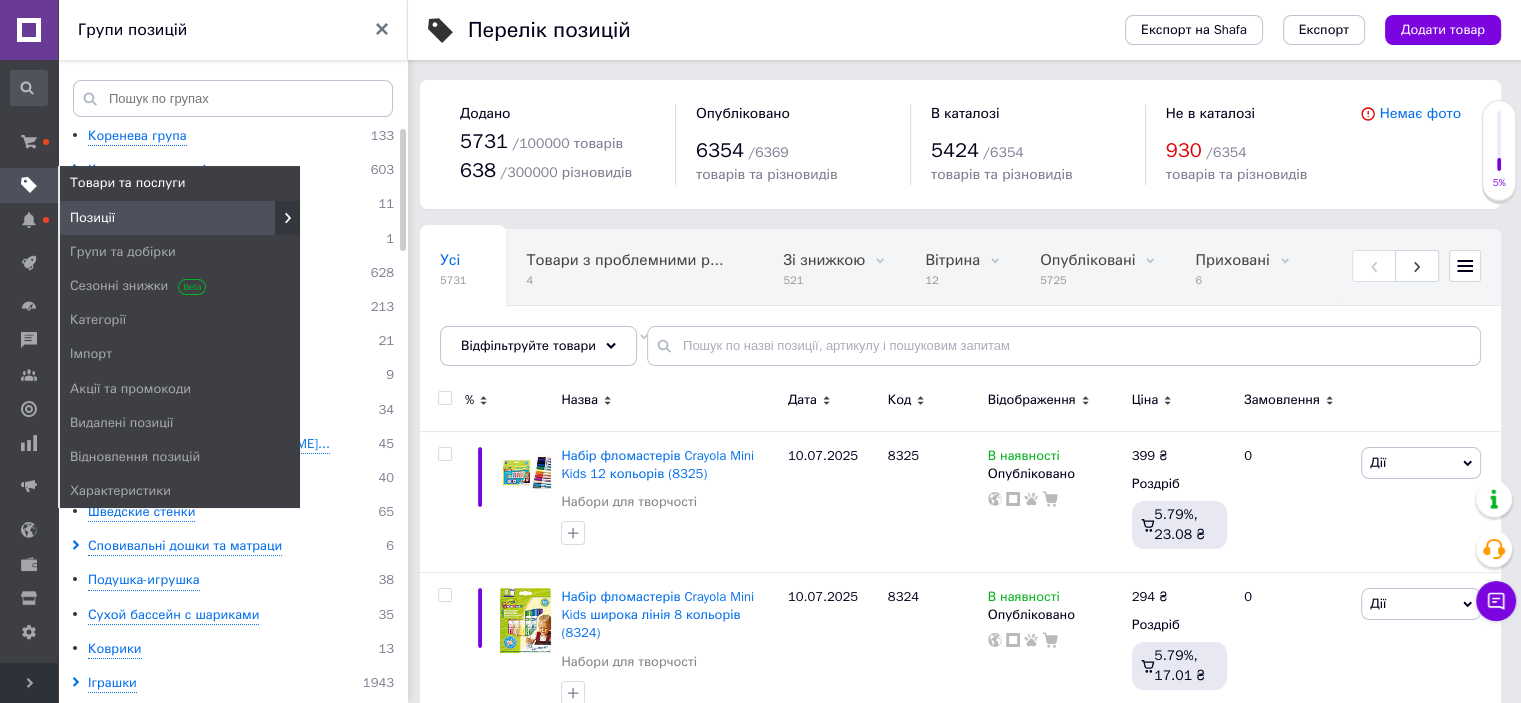 click on "Імпорт" at bounding box center (180, 354) 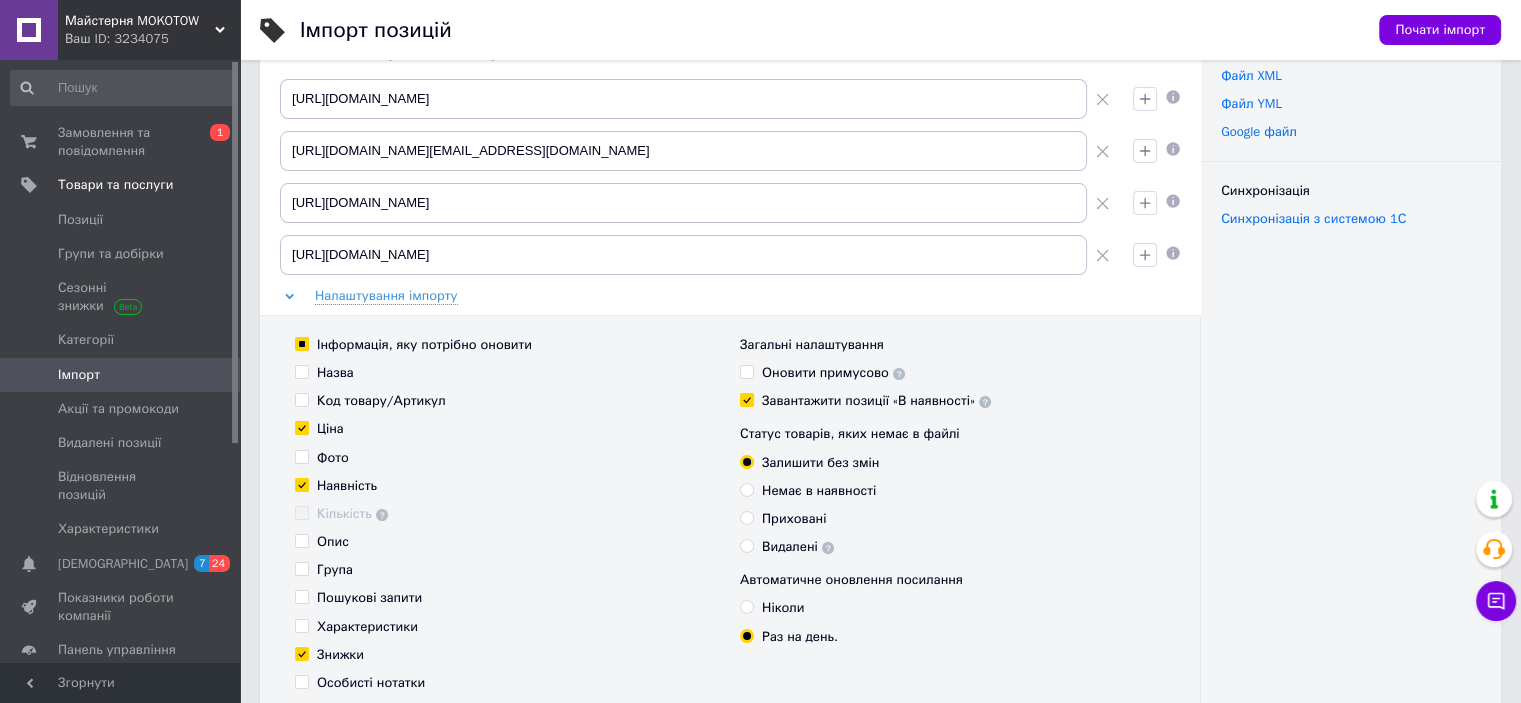 scroll, scrollTop: 300, scrollLeft: 0, axis: vertical 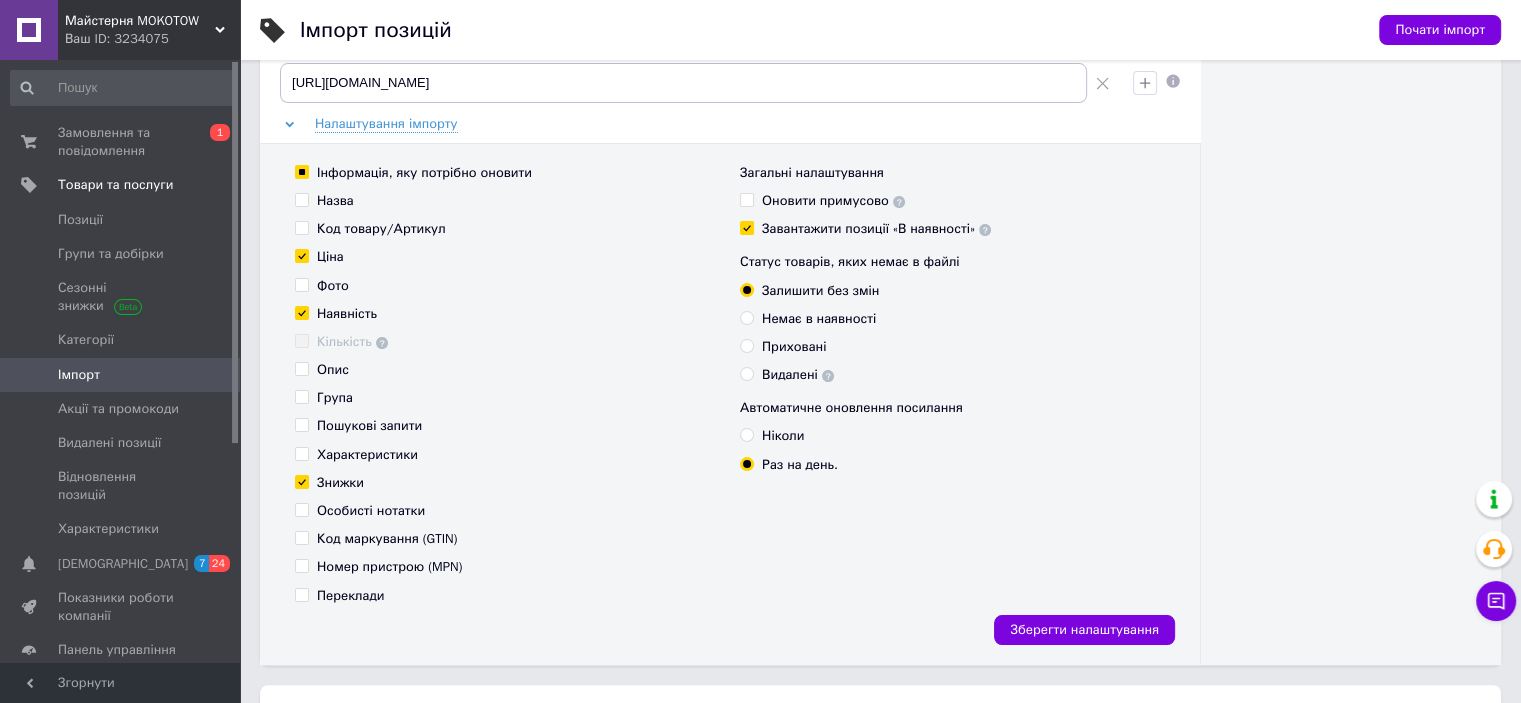 click on "Зберегти налаштування" at bounding box center [1084, 630] 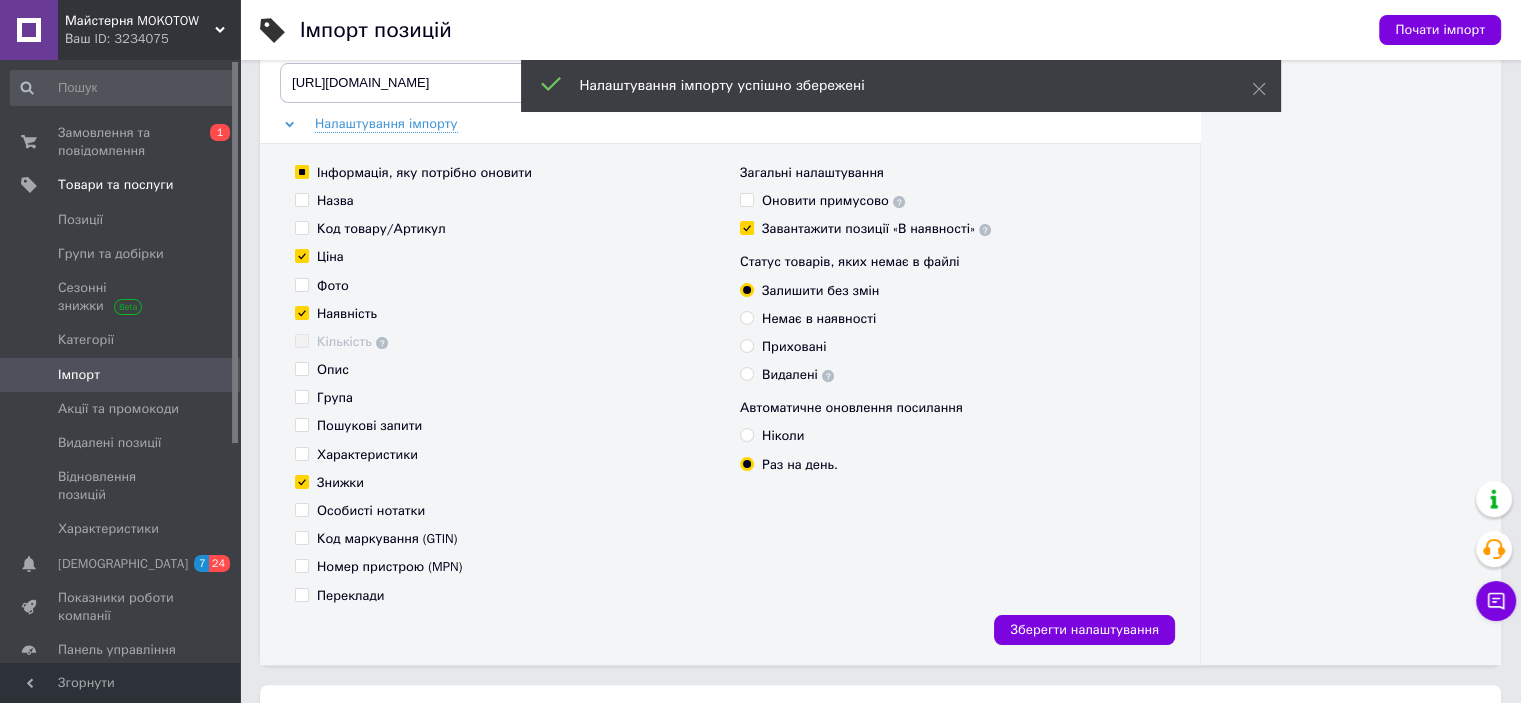 click on "Почати імпорт" at bounding box center (1440, 30) 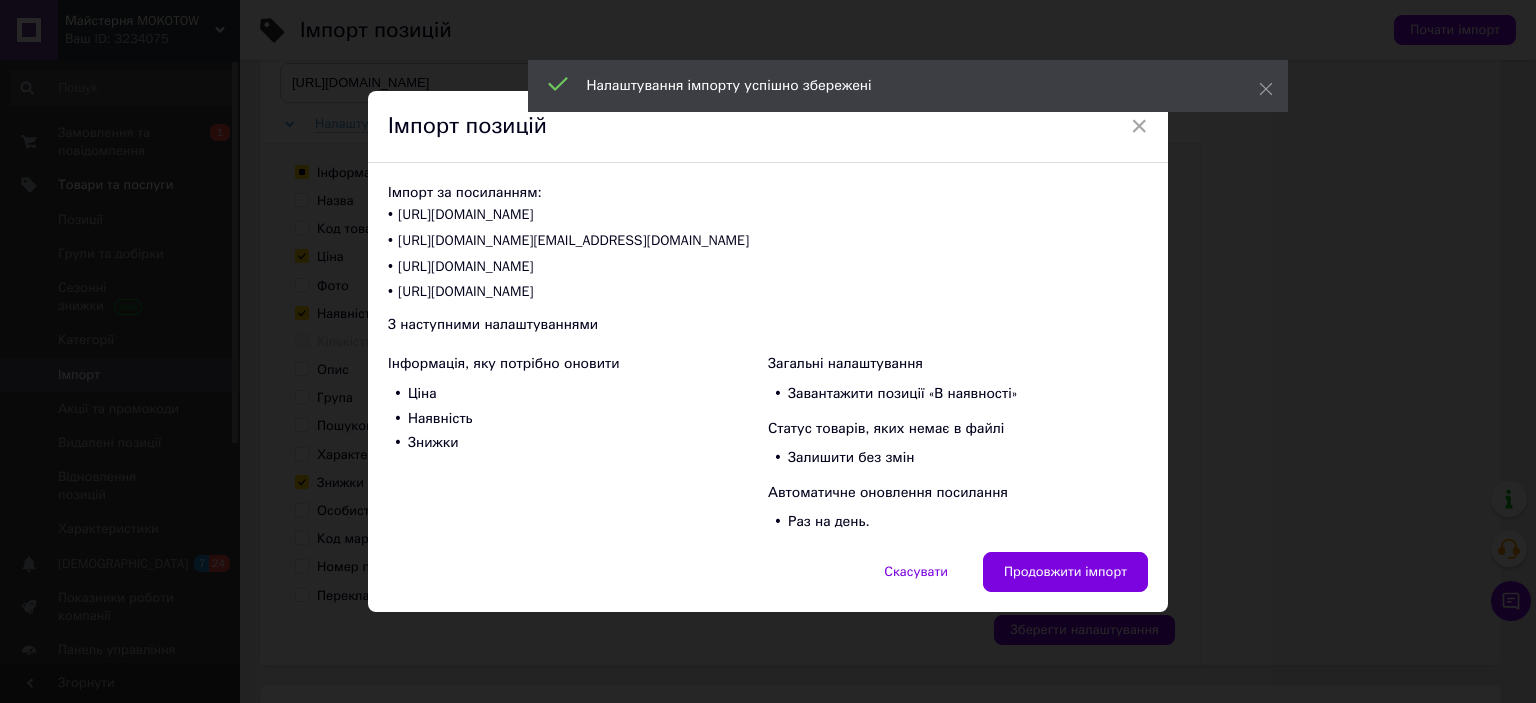 click on "Продовжити імпорт" at bounding box center (1065, 572) 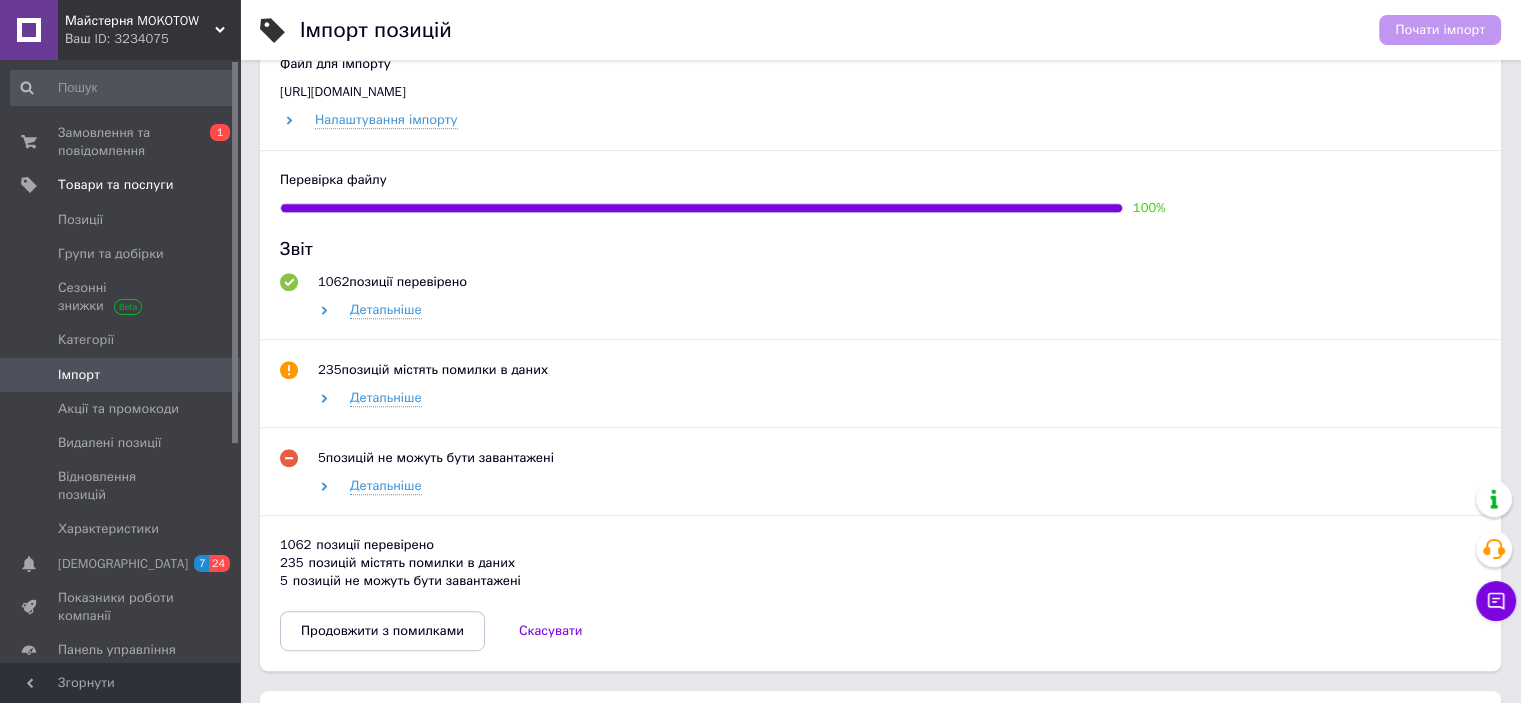 scroll, scrollTop: 1100, scrollLeft: 0, axis: vertical 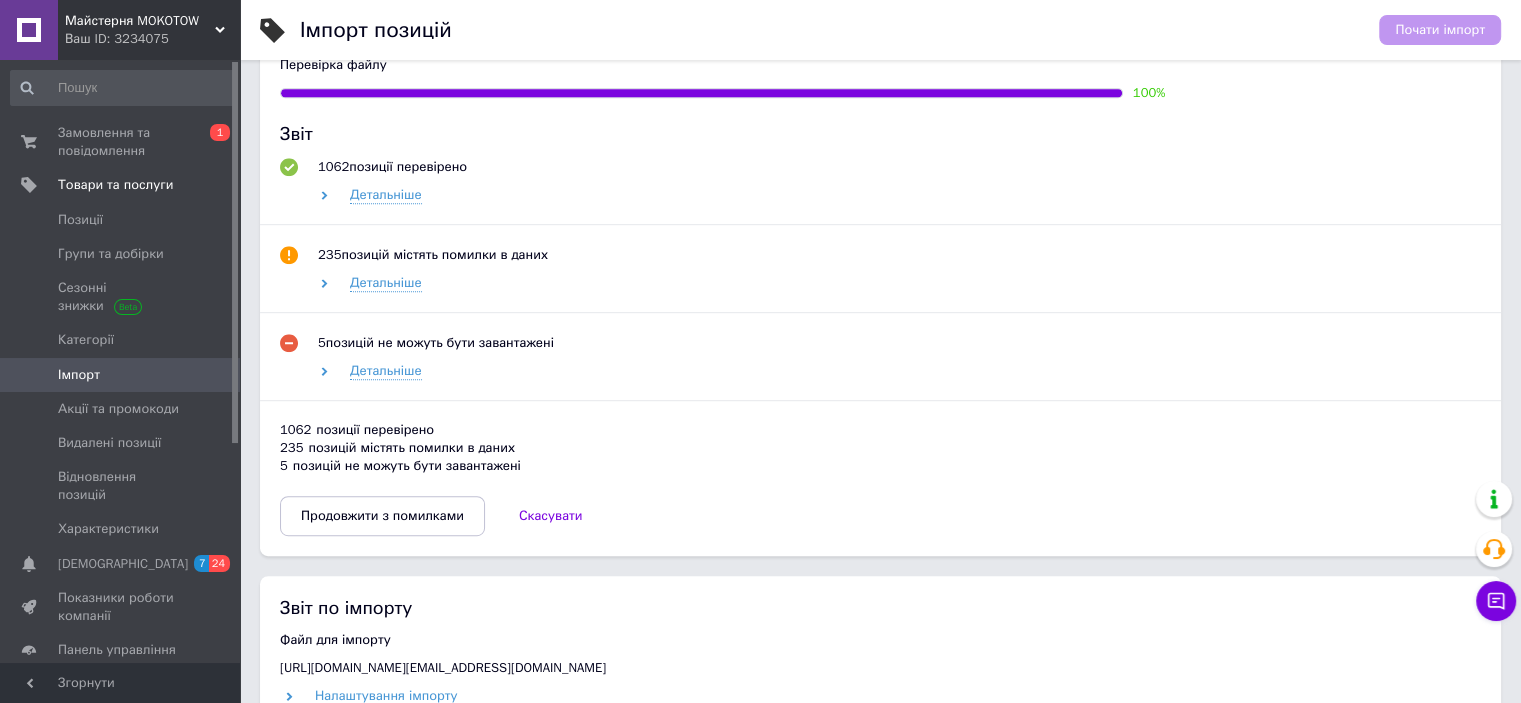 click on "Звіт по імпорту Файл для імпорту [URL][DOMAIN_NAME] Налаштування імпорту Перевірка файлу 100 % Звіт 1062  позиції перевірено Детальніше 235  позицій містять помилки   в даних Детальніше 5  позицій не можуть бути завантажені Детальніше 1062 позиції перевірено 235 позицій містять помилки    в даних 5 позицій не можуть бути завантажені Продовжити з помилками   Скасувати" at bounding box center [880, 220] 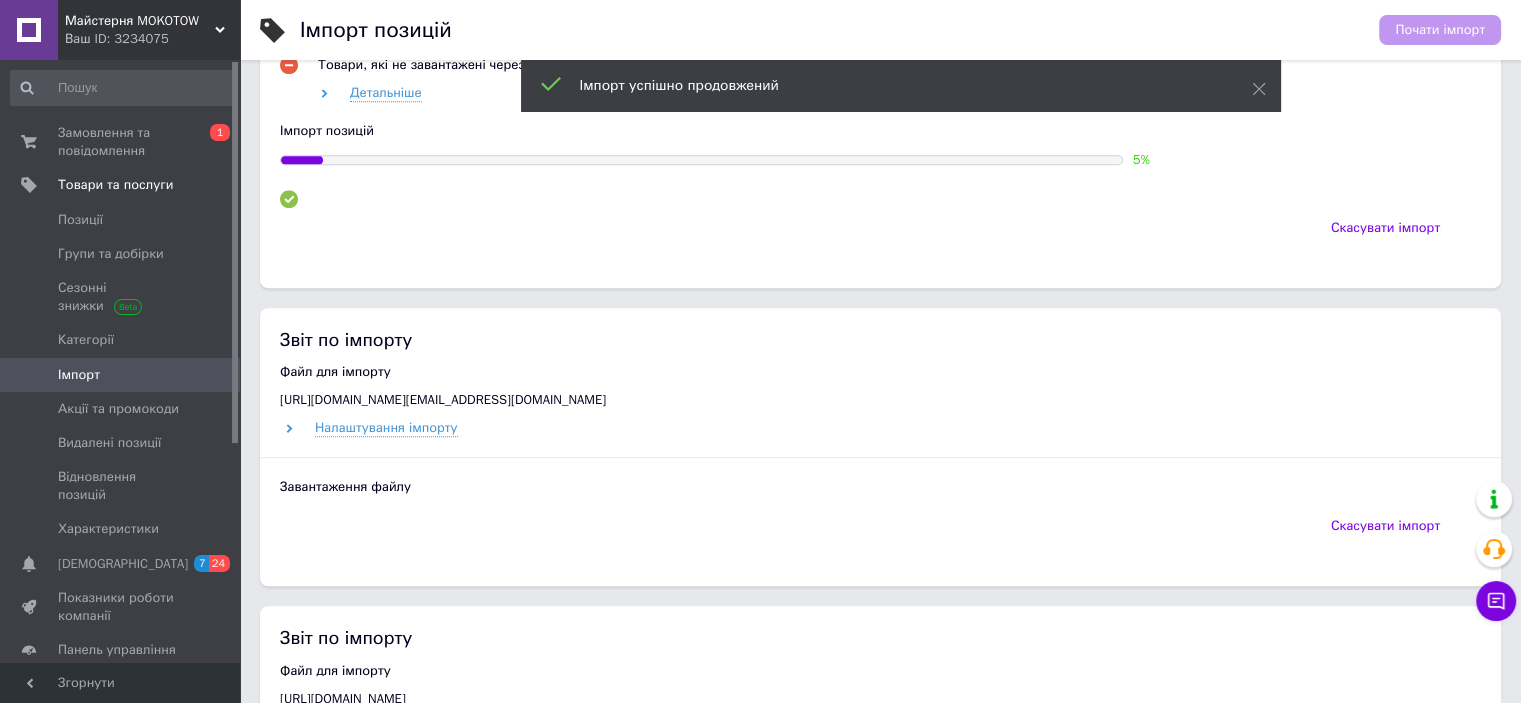 click on "Звіт по імпорту Файл для імпорту [URL][DOMAIN_NAME][EMAIL_ADDRESS][DOMAIN_NAME] Налаштування імпорту Завантаження файлу Скасувати імпорт" at bounding box center (880, 447) 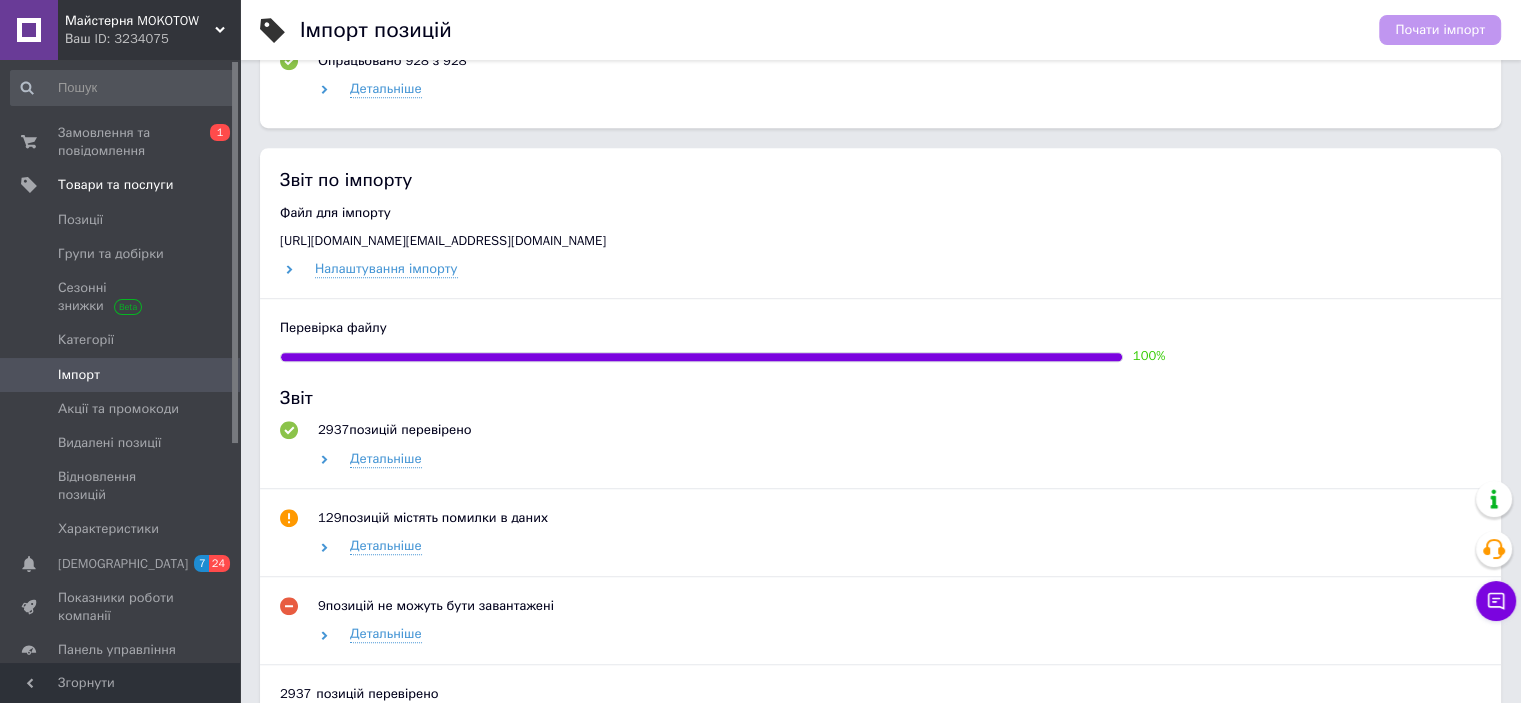 scroll, scrollTop: 1500, scrollLeft: 0, axis: vertical 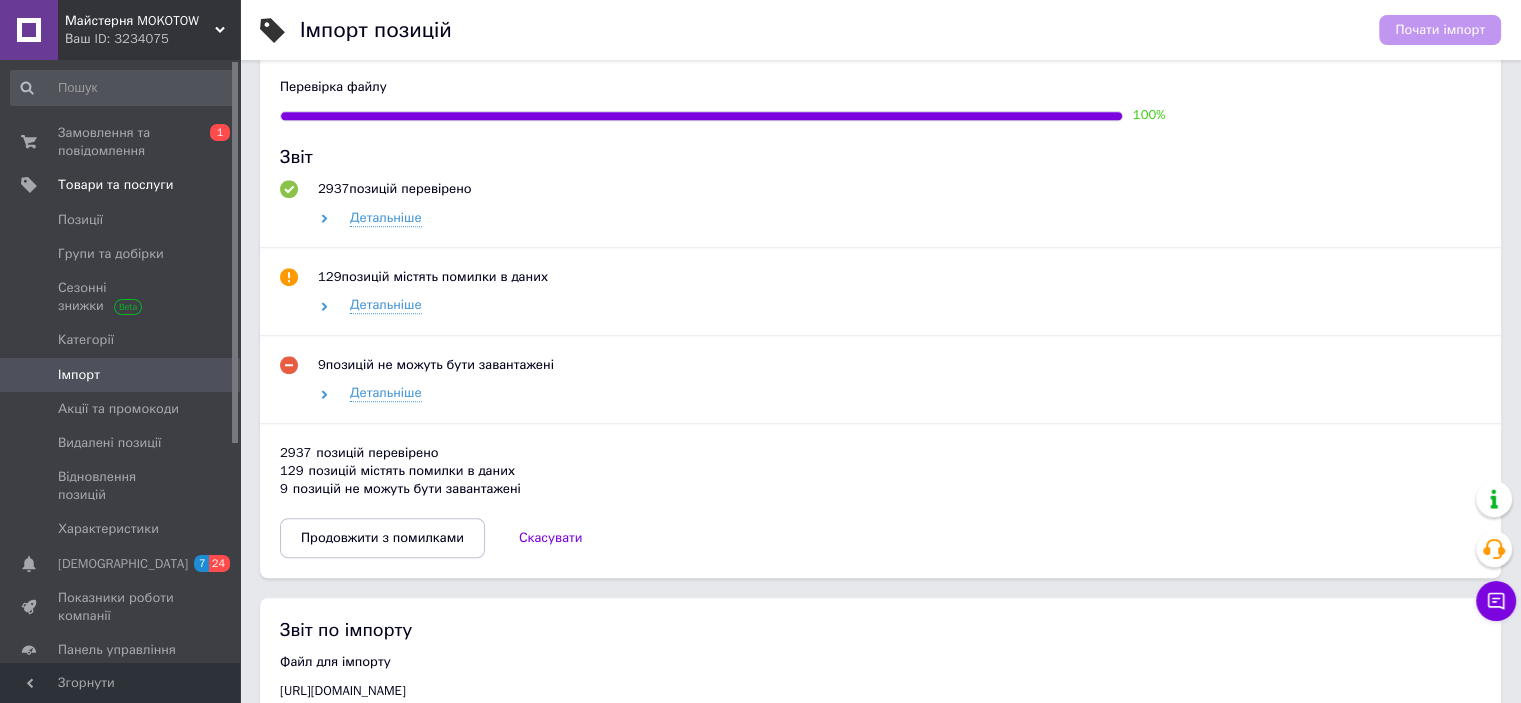 click on "Продовжити з помилками" at bounding box center [382, 538] 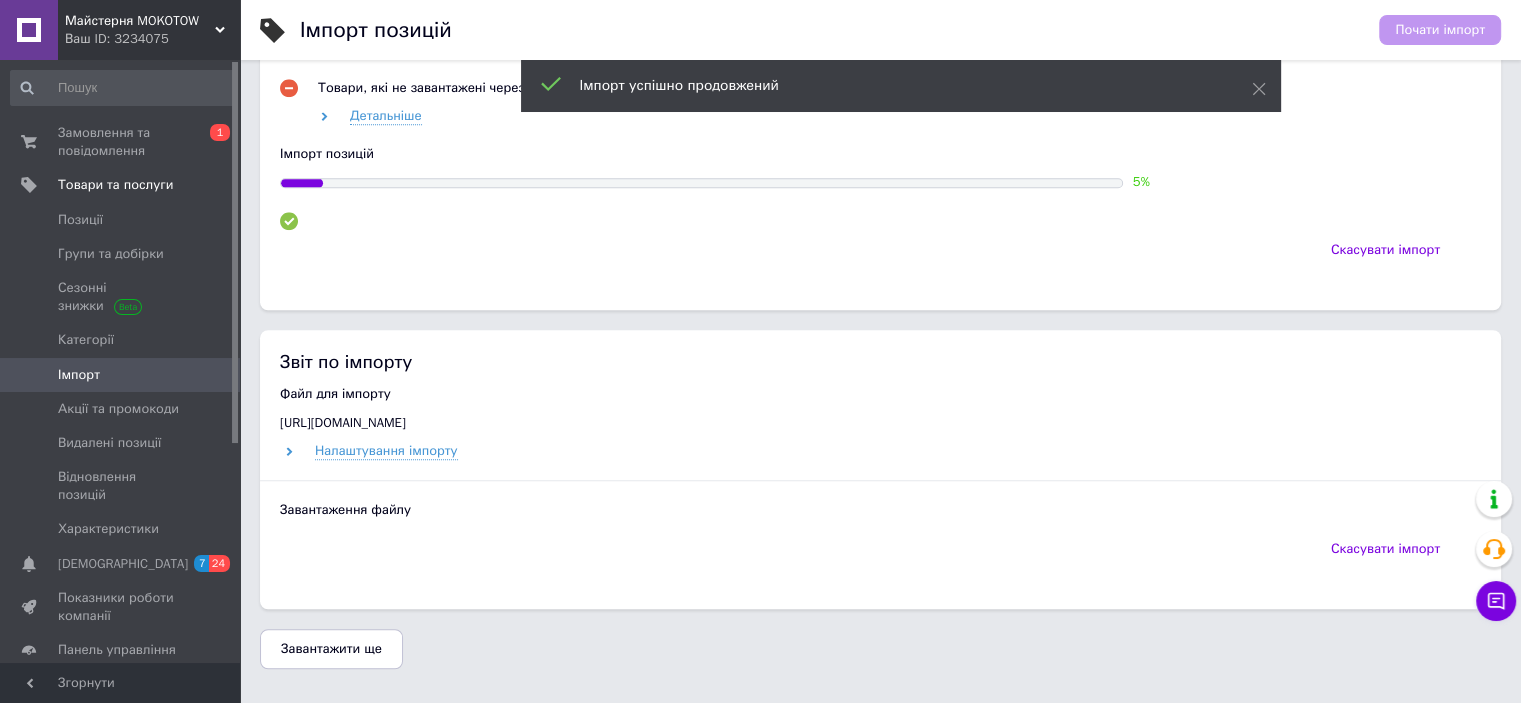 click on "Замовлення та повідомлення" at bounding box center (121, 142) 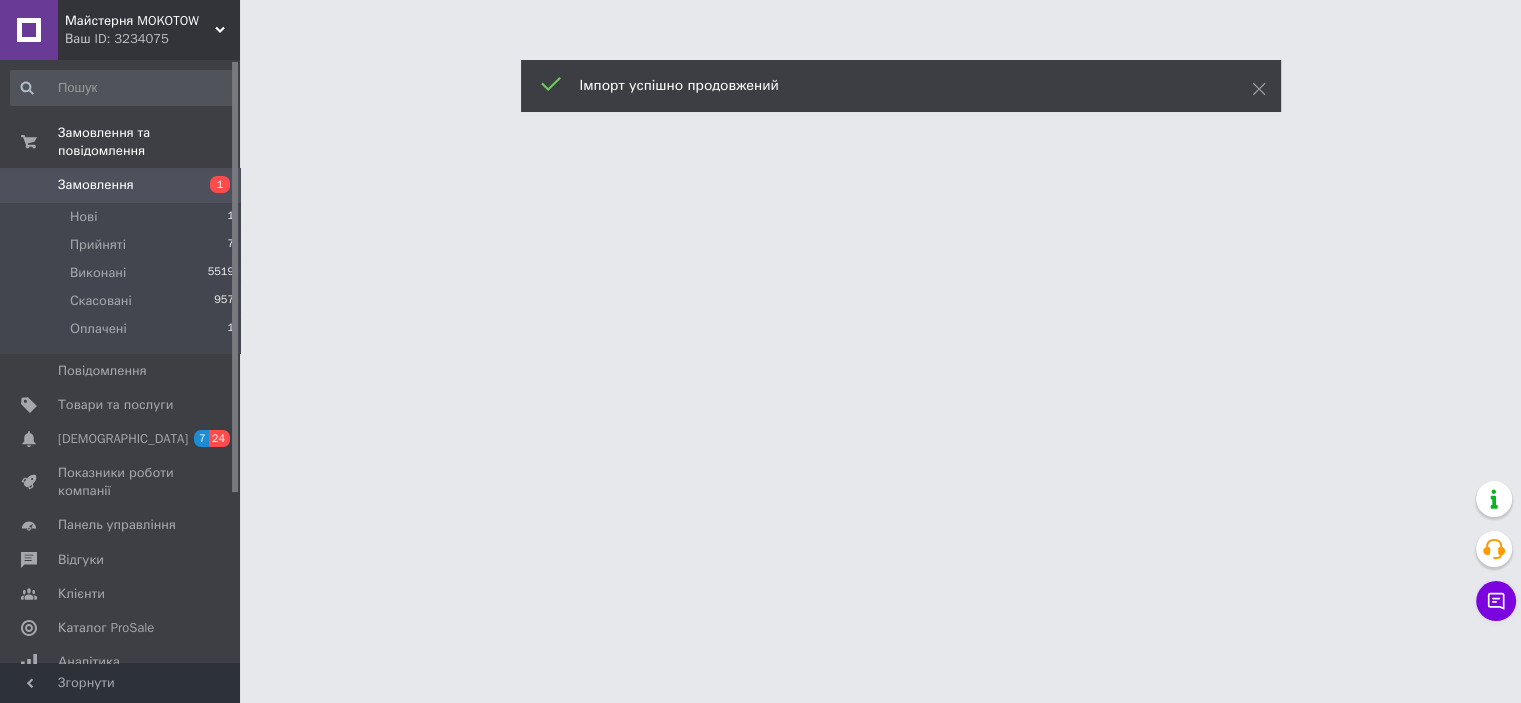 scroll, scrollTop: 0, scrollLeft: 0, axis: both 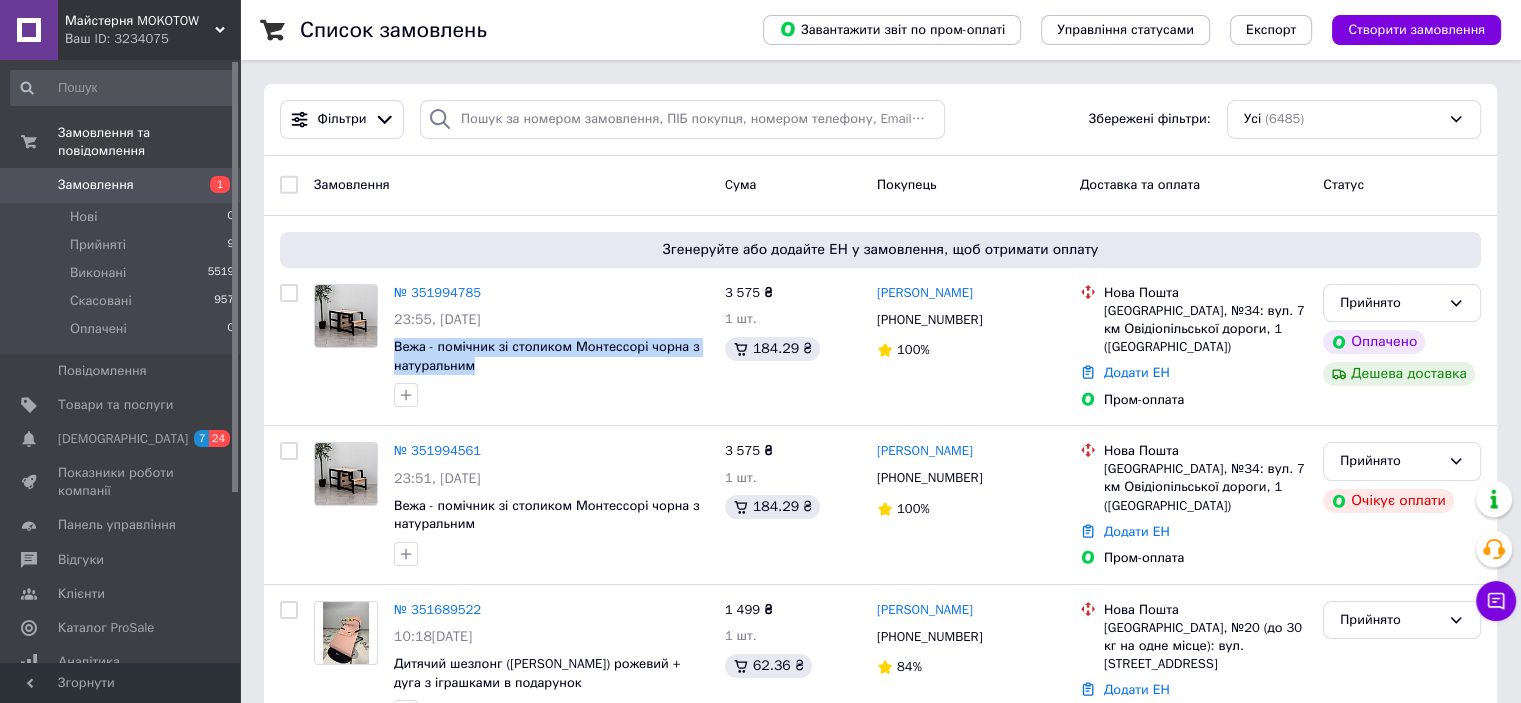 drag, startPoint x: 487, startPoint y: 368, endPoint x: 393, endPoint y: 344, distance: 97.015465 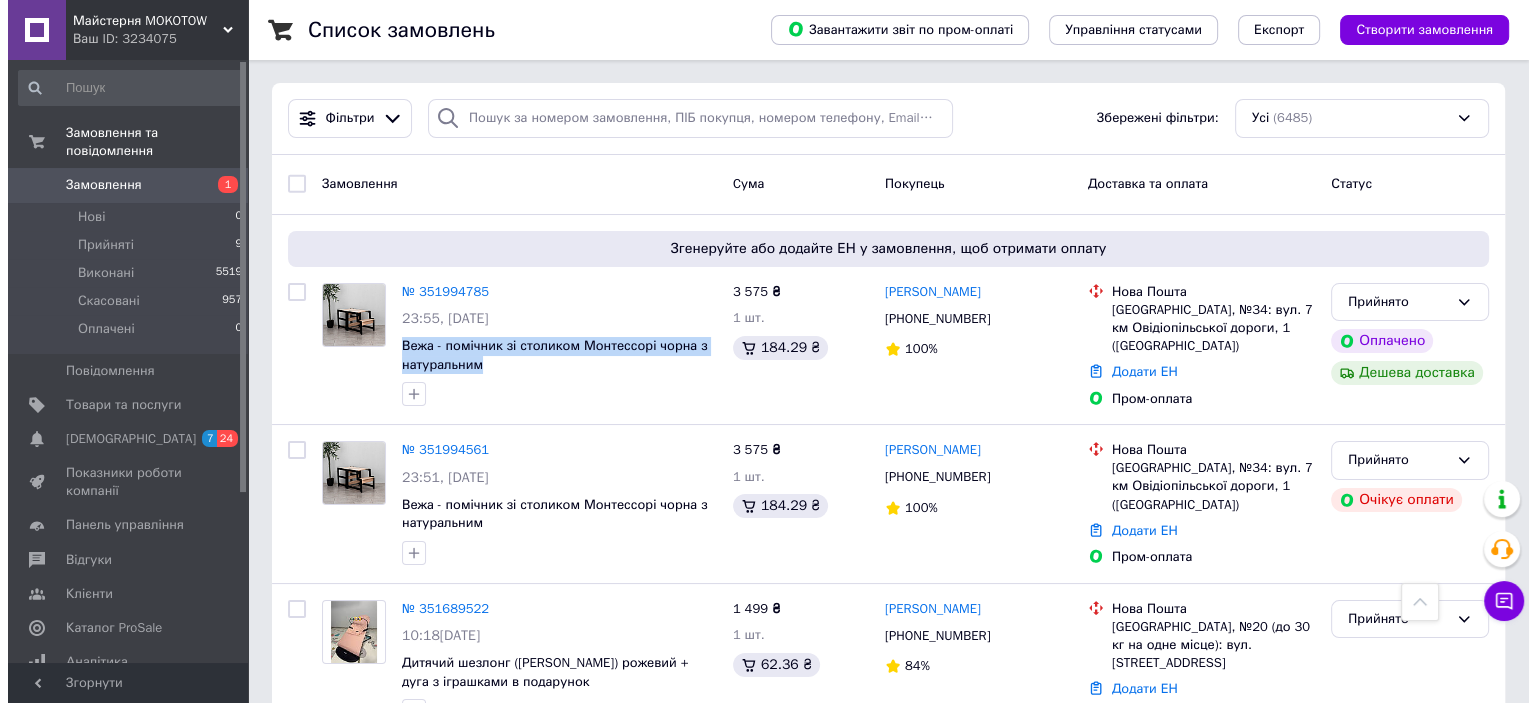 scroll, scrollTop: 0, scrollLeft: 0, axis: both 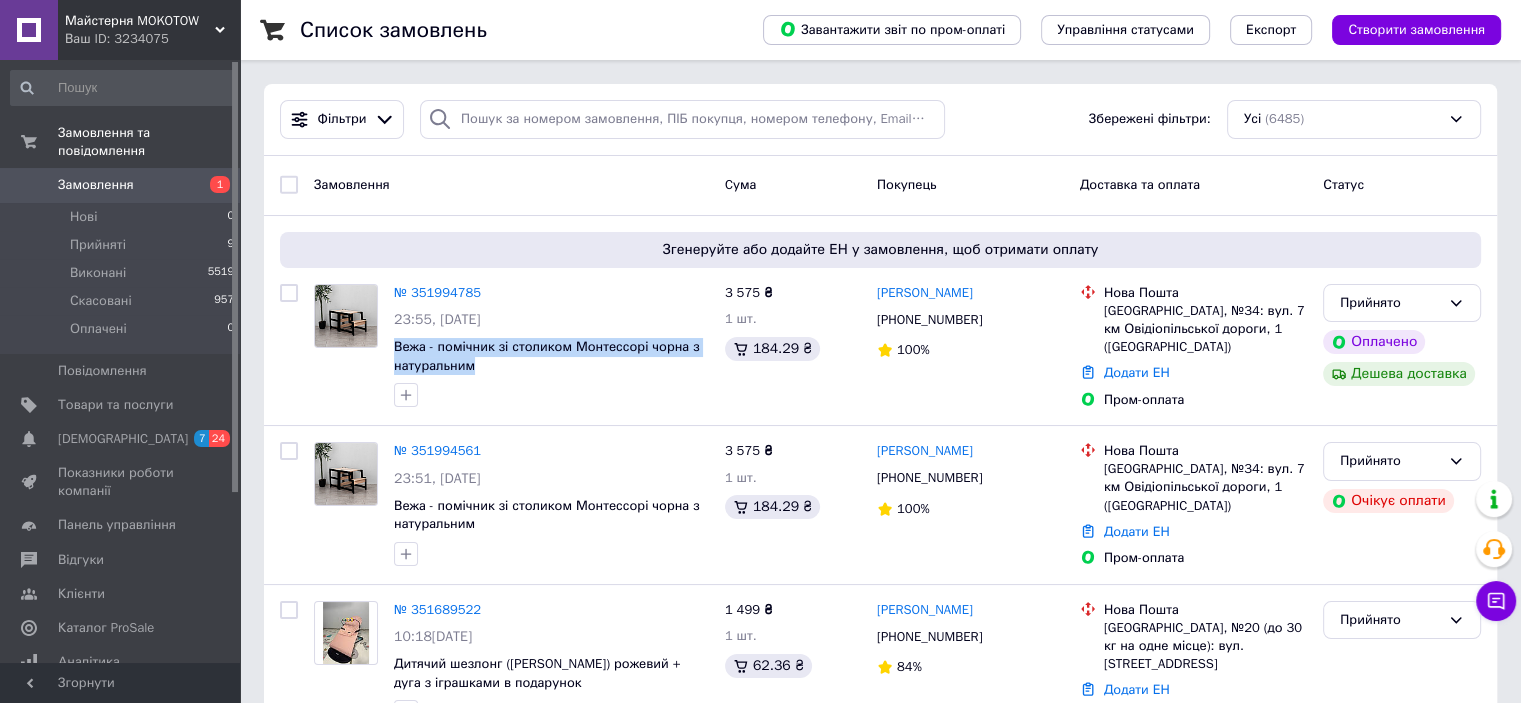 click on "Створити замовлення" at bounding box center [1416, 30] 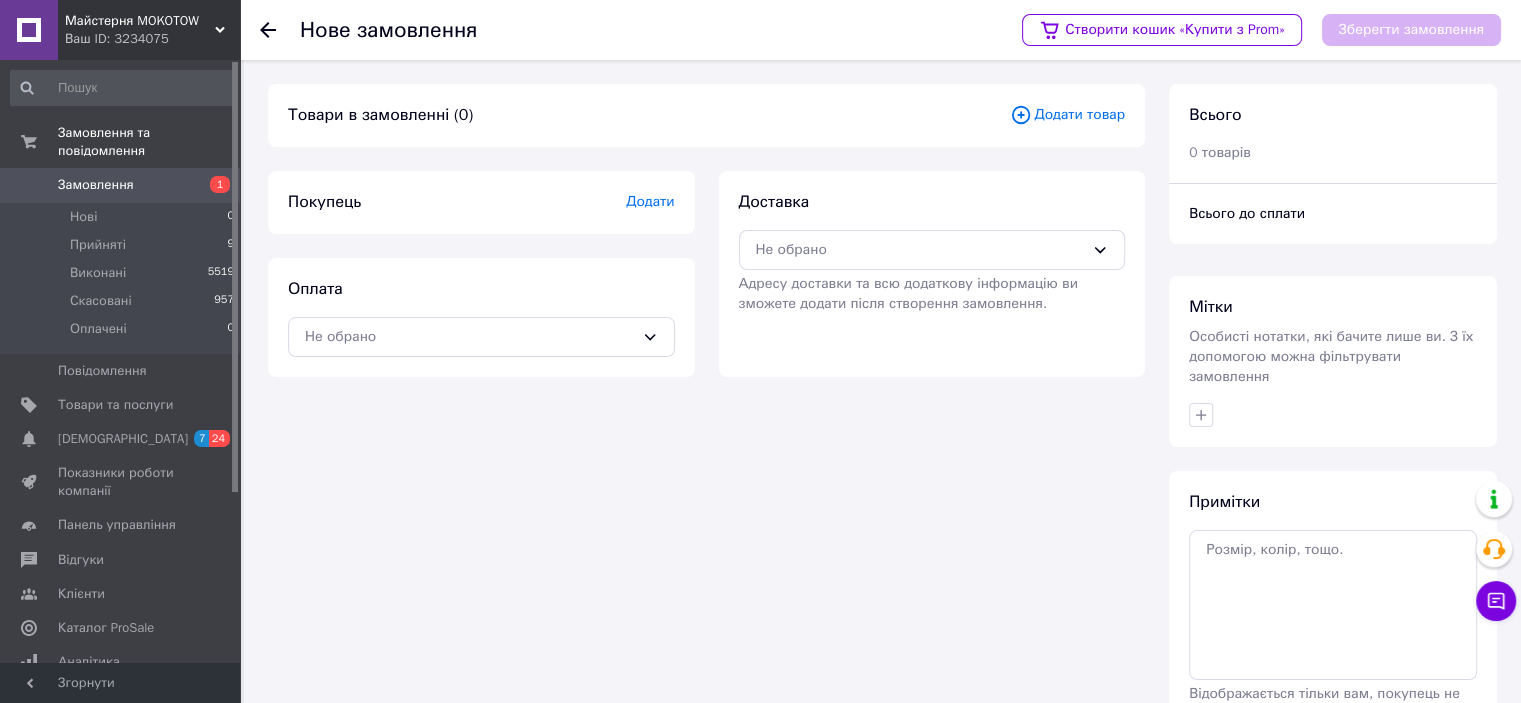 click on "Додати товар" at bounding box center [1067, 115] 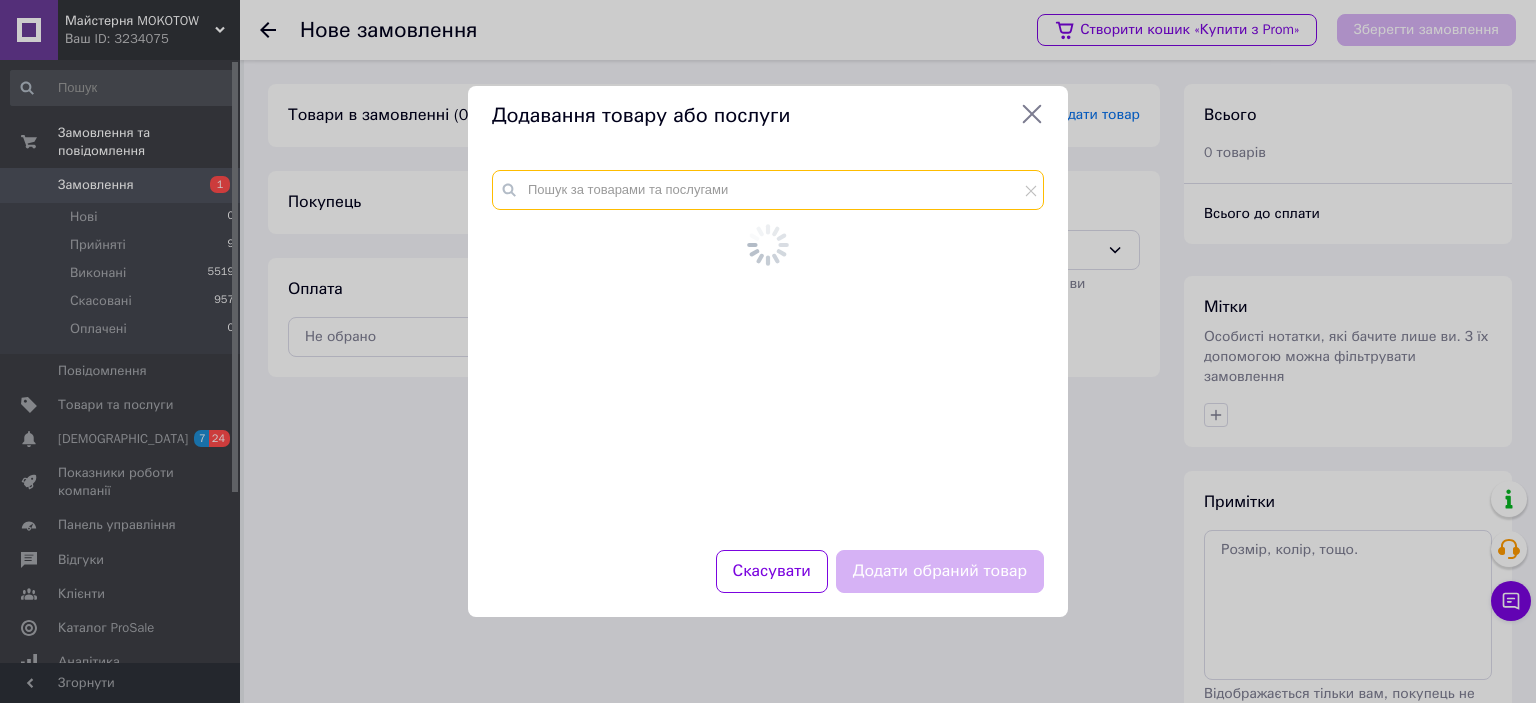 click at bounding box center (768, 190) 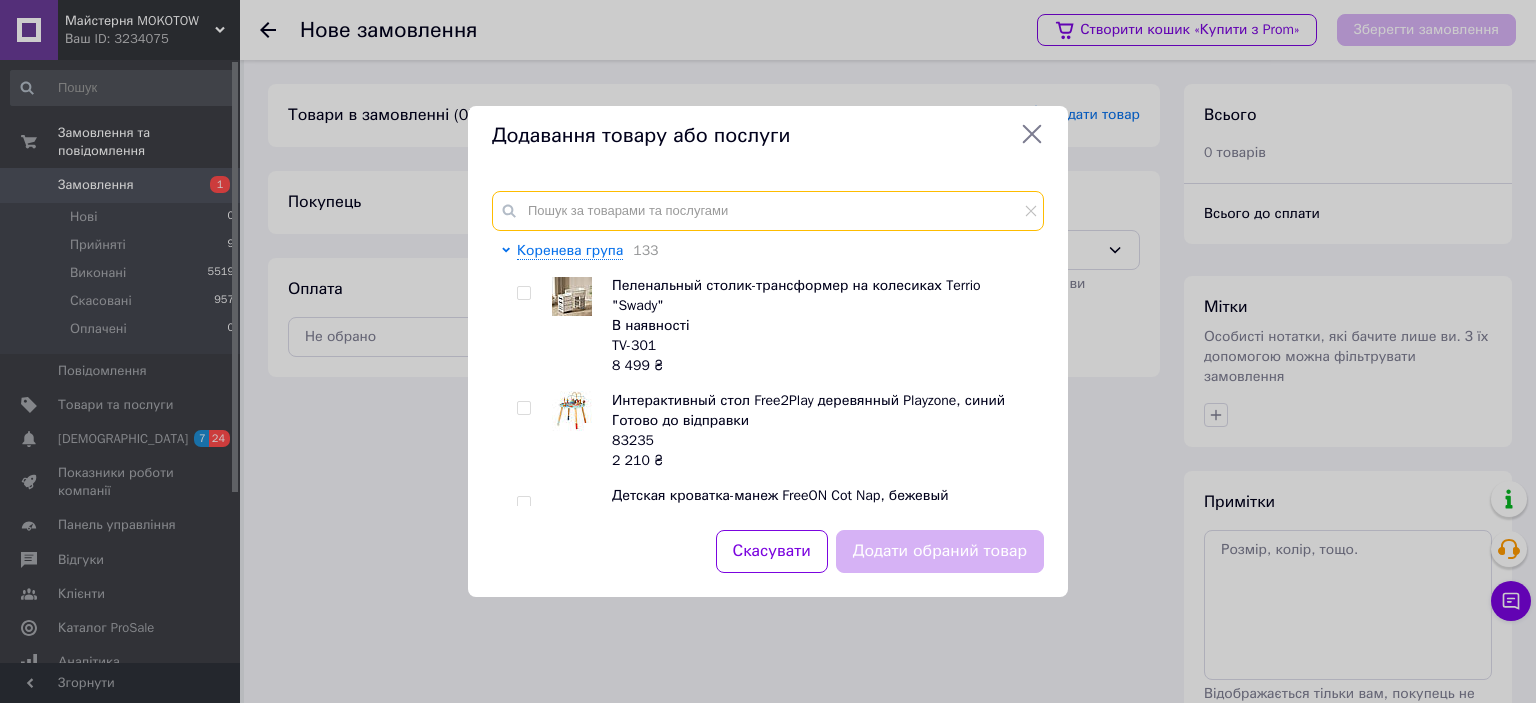 paste on "Сповивальний матрац Albero Mio 72х75 см CP3 Ksiezycowy jezyk  Детальніше: [URL][DOMAIN_NAME]" 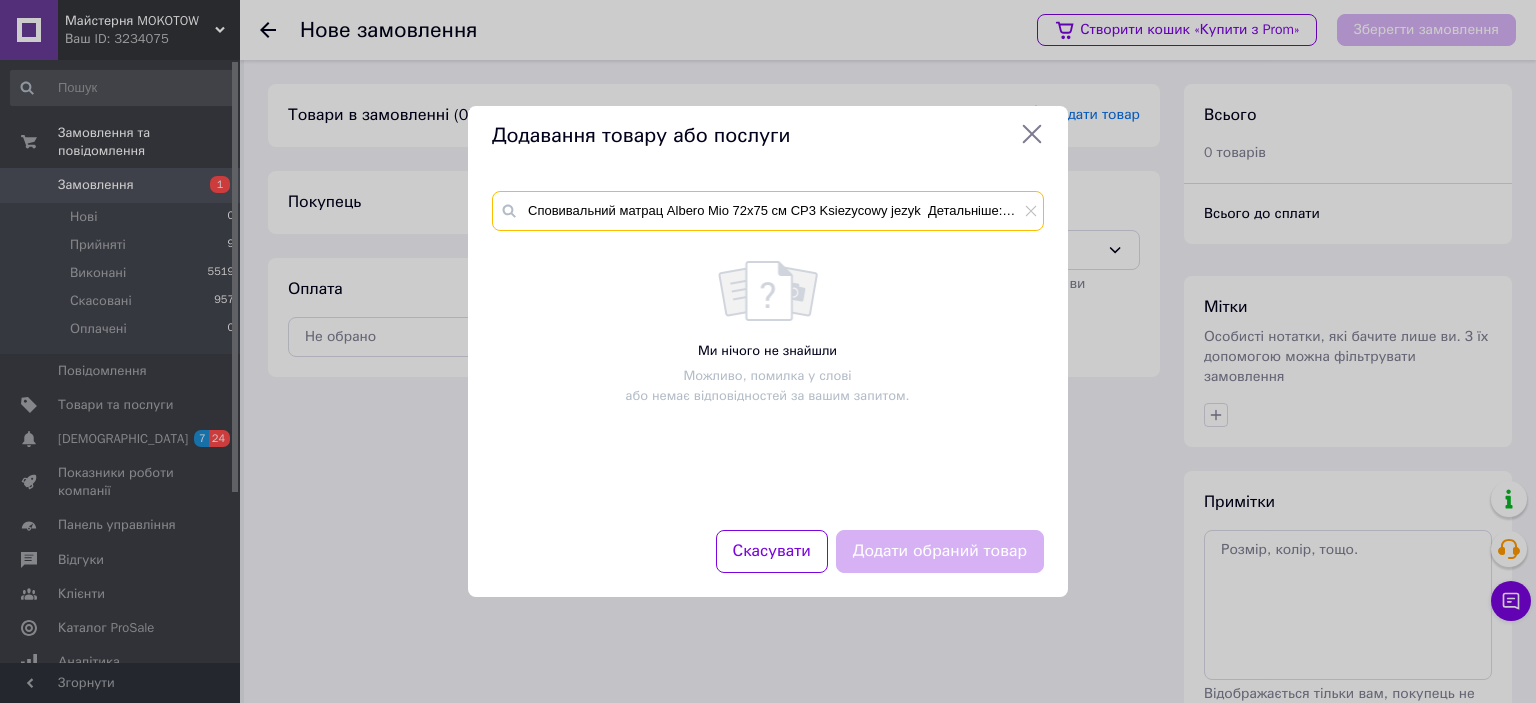 scroll, scrollTop: 0, scrollLeft: 144, axis: horizontal 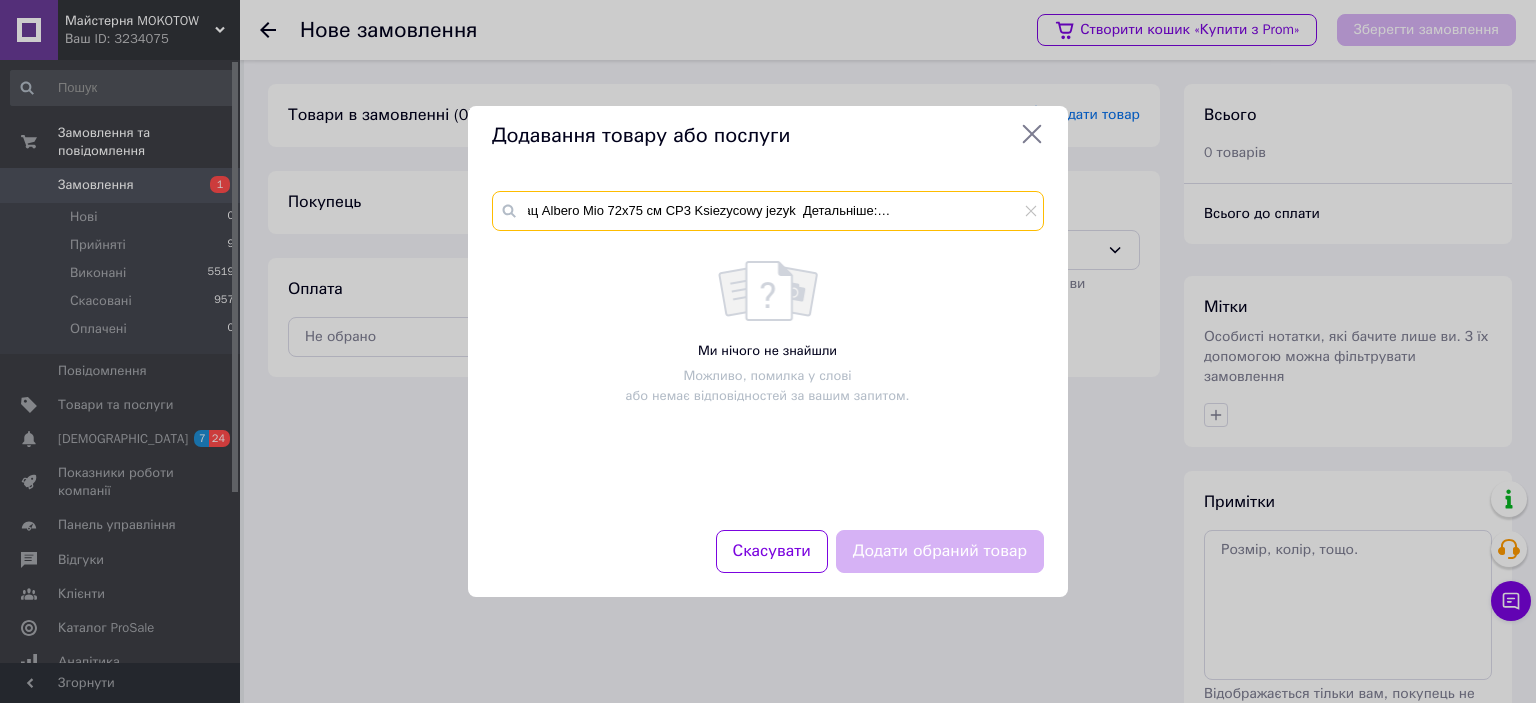 drag, startPoint x: 786, startPoint y: 213, endPoint x: 1336, endPoint y: 233, distance: 550.3635 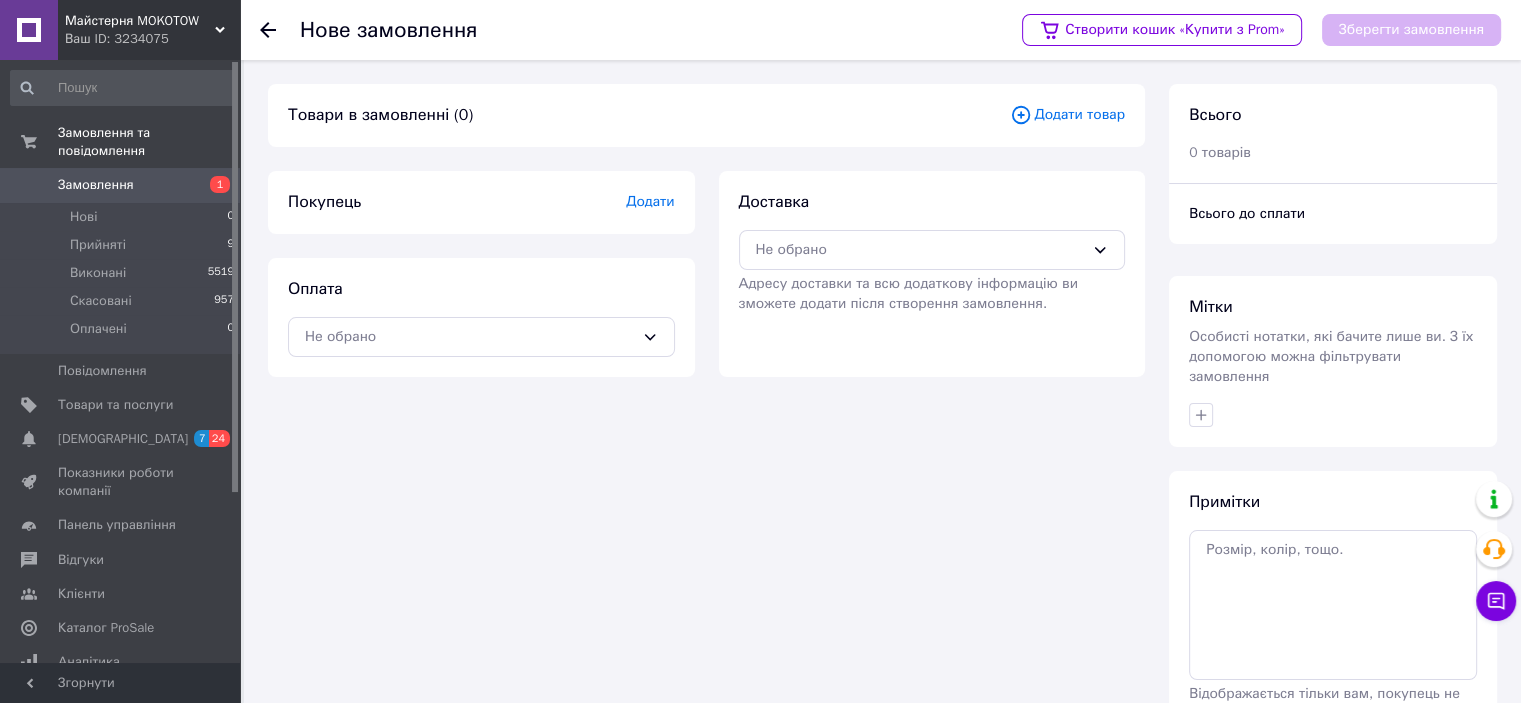 click on "Додати товар" at bounding box center (1067, 115) 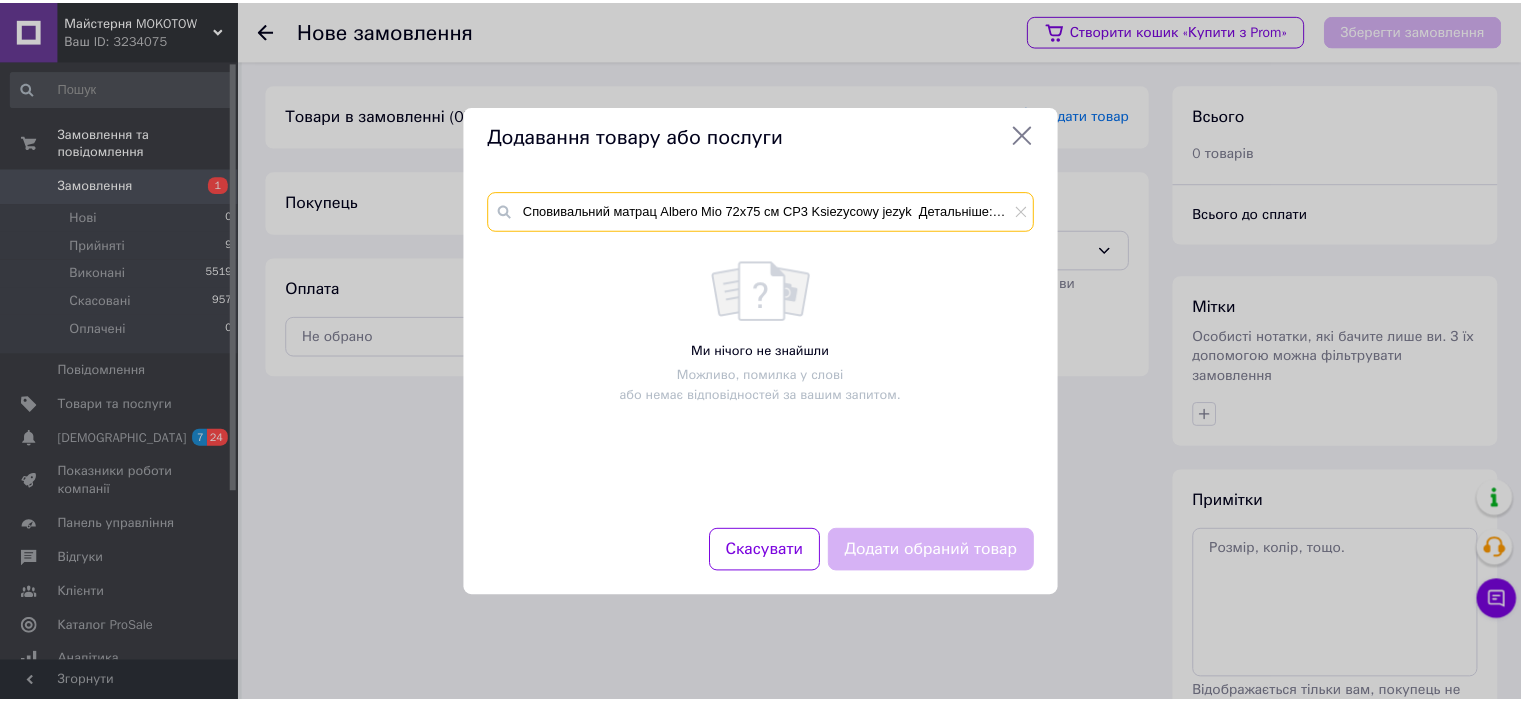 scroll, scrollTop: 0, scrollLeft: 145, axis: horizontal 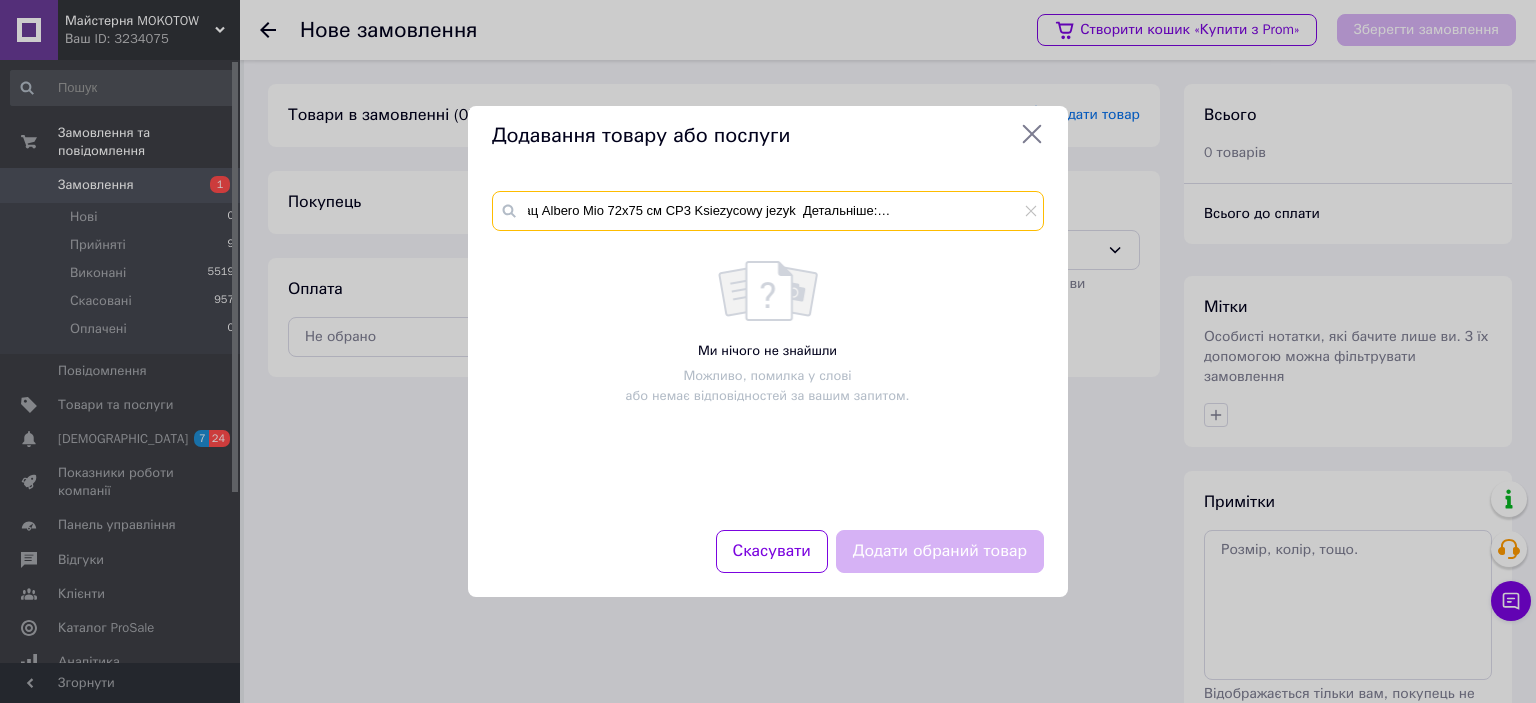 drag, startPoint x: 928, startPoint y: 211, endPoint x: 1196, endPoint y: 259, distance: 272.2646 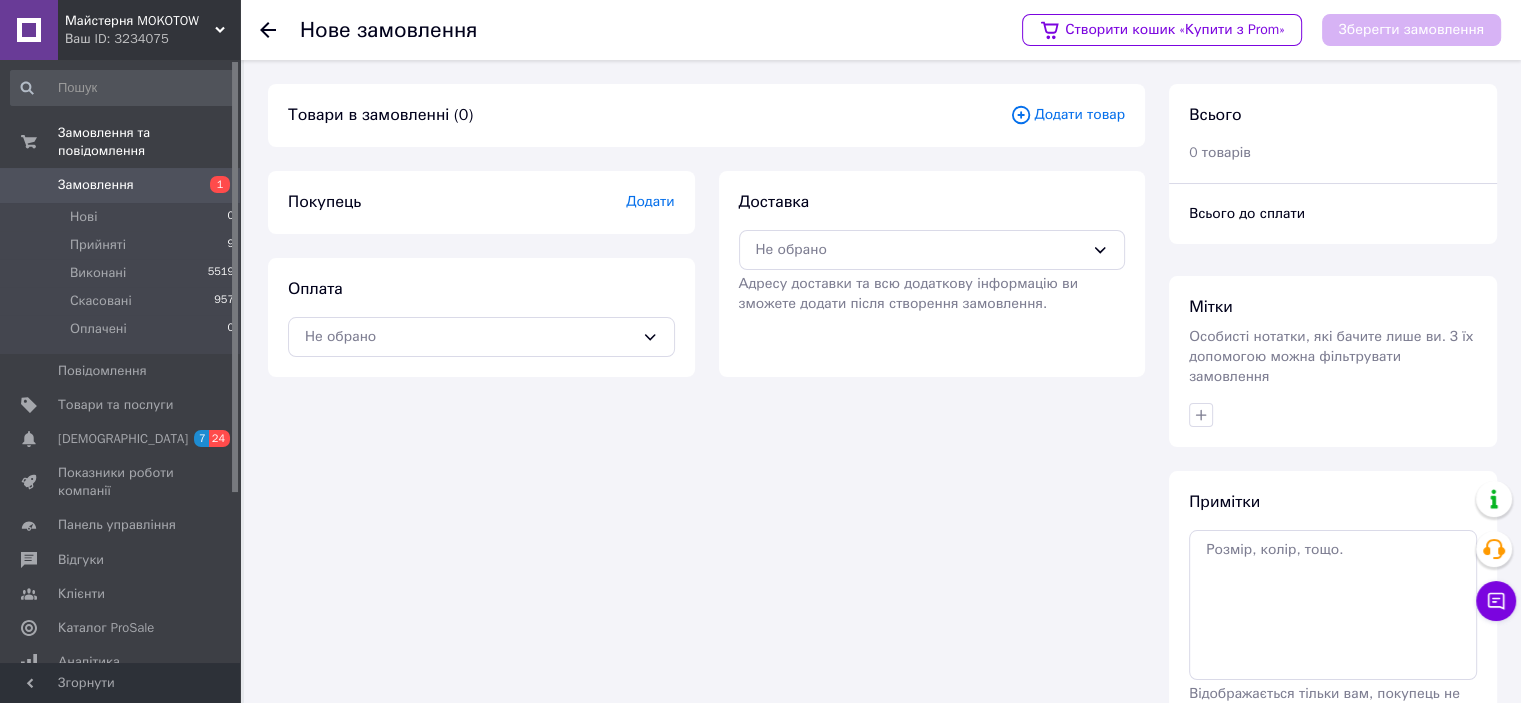 click on "Додати товар" at bounding box center (1067, 115) 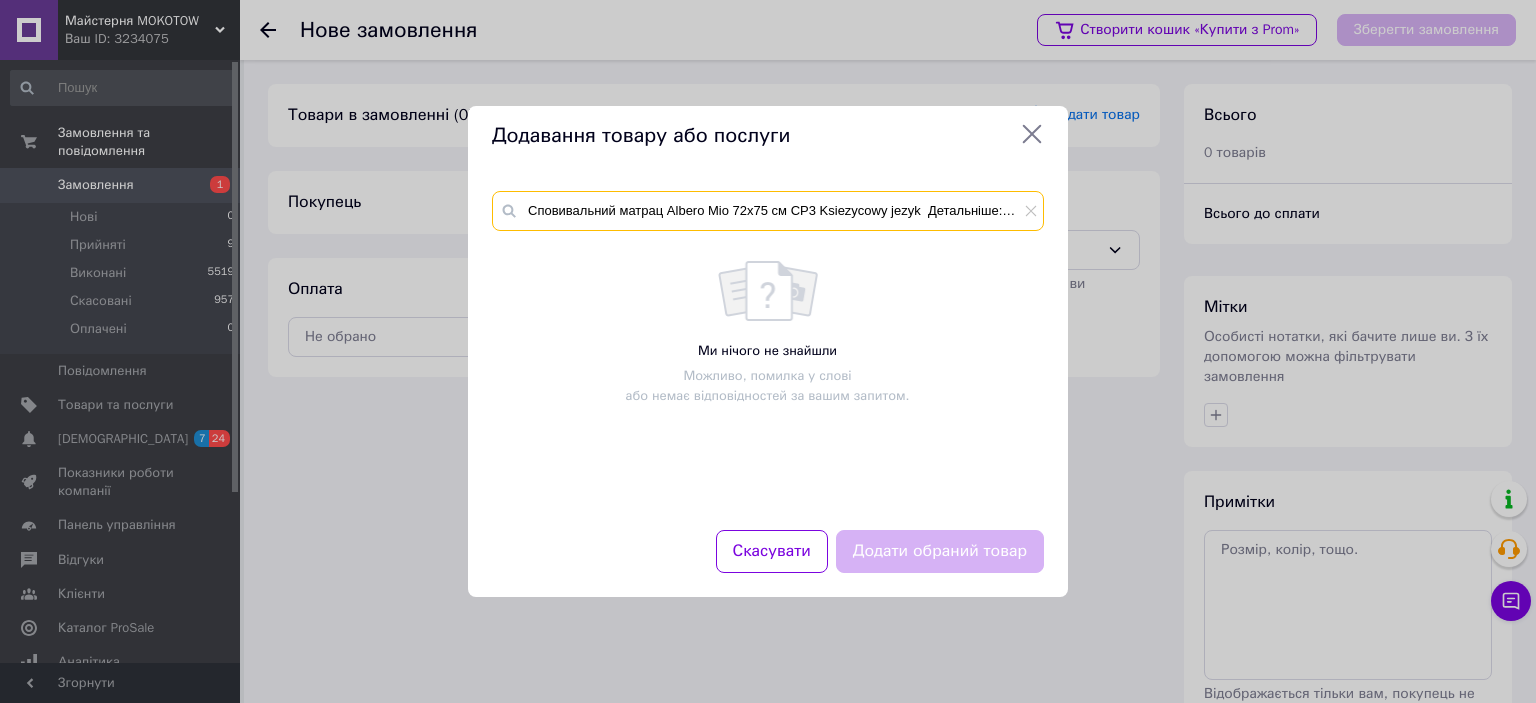 click on "Сповивальний матрац Albero Mio 72х75 см CP3 Ksiezycowy jezyk  Детальніше: [URL][DOMAIN_NAME]" at bounding box center [768, 211] 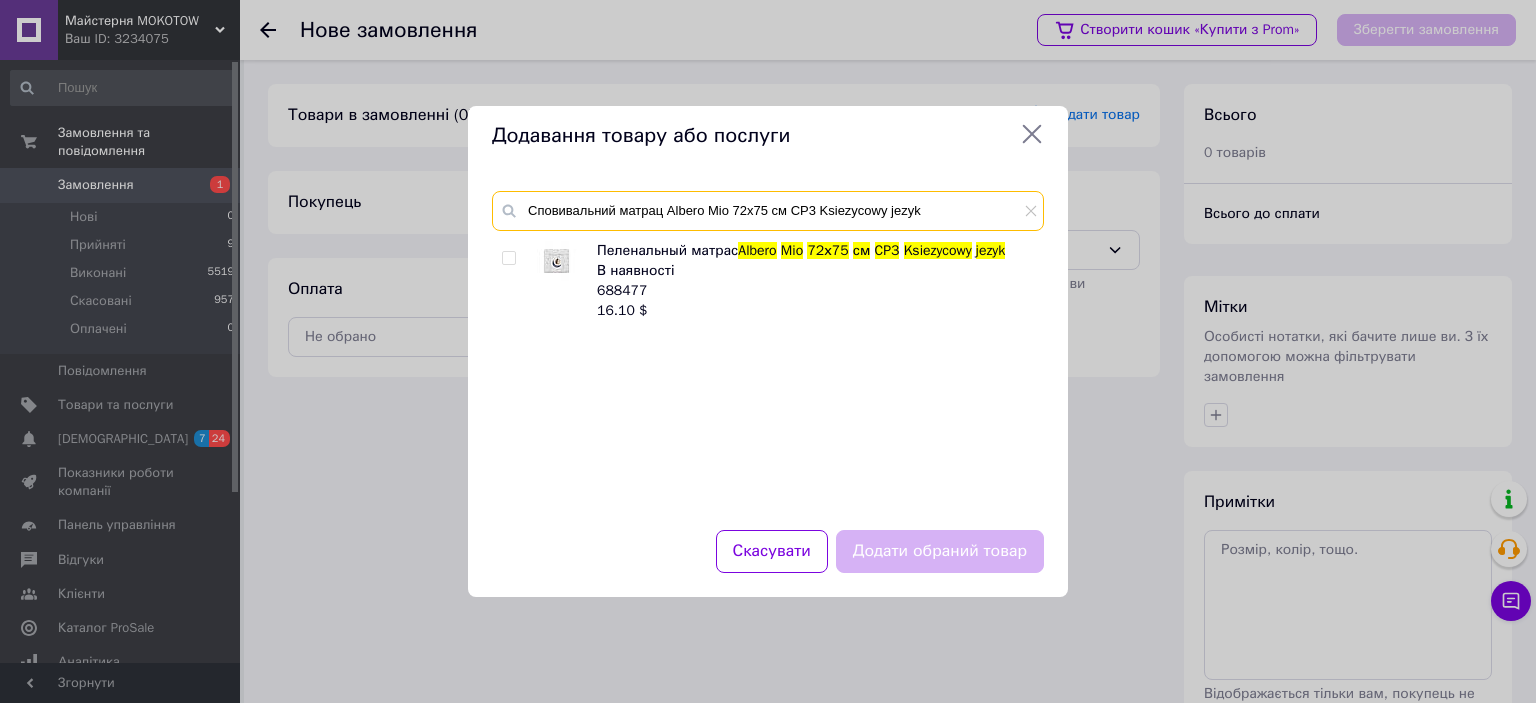 type on "Сповивальний матрац Albero Mio 72х75 см CP3 Ksiezycowy jezyk" 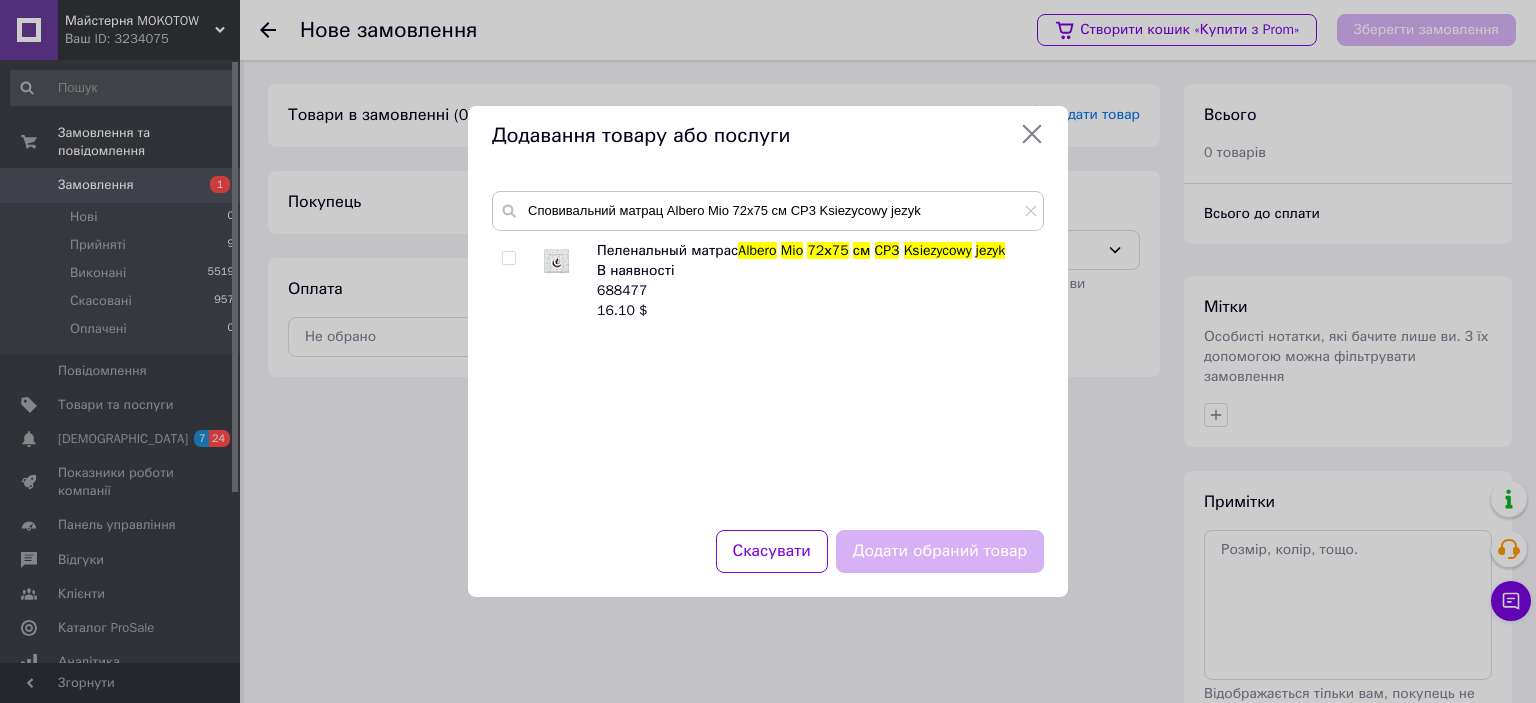 click at bounding box center (508, 258) 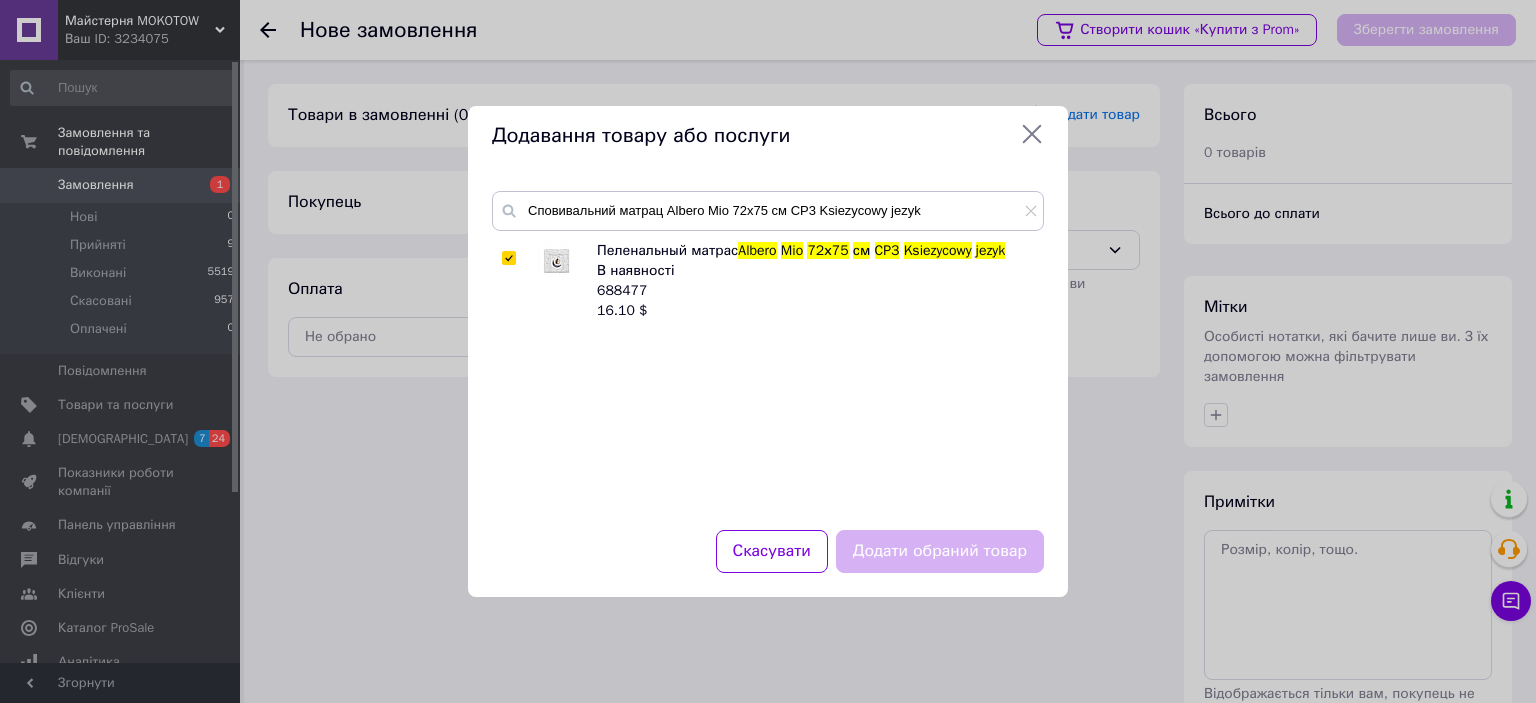 checkbox on "true" 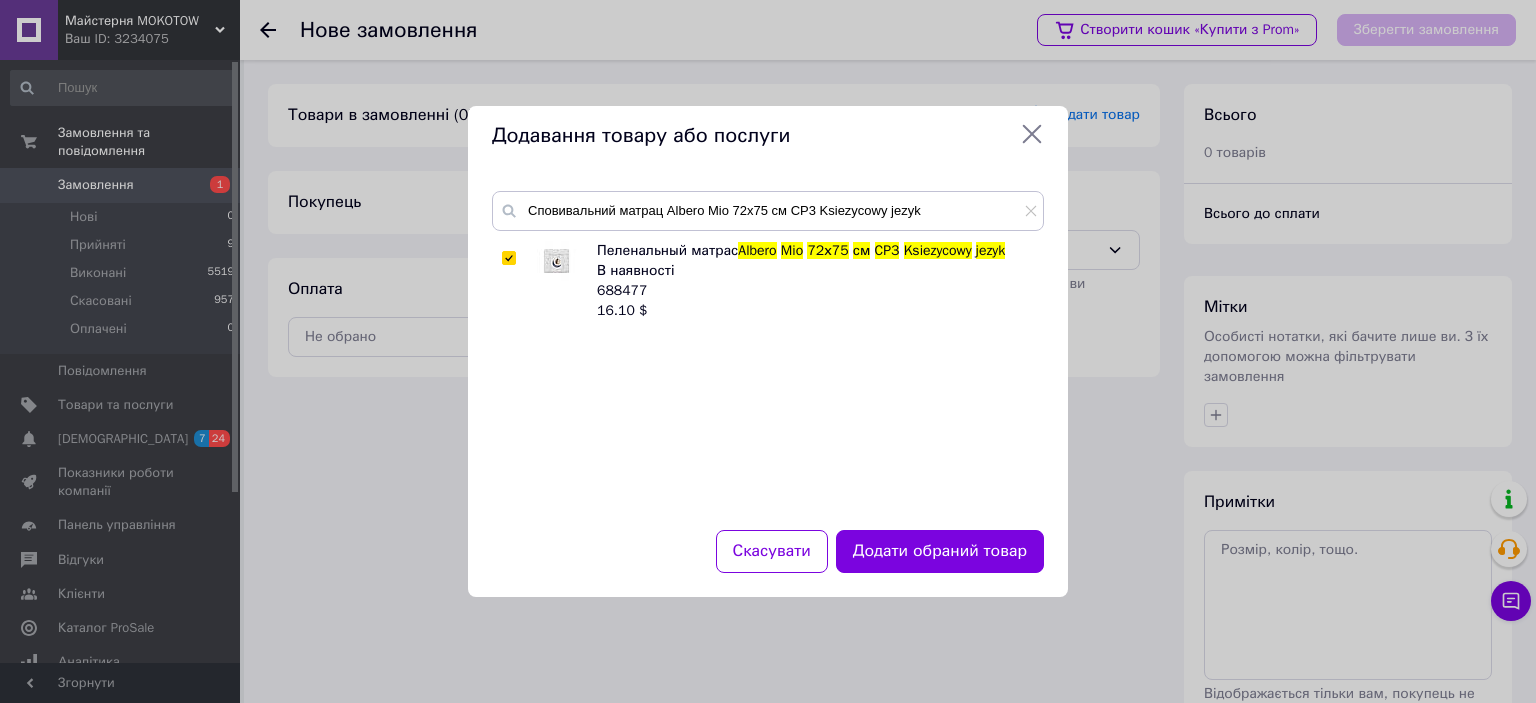click on "Додати обраний товар" at bounding box center (940, 551) 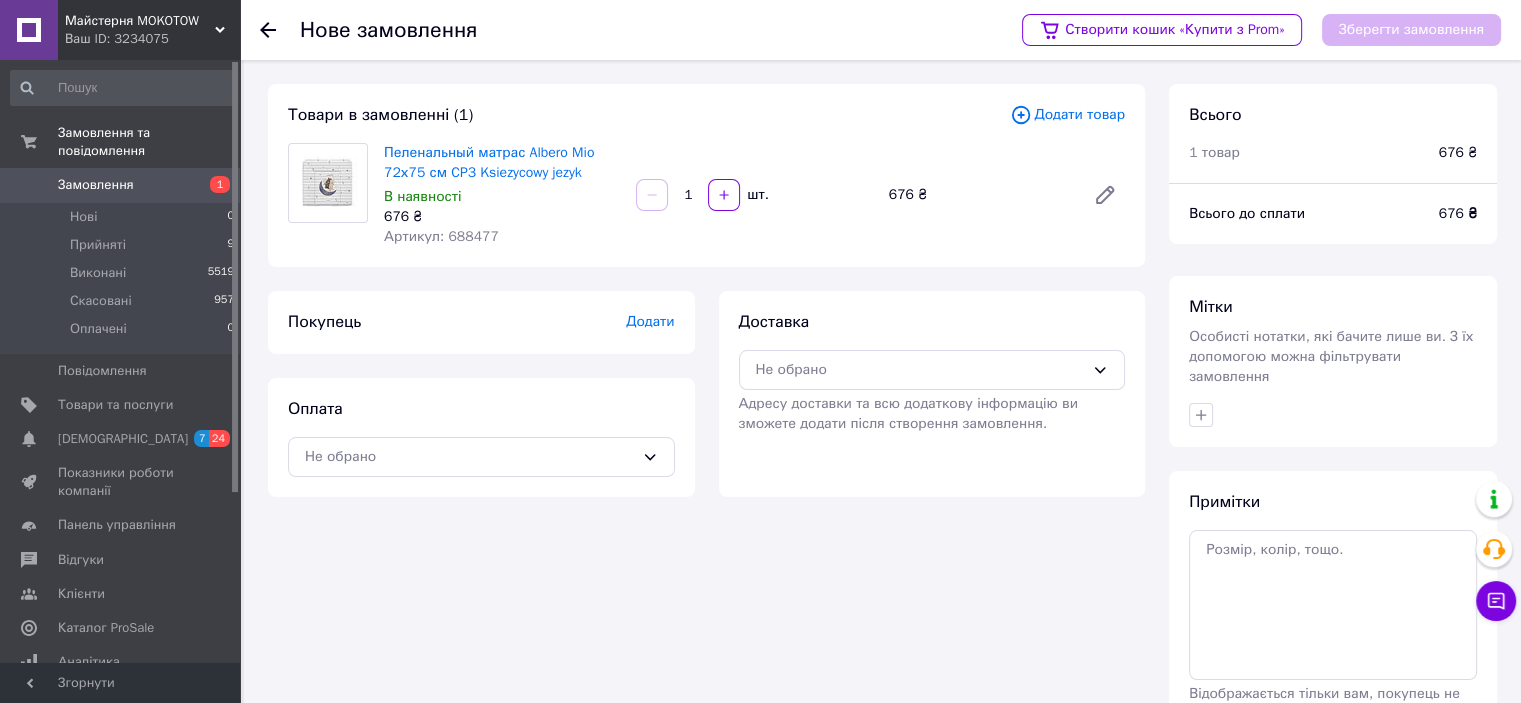 click on "Додати" at bounding box center [650, 321] 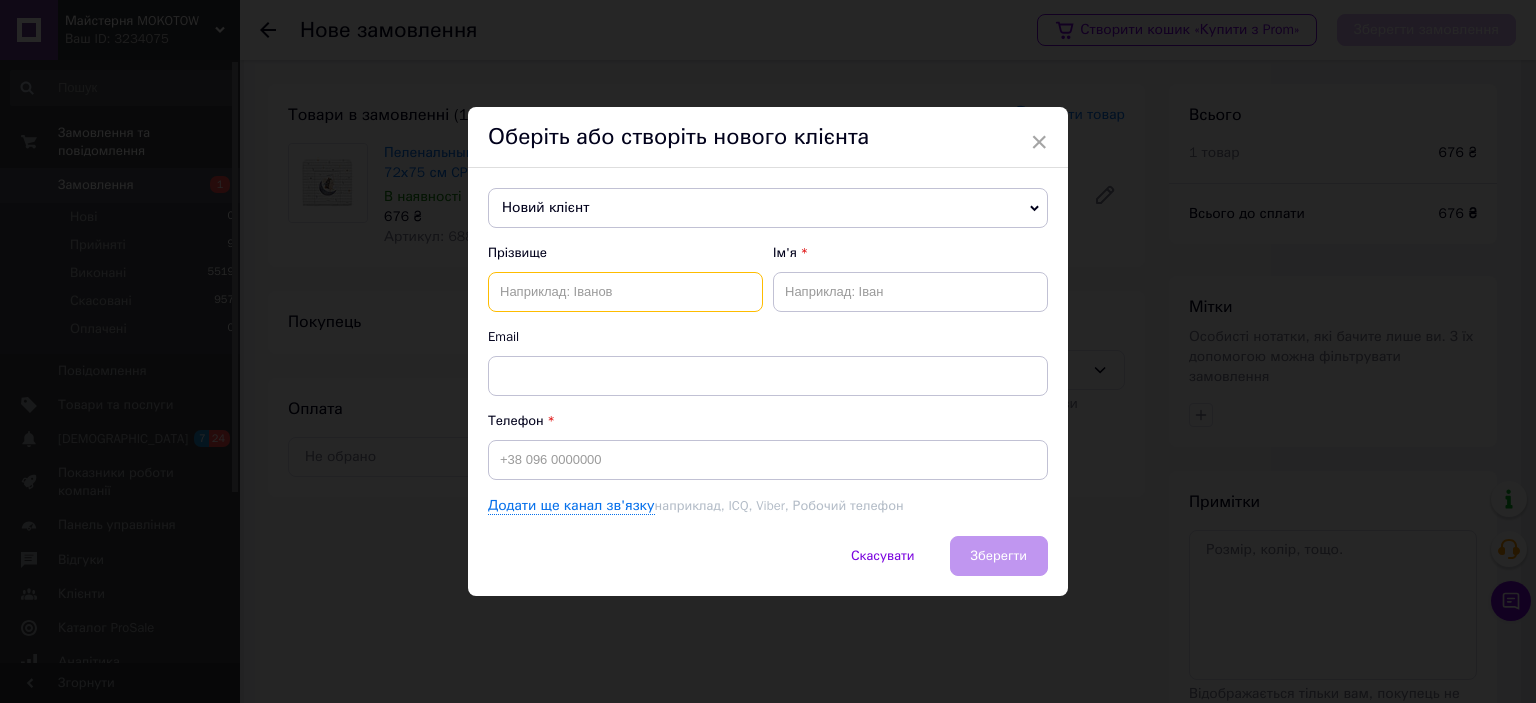 click at bounding box center [625, 292] 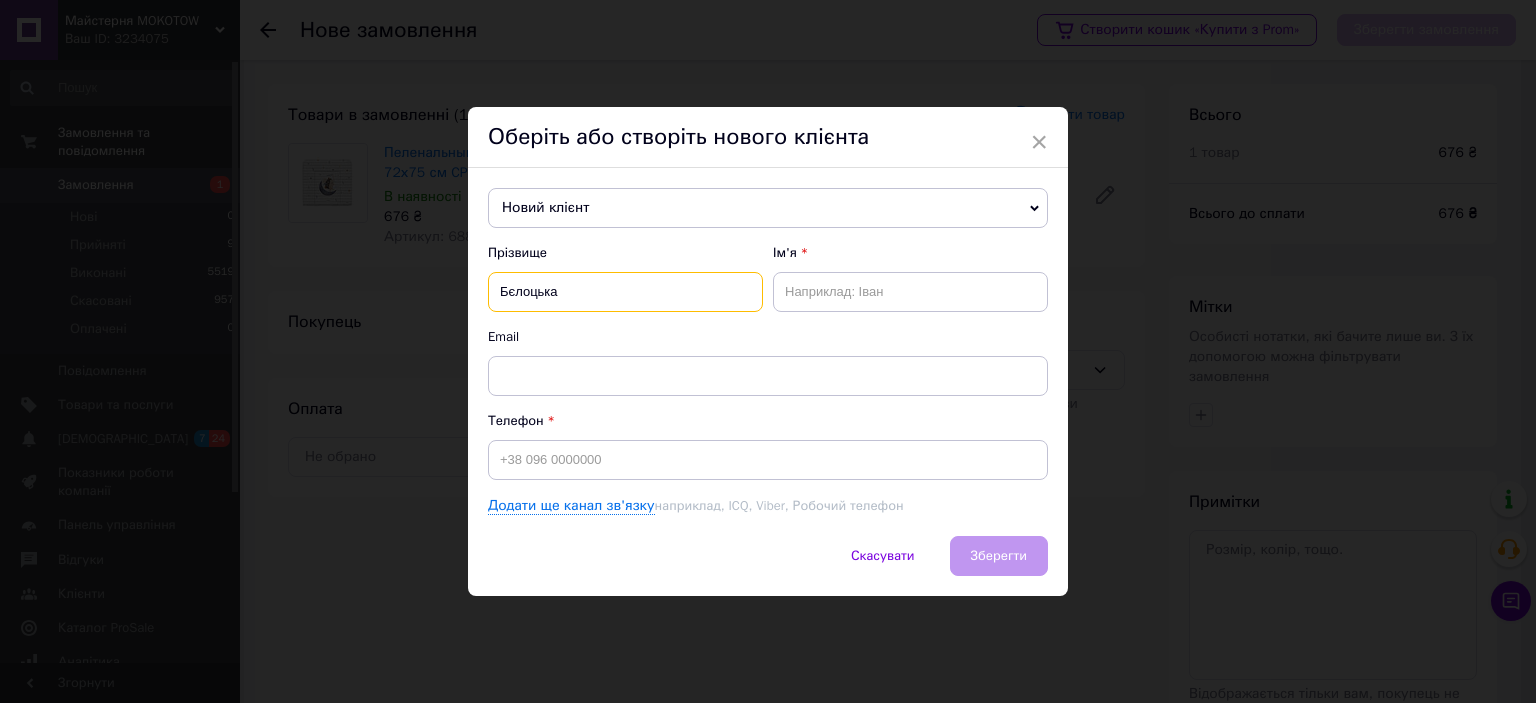 type on "Бєлоцька" 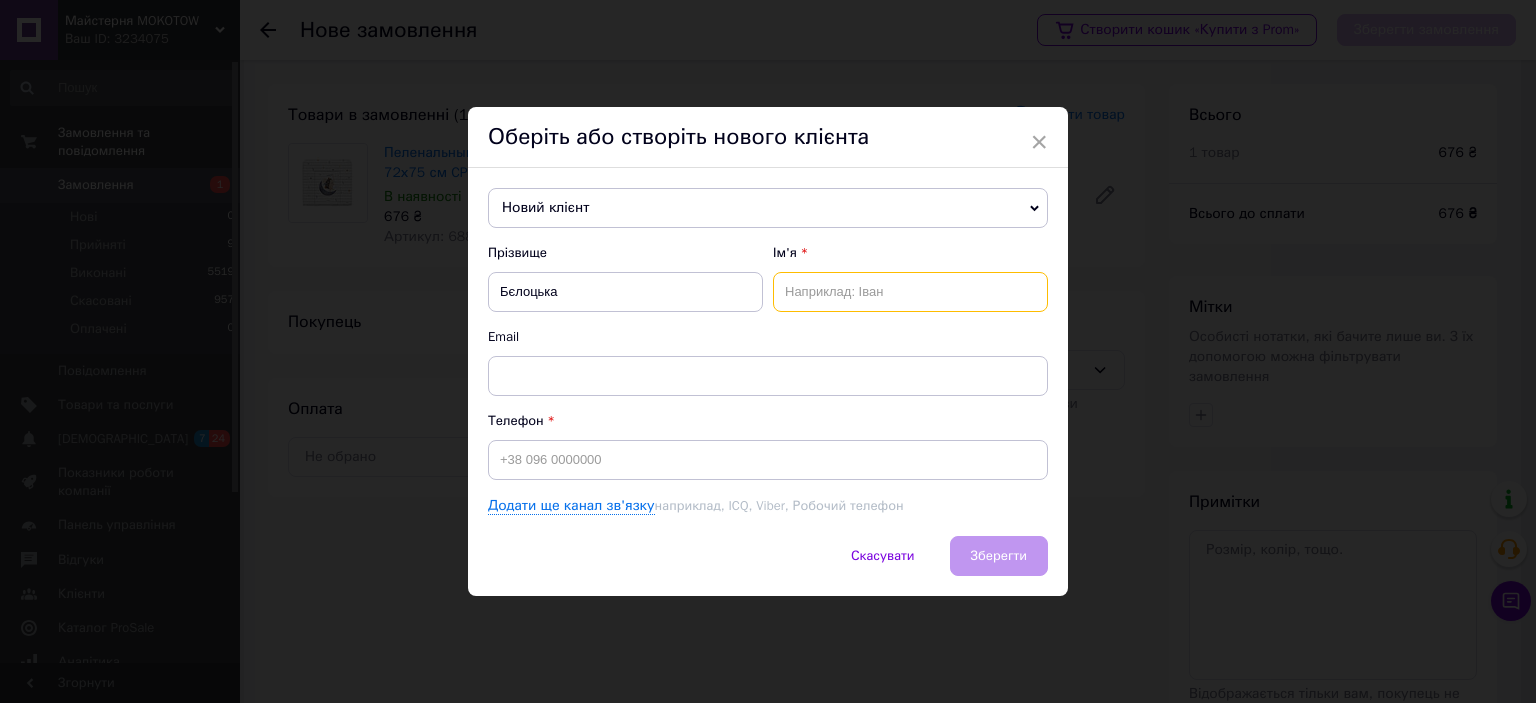 click at bounding box center [910, 292] 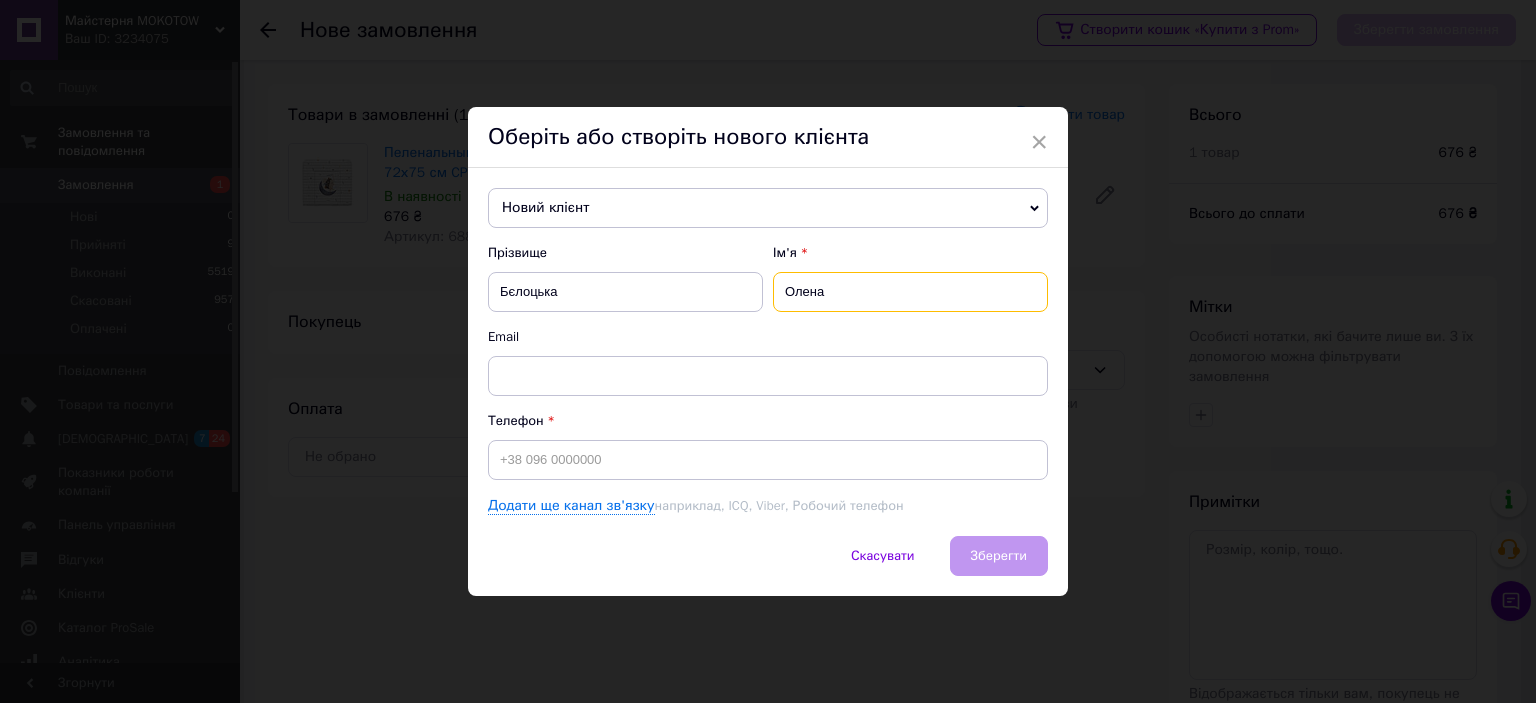 type on "Олена" 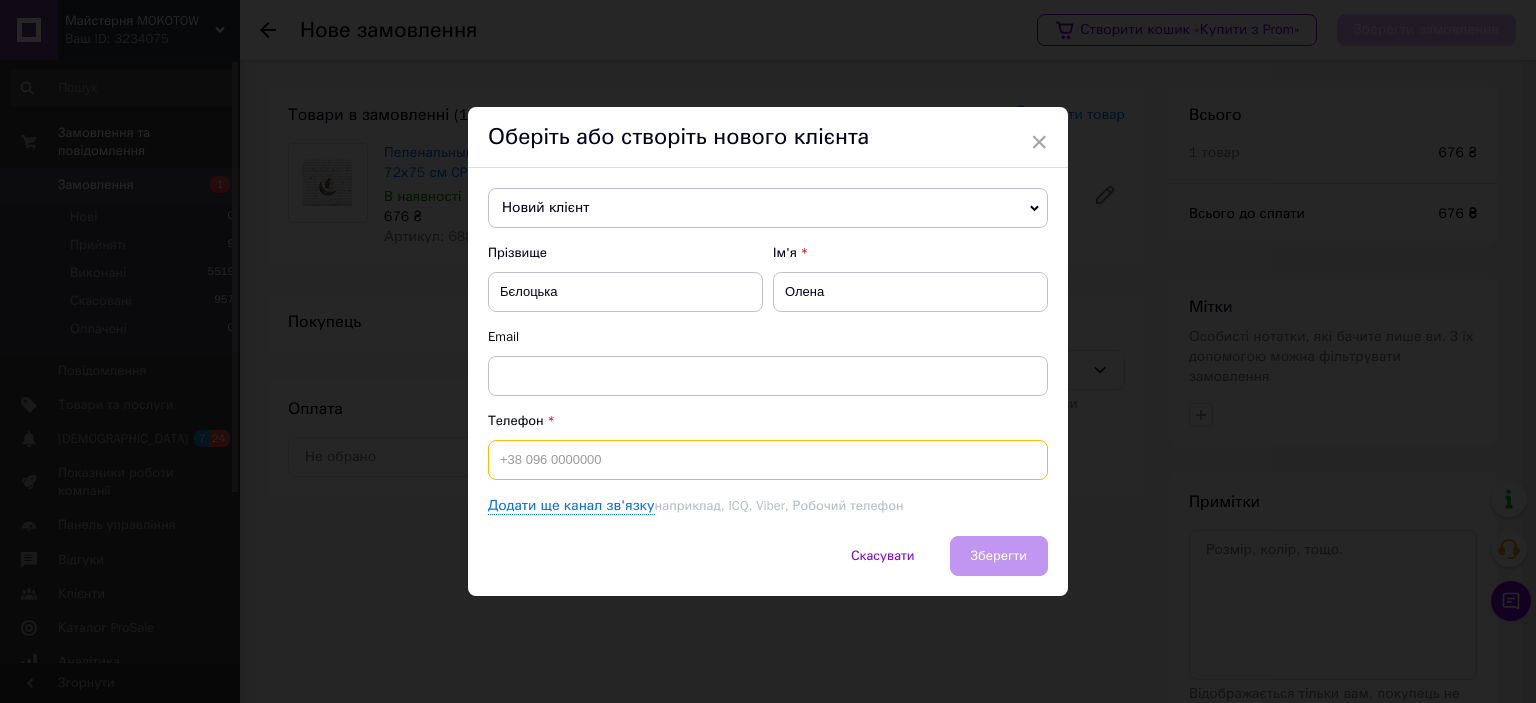 click at bounding box center (768, 460) 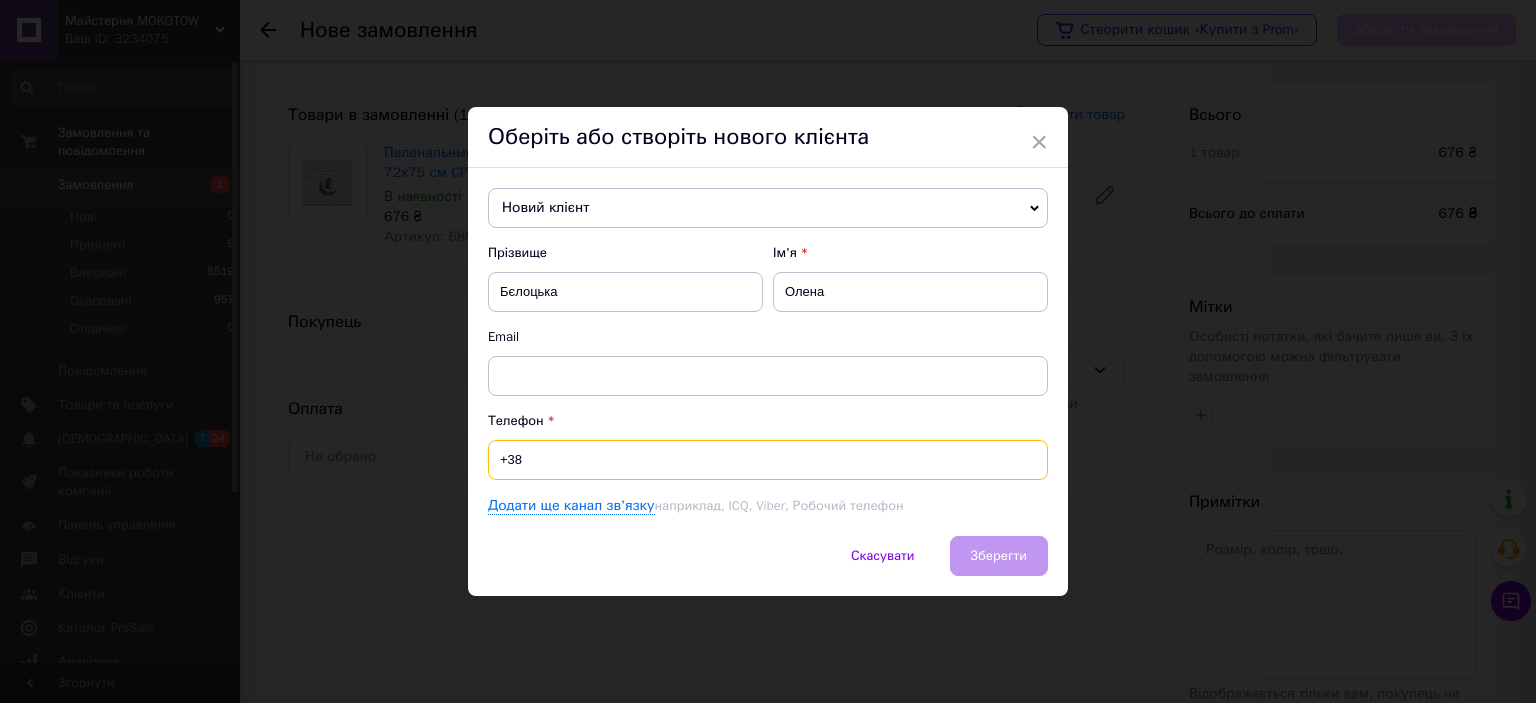 paste on "0679593412" 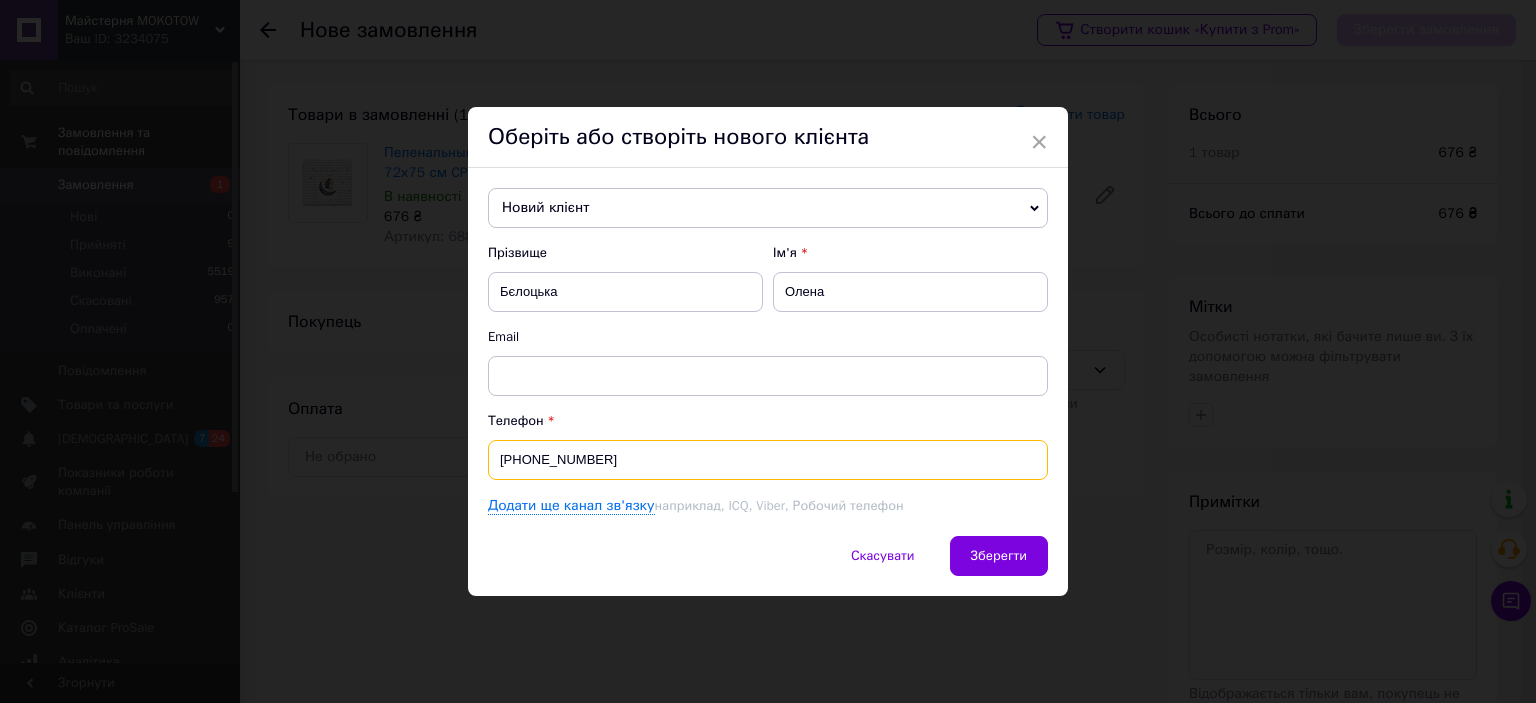 type on "[PHONE_NUMBER]" 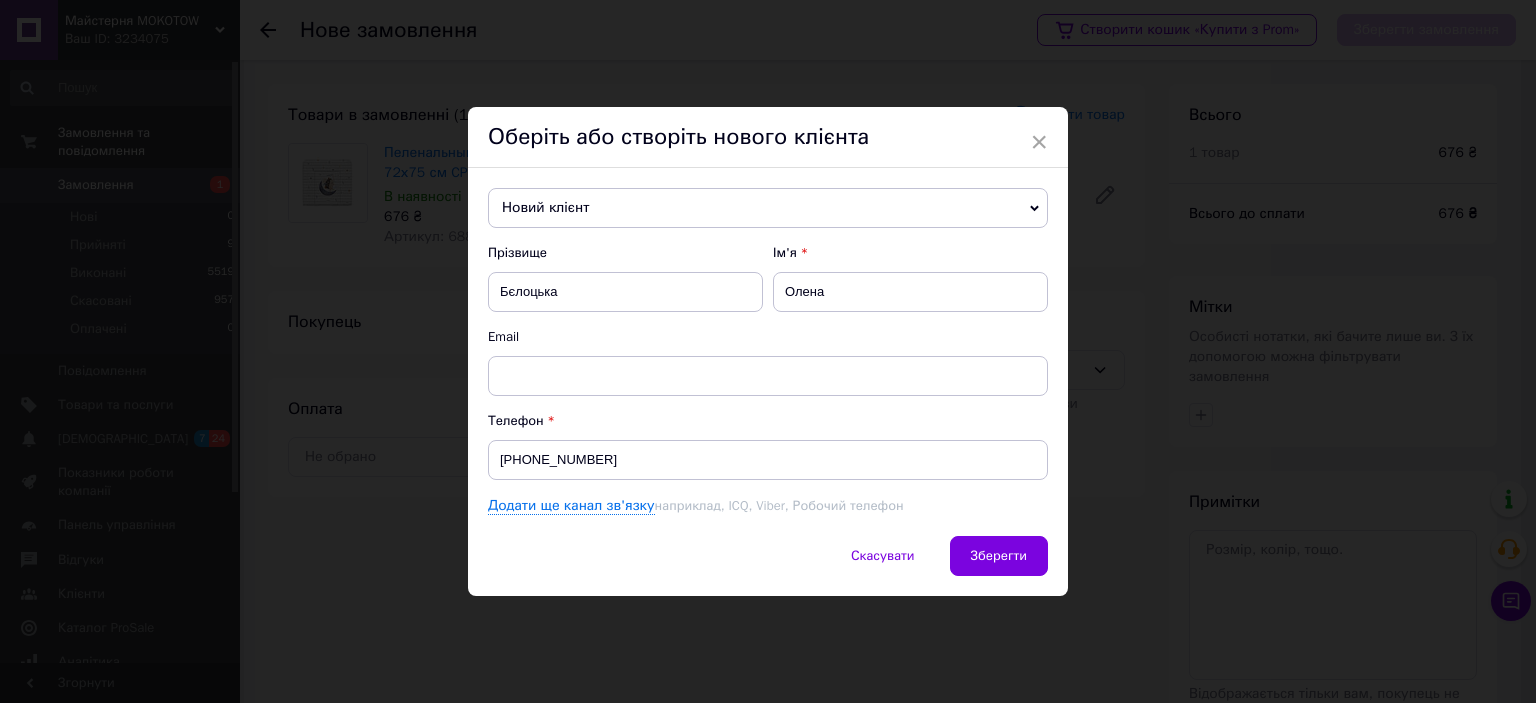 click on "Зберегти" at bounding box center [999, 555] 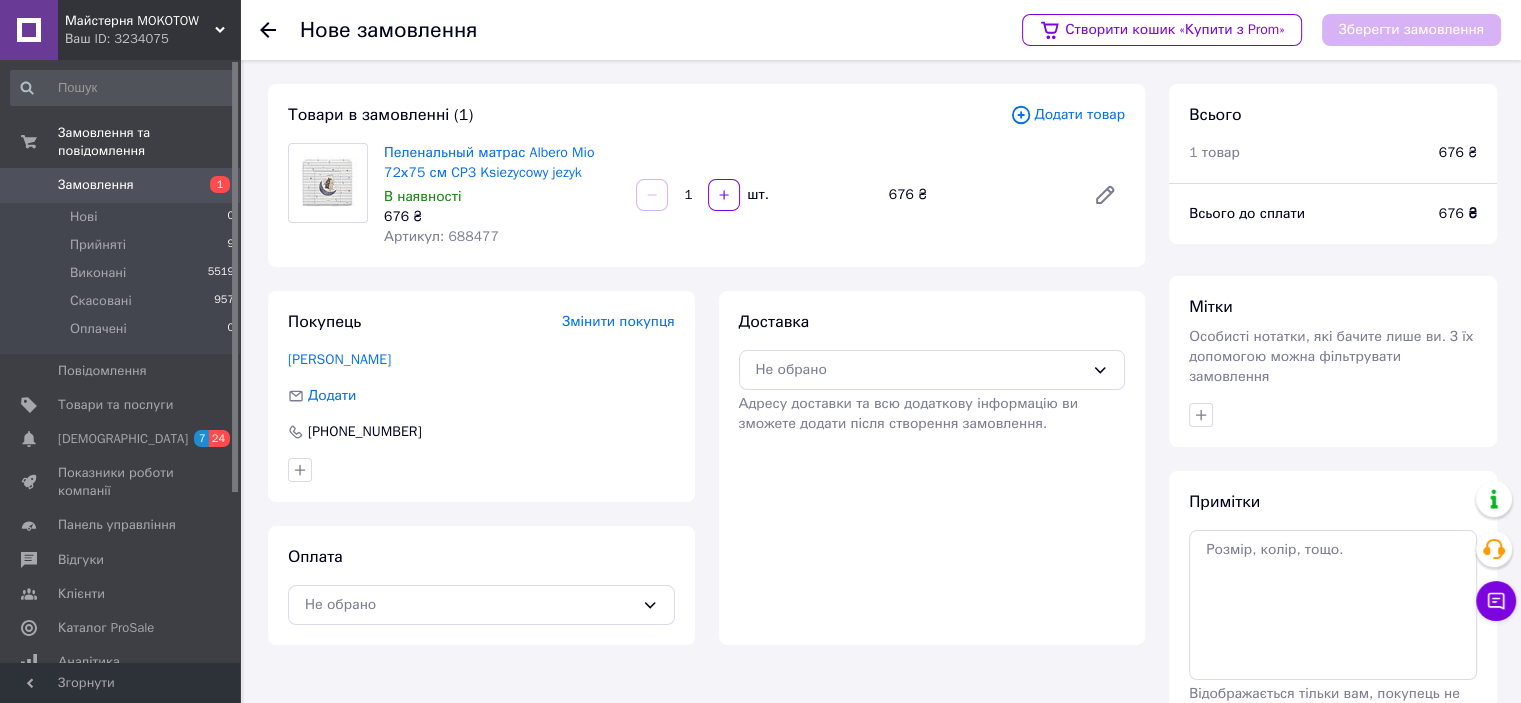 click on "Не обрано" at bounding box center (920, 370) 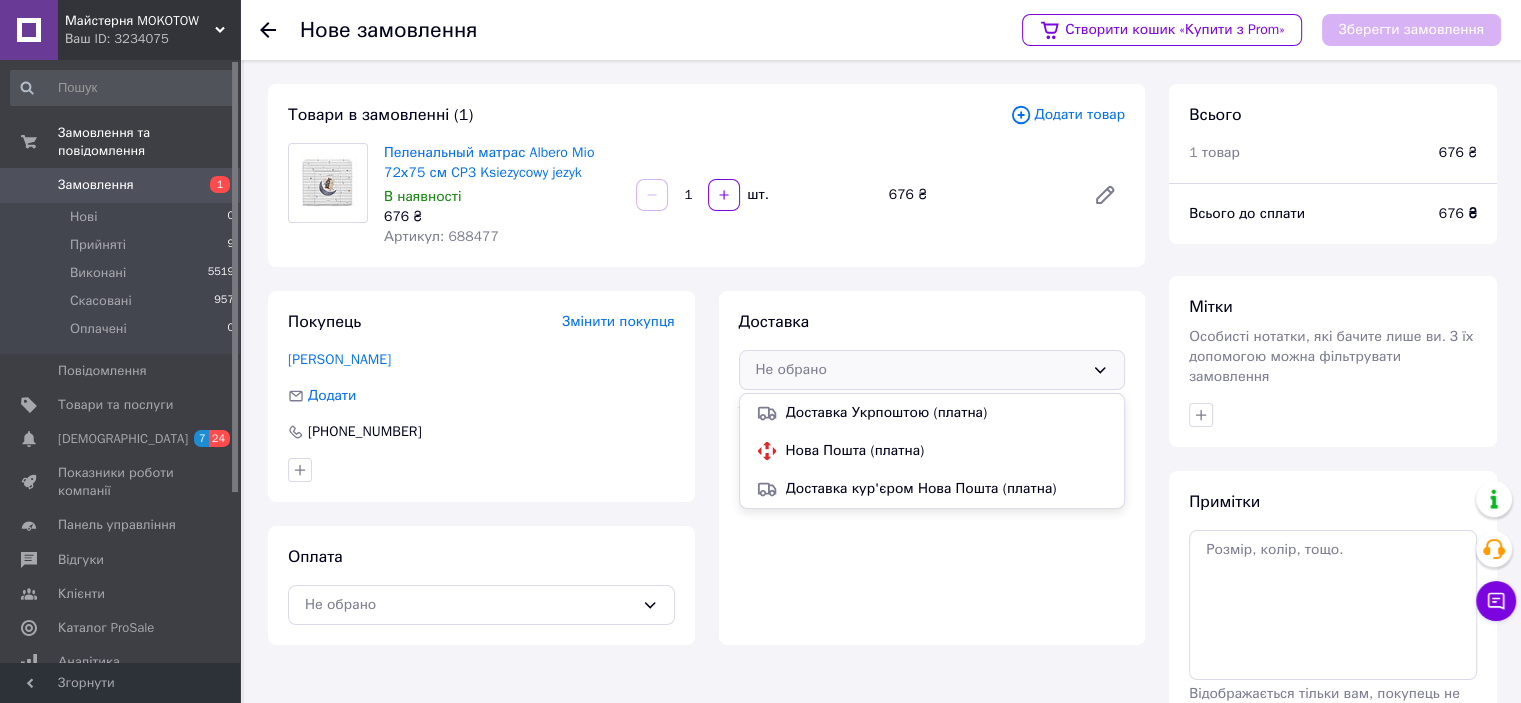 click on "Нова Пошта (платна)" at bounding box center [947, 451] 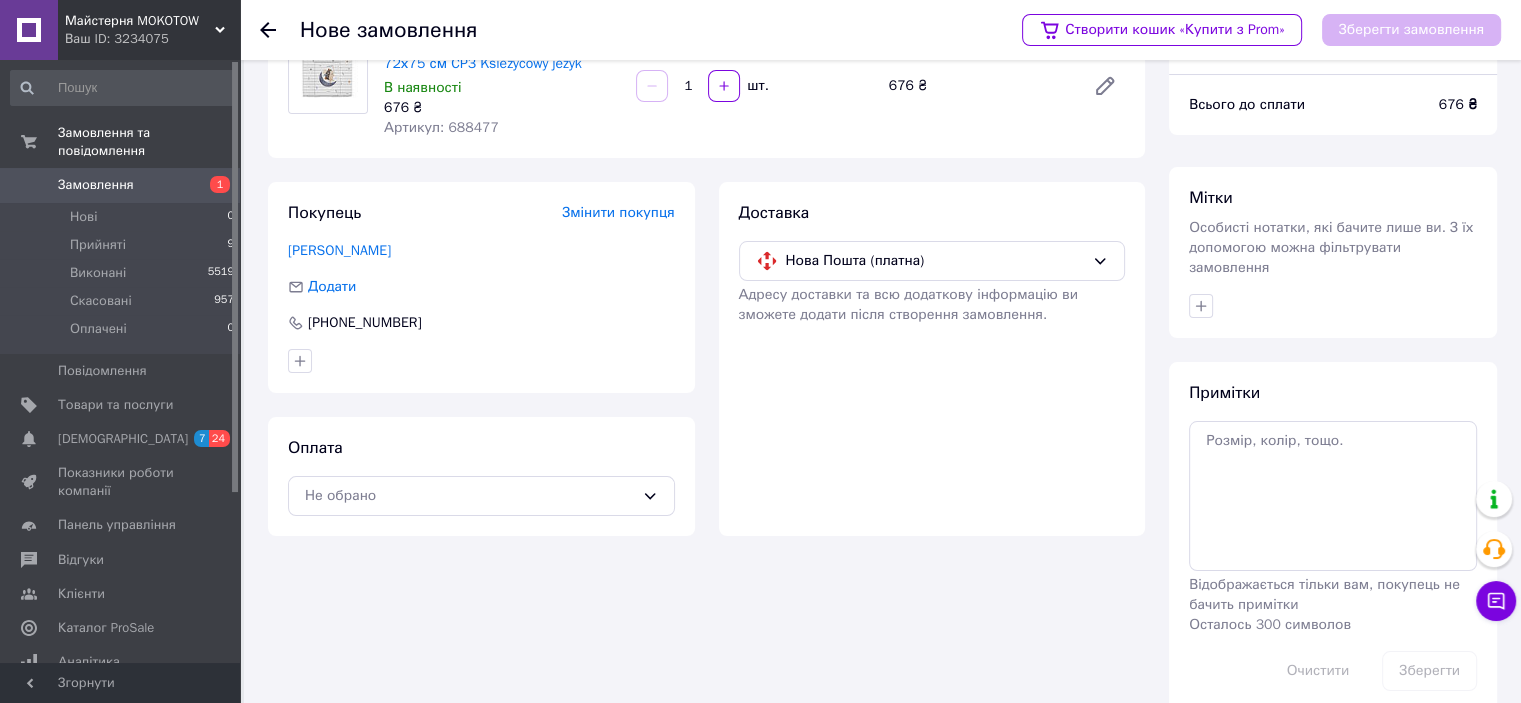 scroll, scrollTop: 120, scrollLeft: 0, axis: vertical 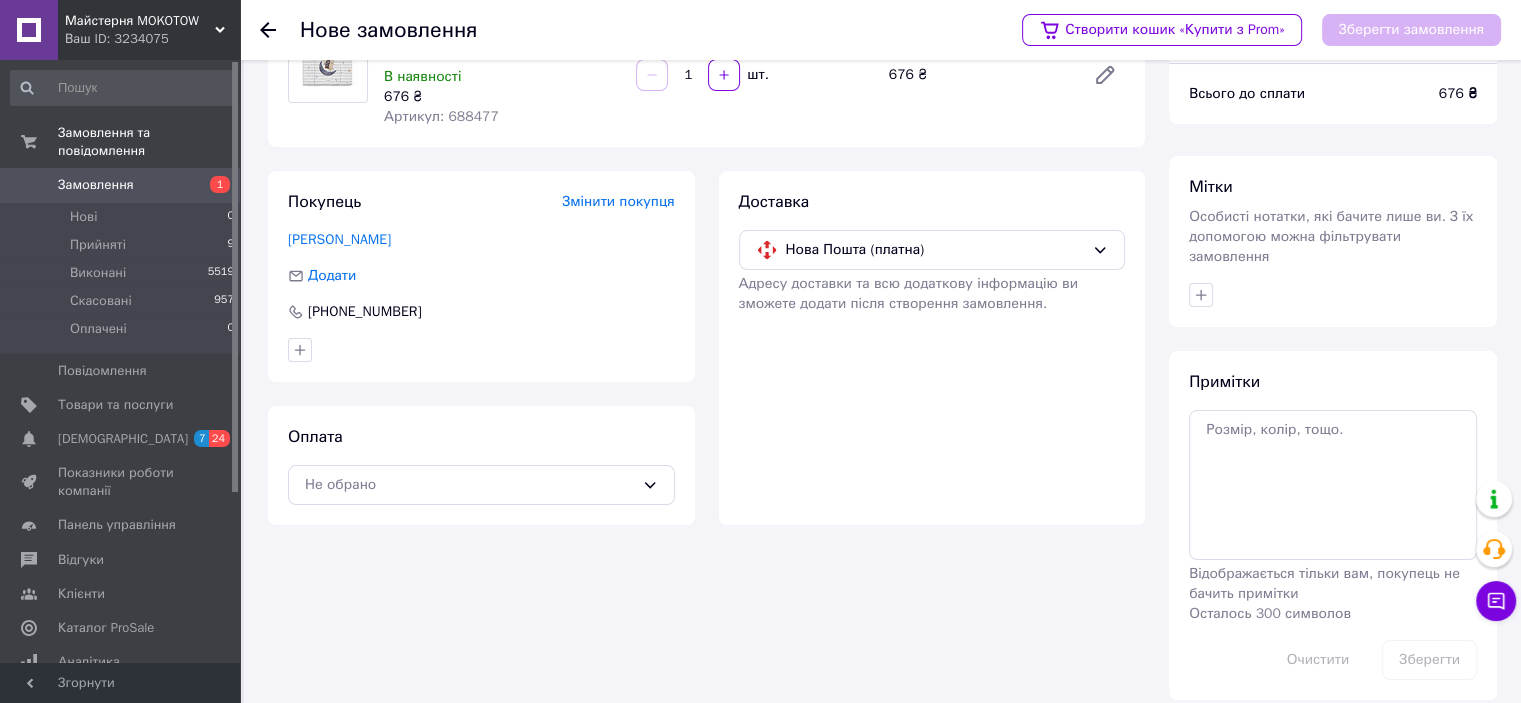 click on "Не обрано" at bounding box center (469, 485) 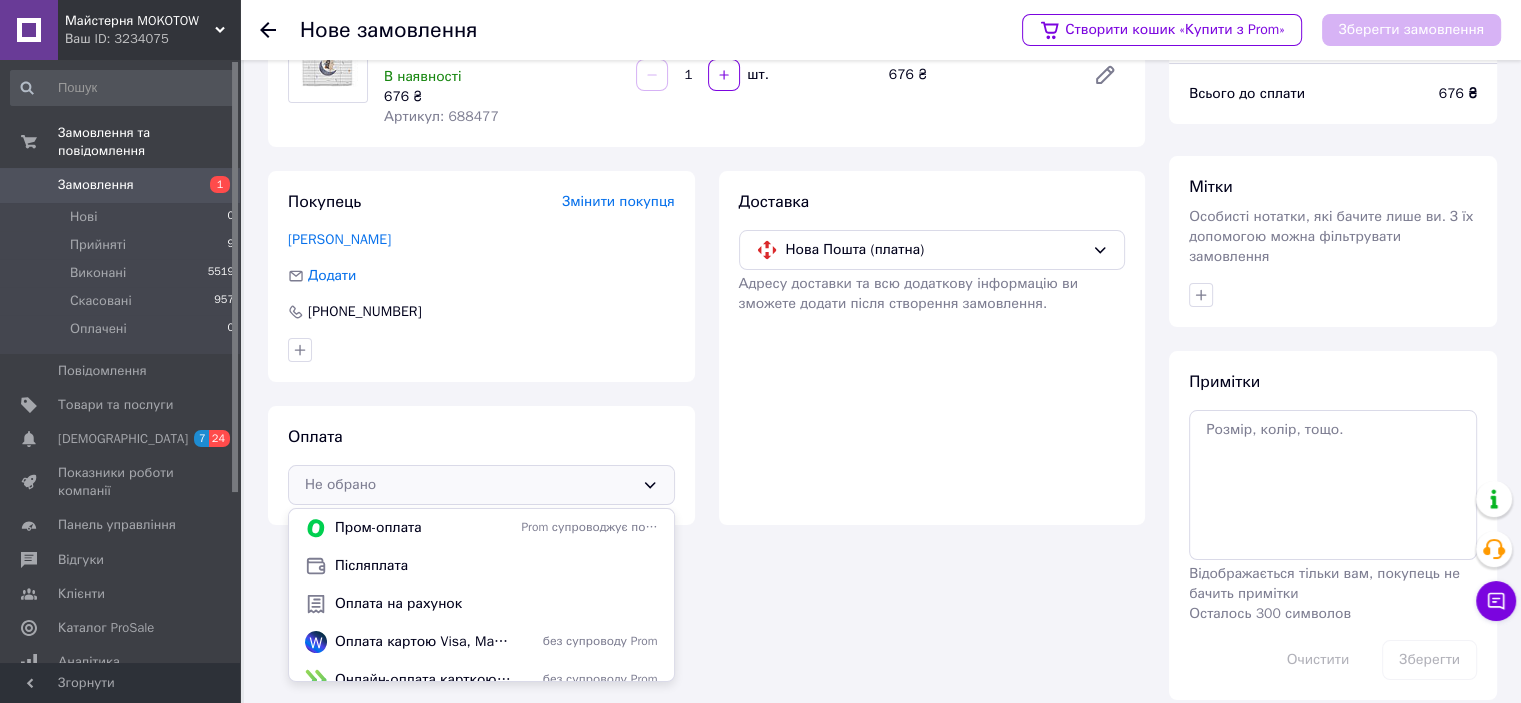 click on "Оплата на рахунок" at bounding box center [496, 604] 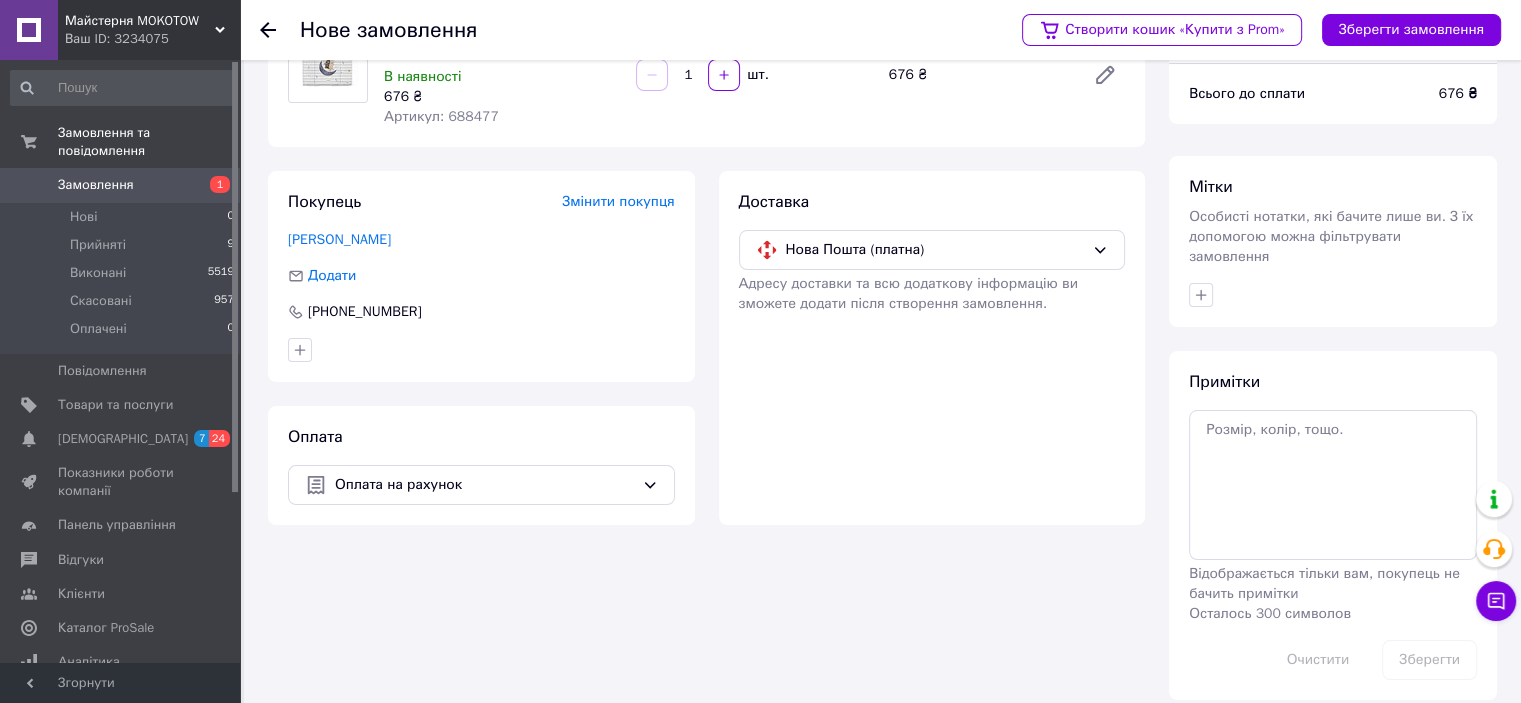 click on "Примітки Відображається тільки вам, покупець не бачить примітки Осталось 300 символов Очистити Зберегти" at bounding box center [1333, 525] 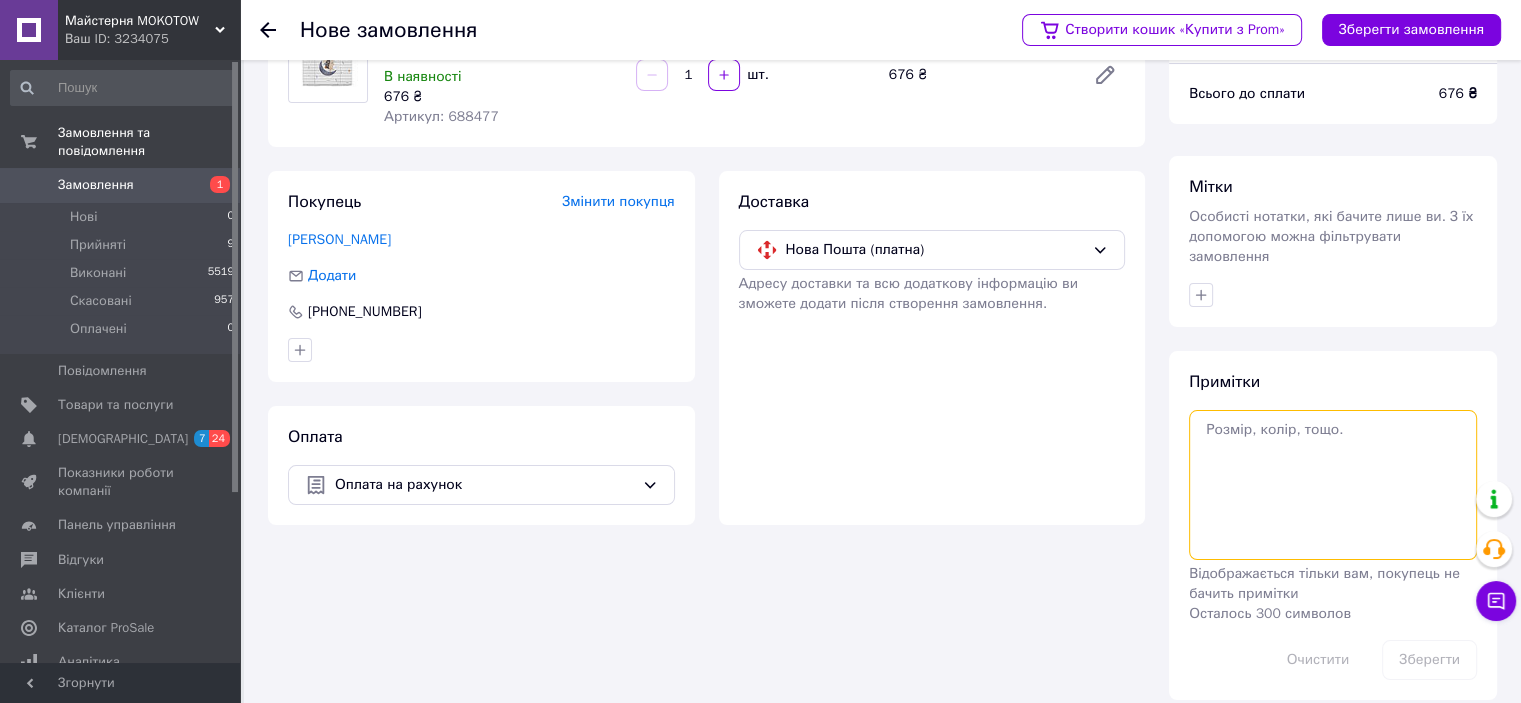 click at bounding box center (1333, 485) 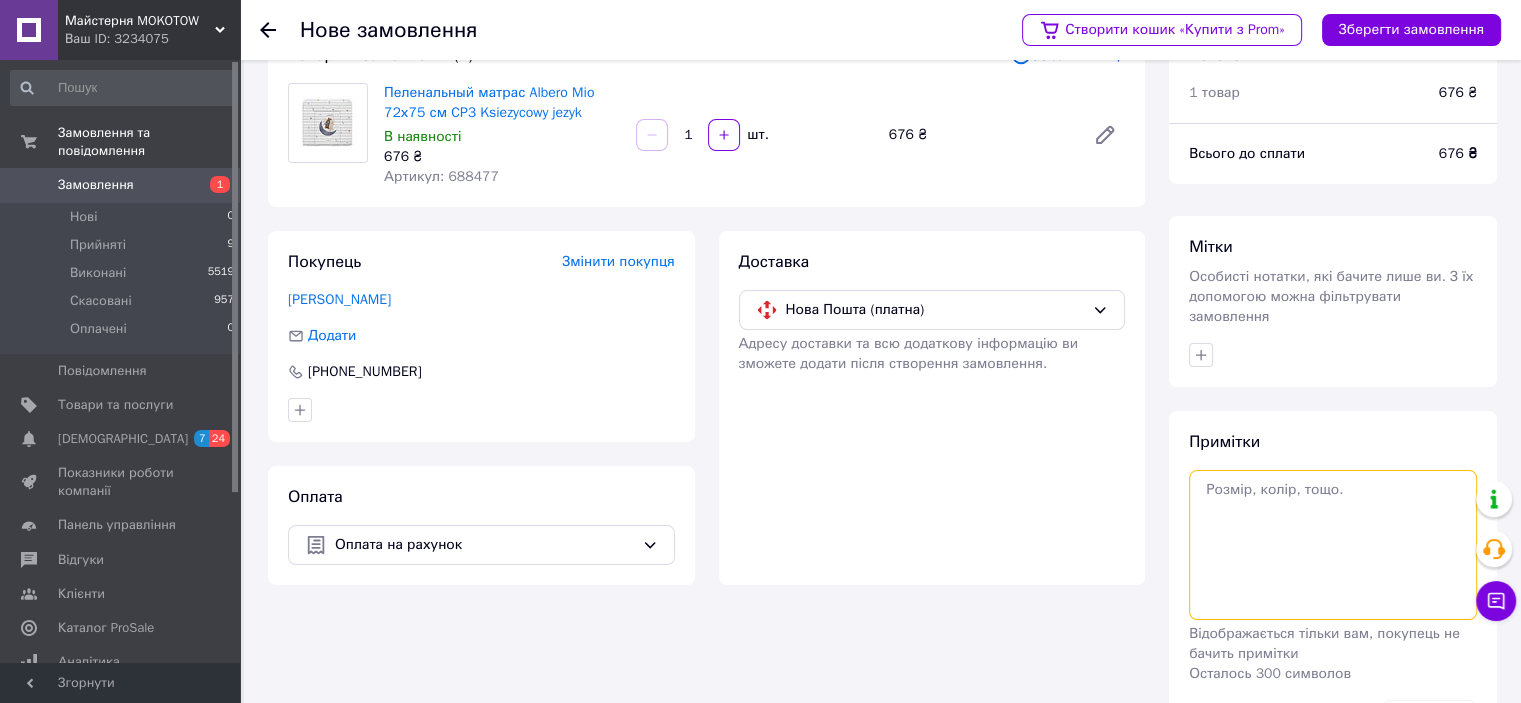 scroll, scrollTop: 0, scrollLeft: 0, axis: both 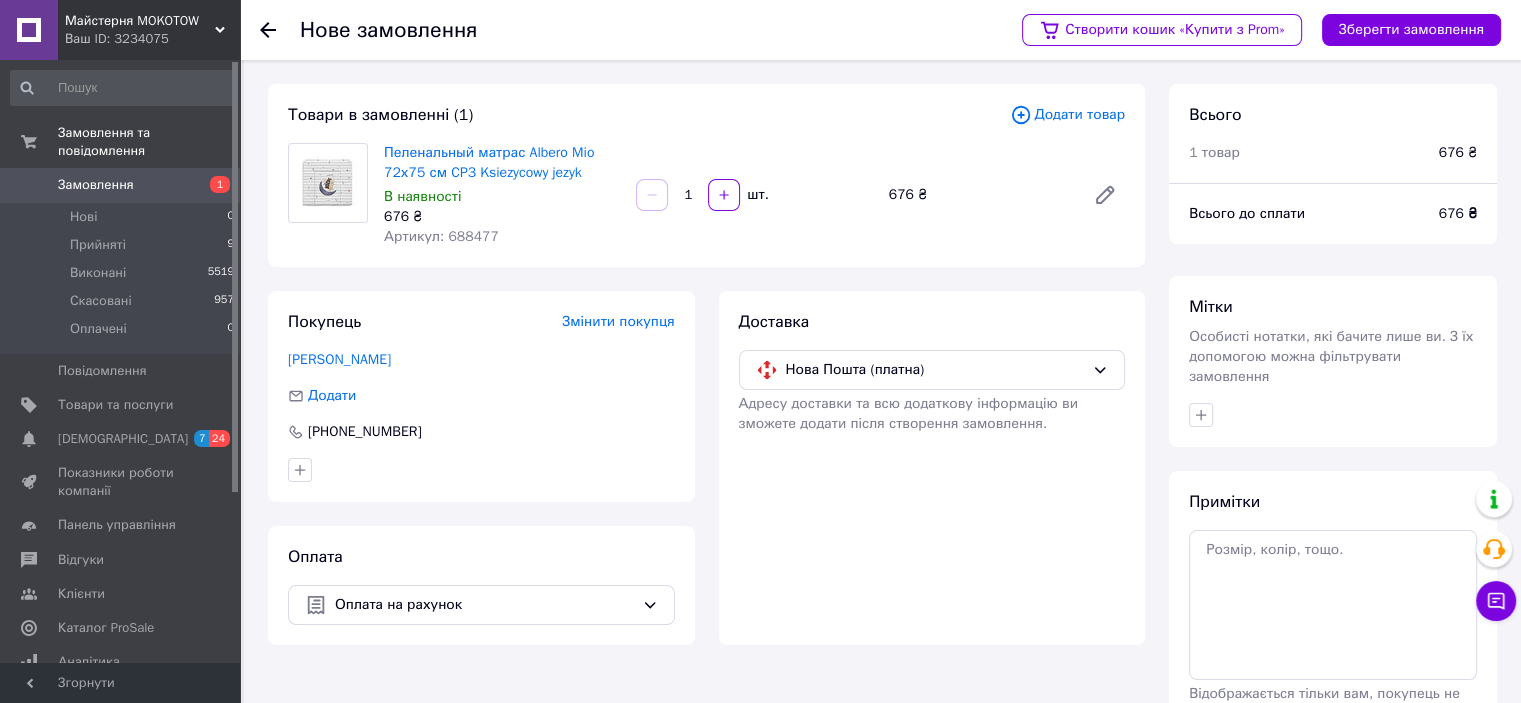 click on "Зберегти замовлення" at bounding box center (1411, 30) 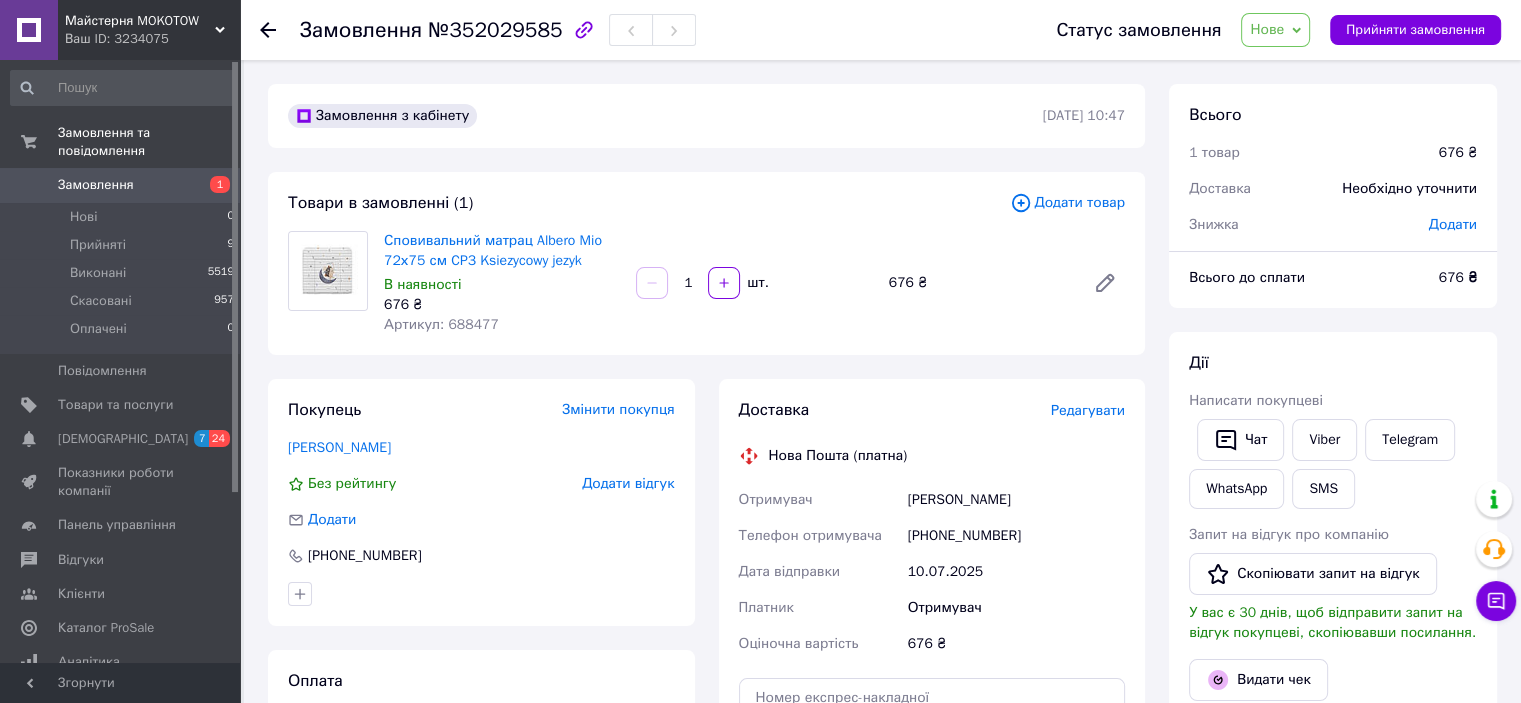 click on "Нове" at bounding box center (1267, 29) 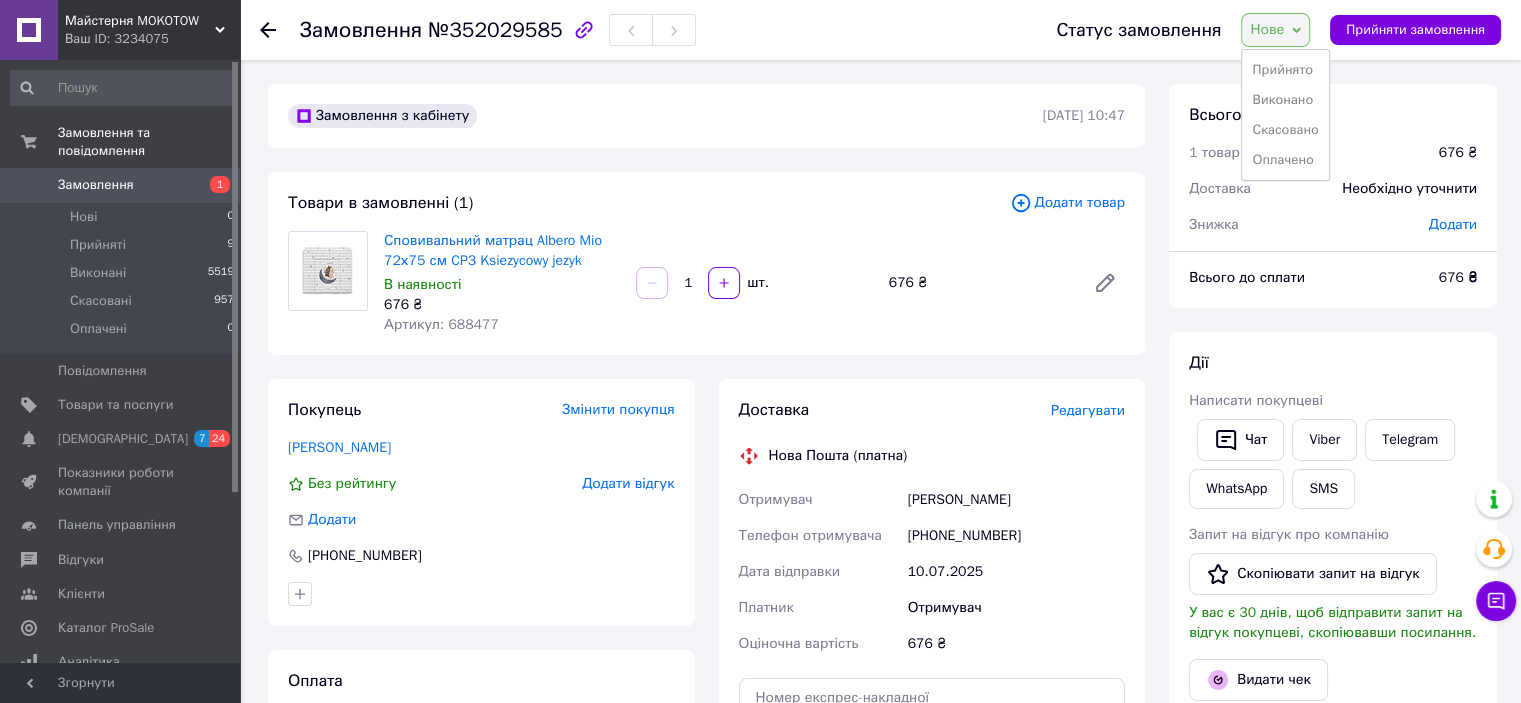 click on "Прийнято" at bounding box center [1285, 70] 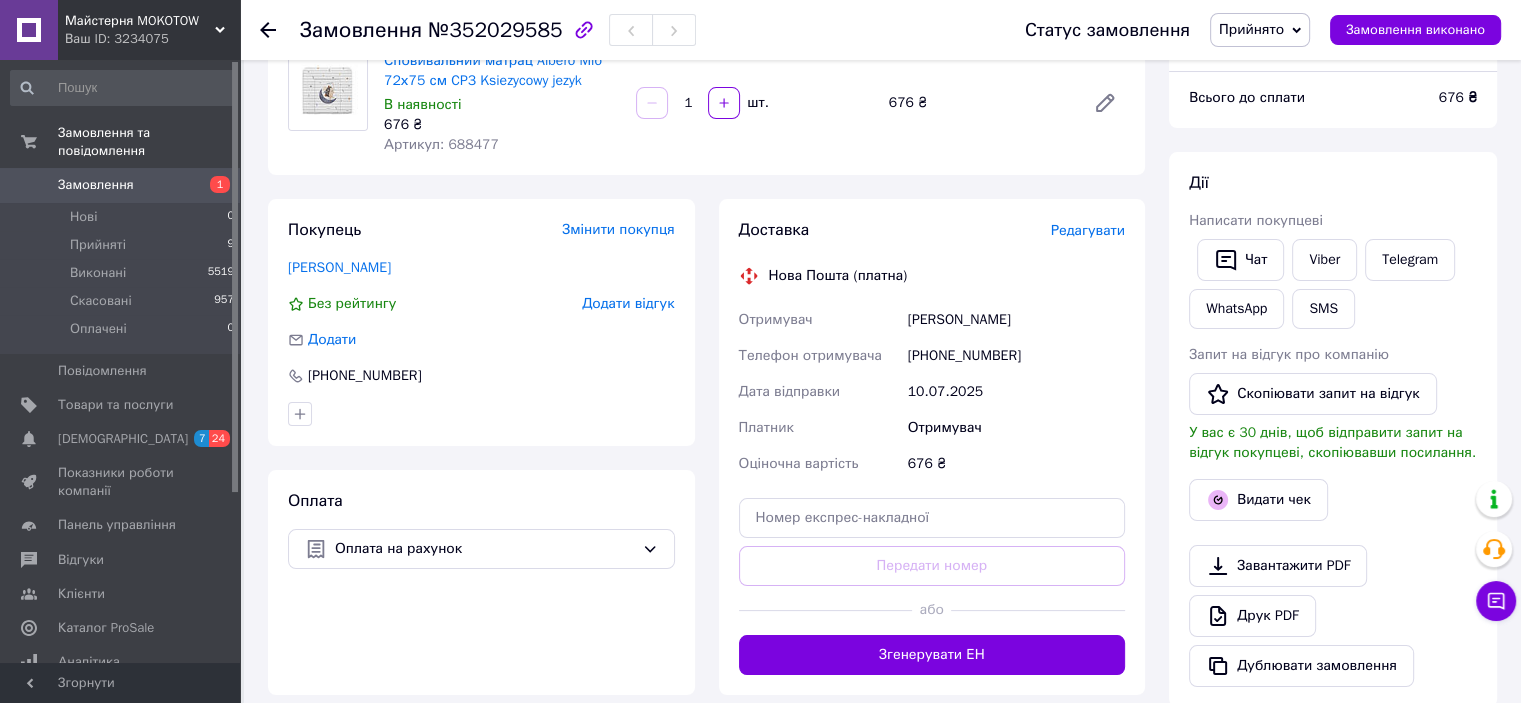 scroll, scrollTop: 400, scrollLeft: 0, axis: vertical 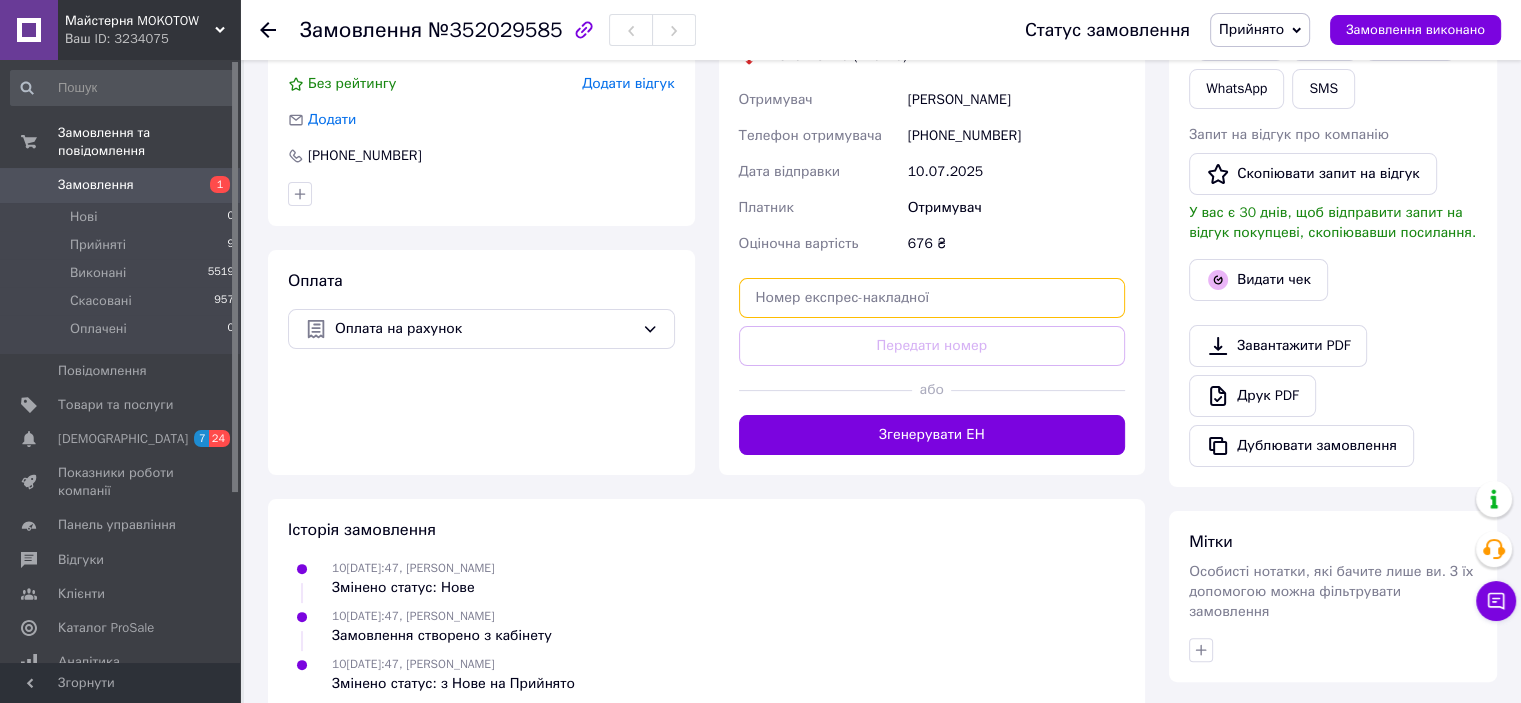 click at bounding box center (932, 298) 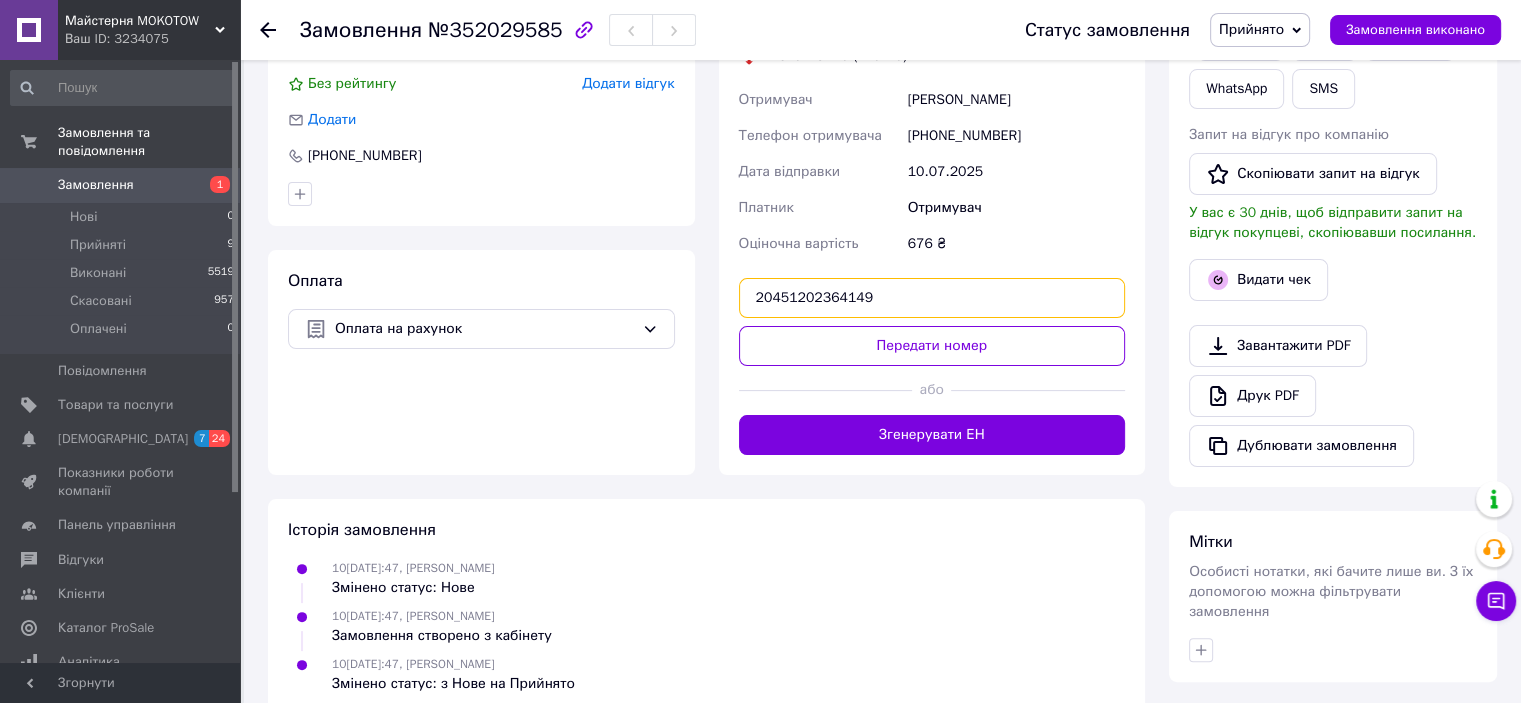 type on "20451202364149" 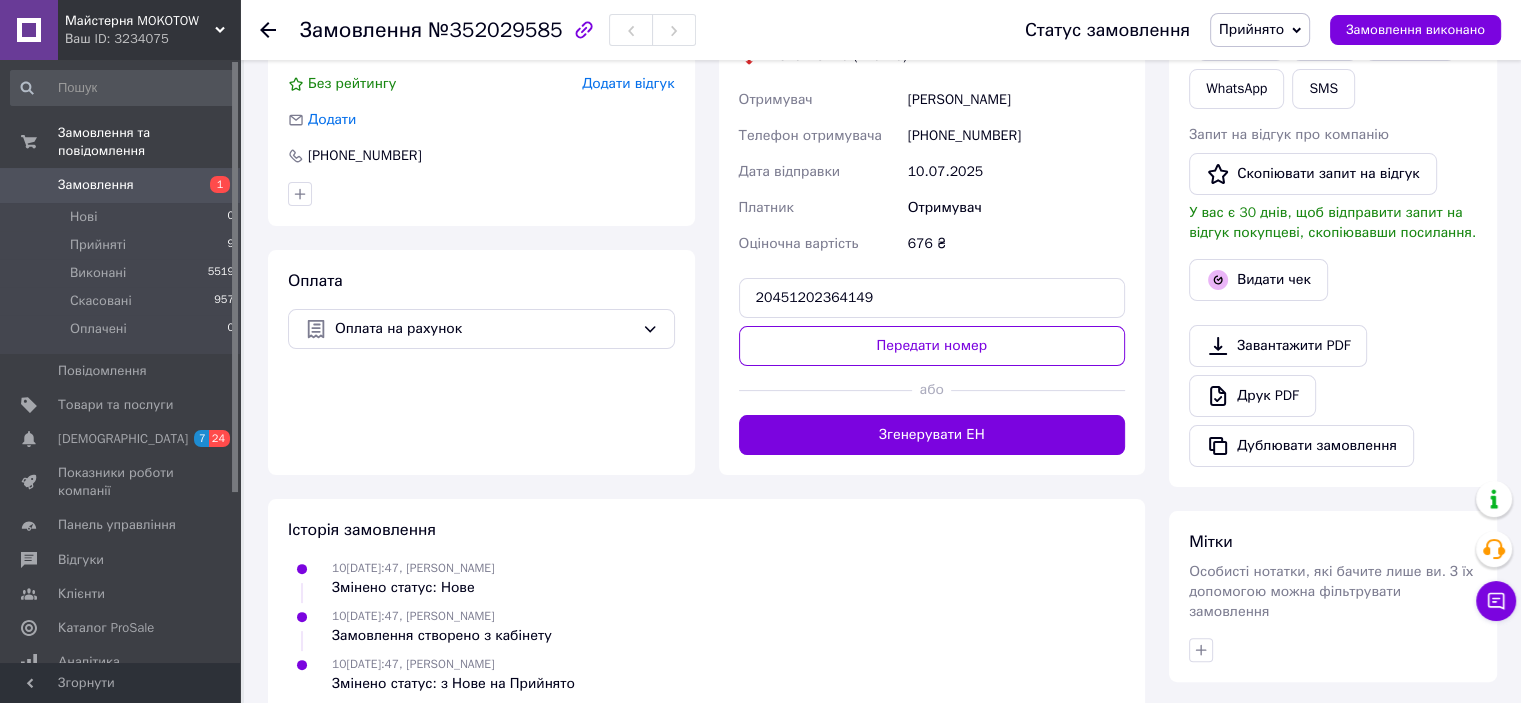 click on "Передати номер" at bounding box center (932, 346) 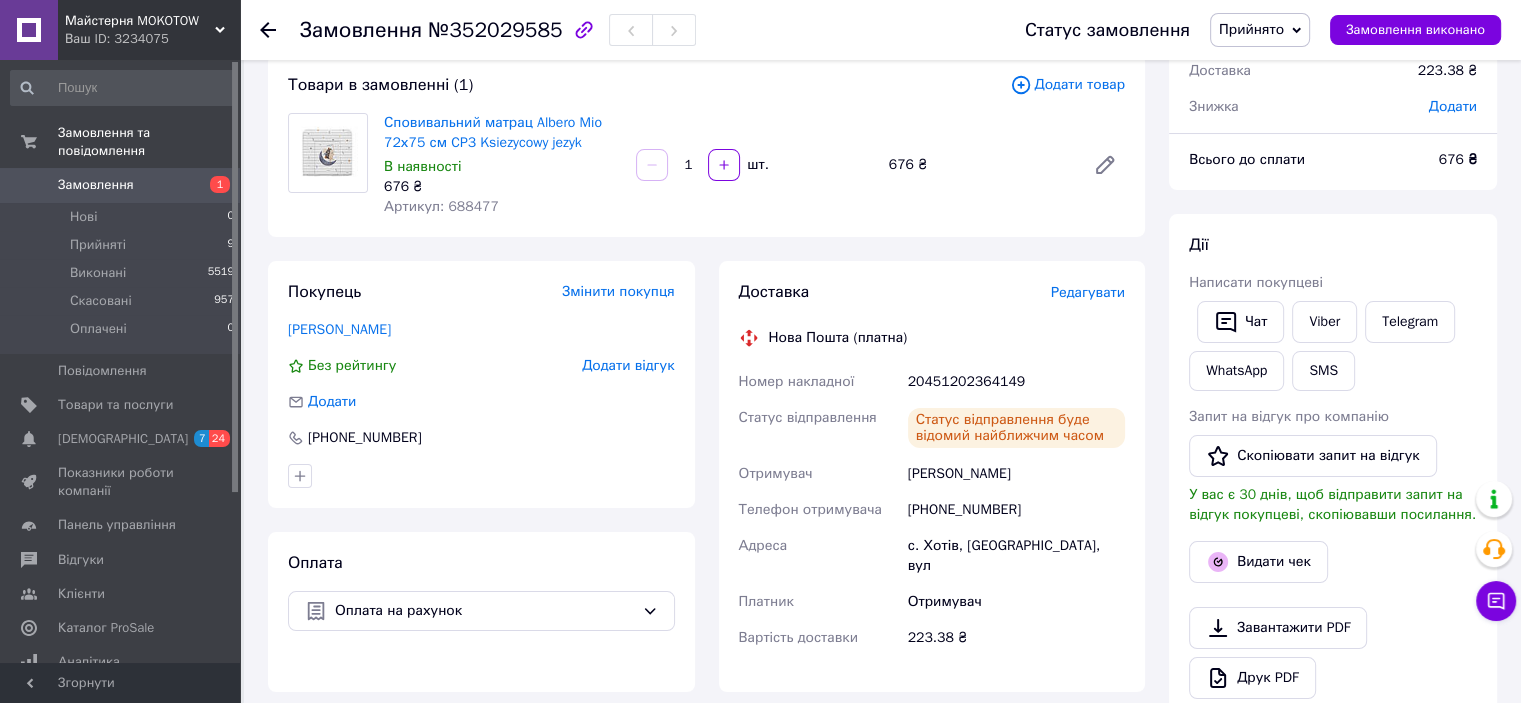 scroll, scrollTop: 0, scrollLeft: 0, axis: both 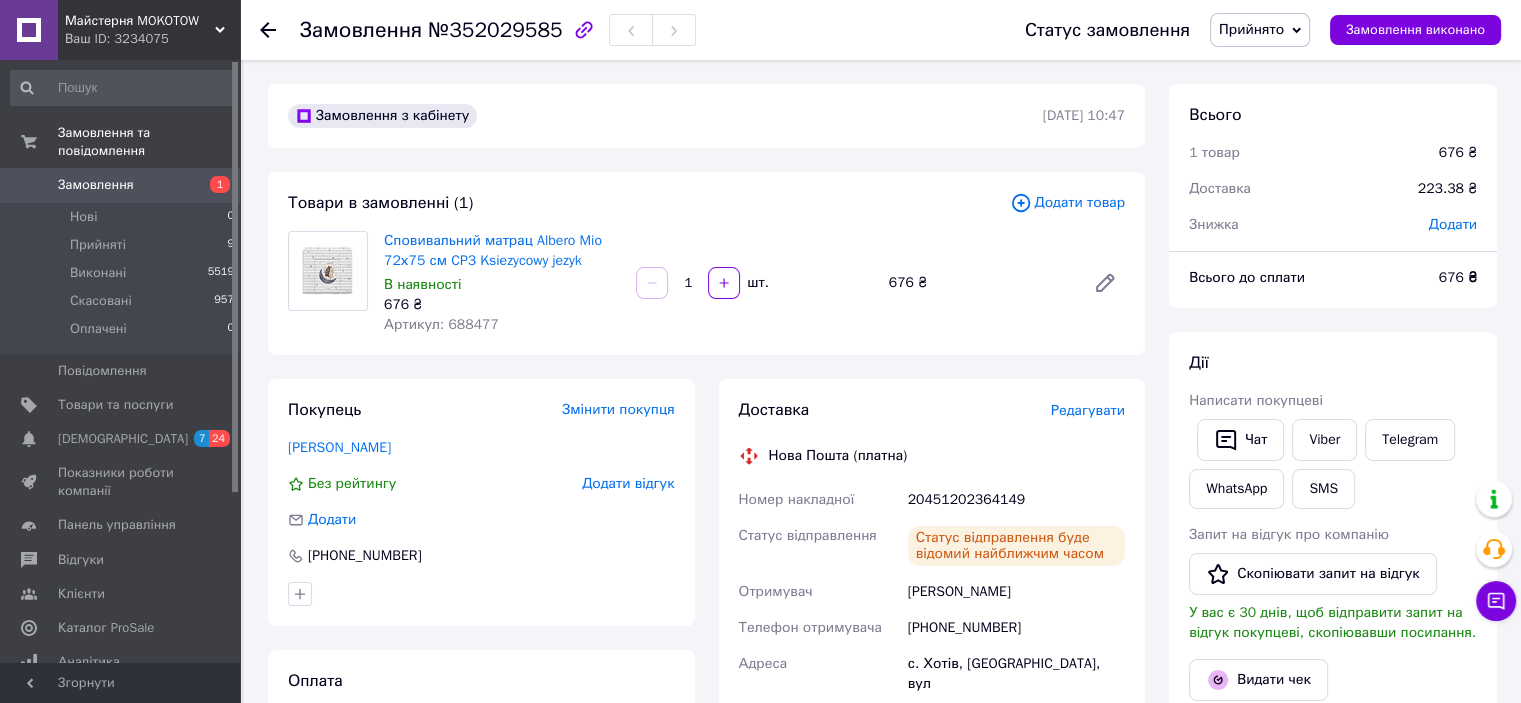 click on "Замовлення 1" at bounding box center (123, 185) 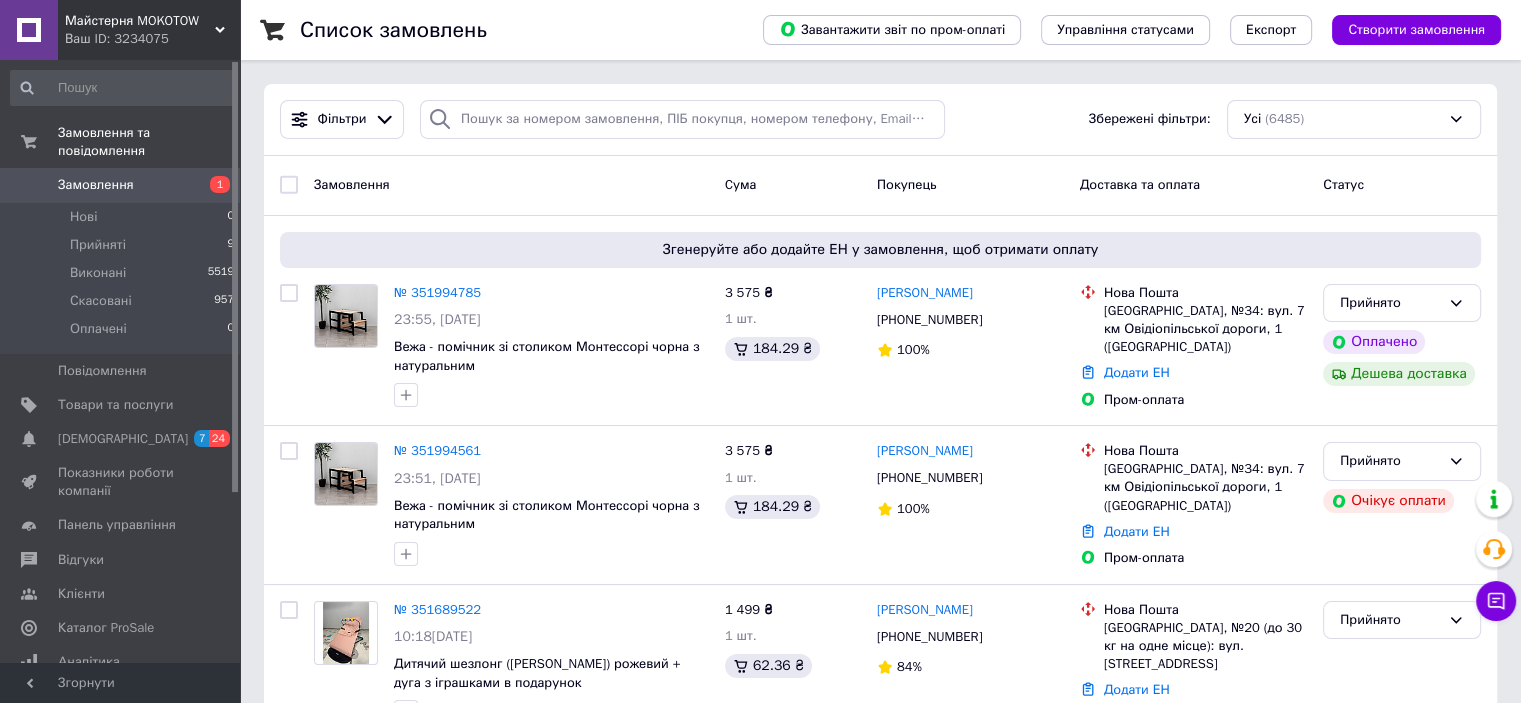 click on "Товари та послуги" at bounding box center [115, 405] 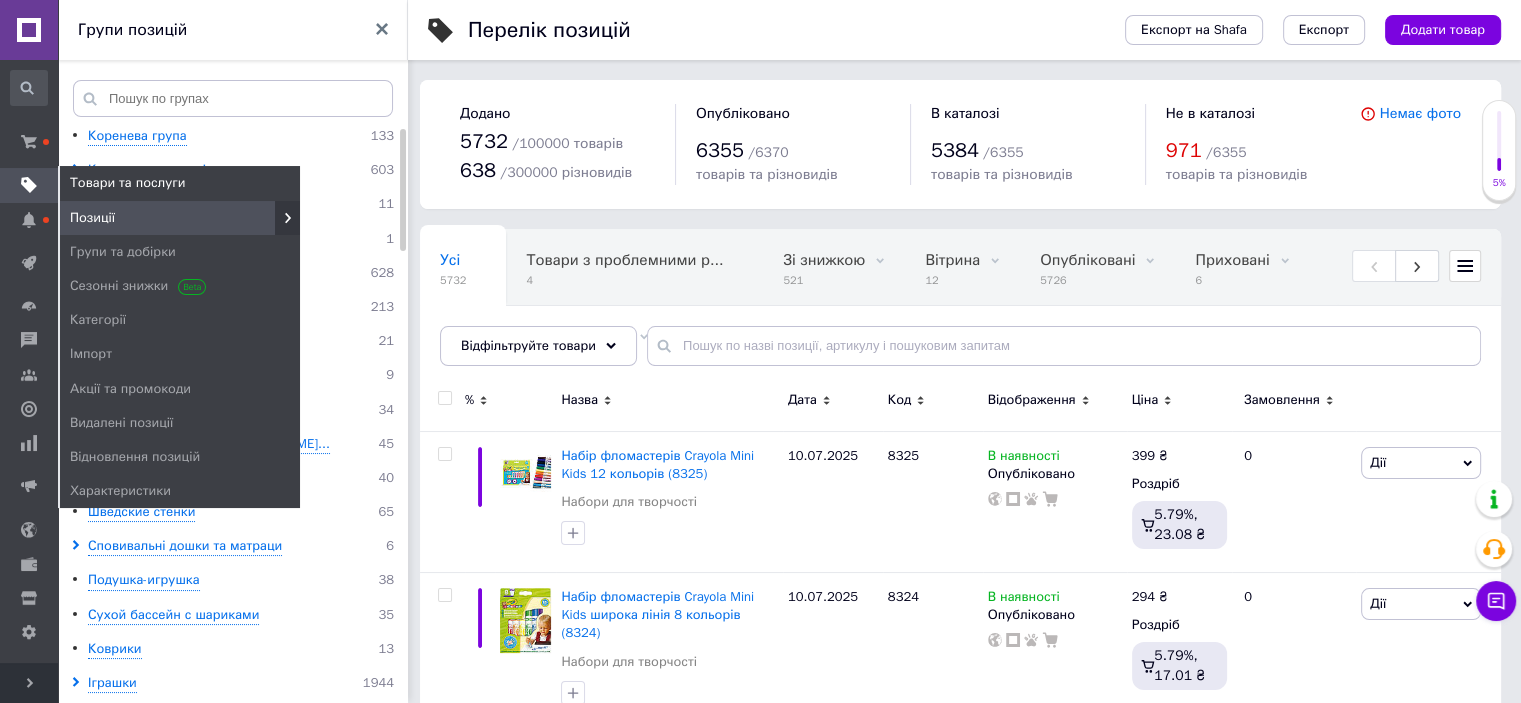 click on "Імпорт" at bounding box center [91, 354] 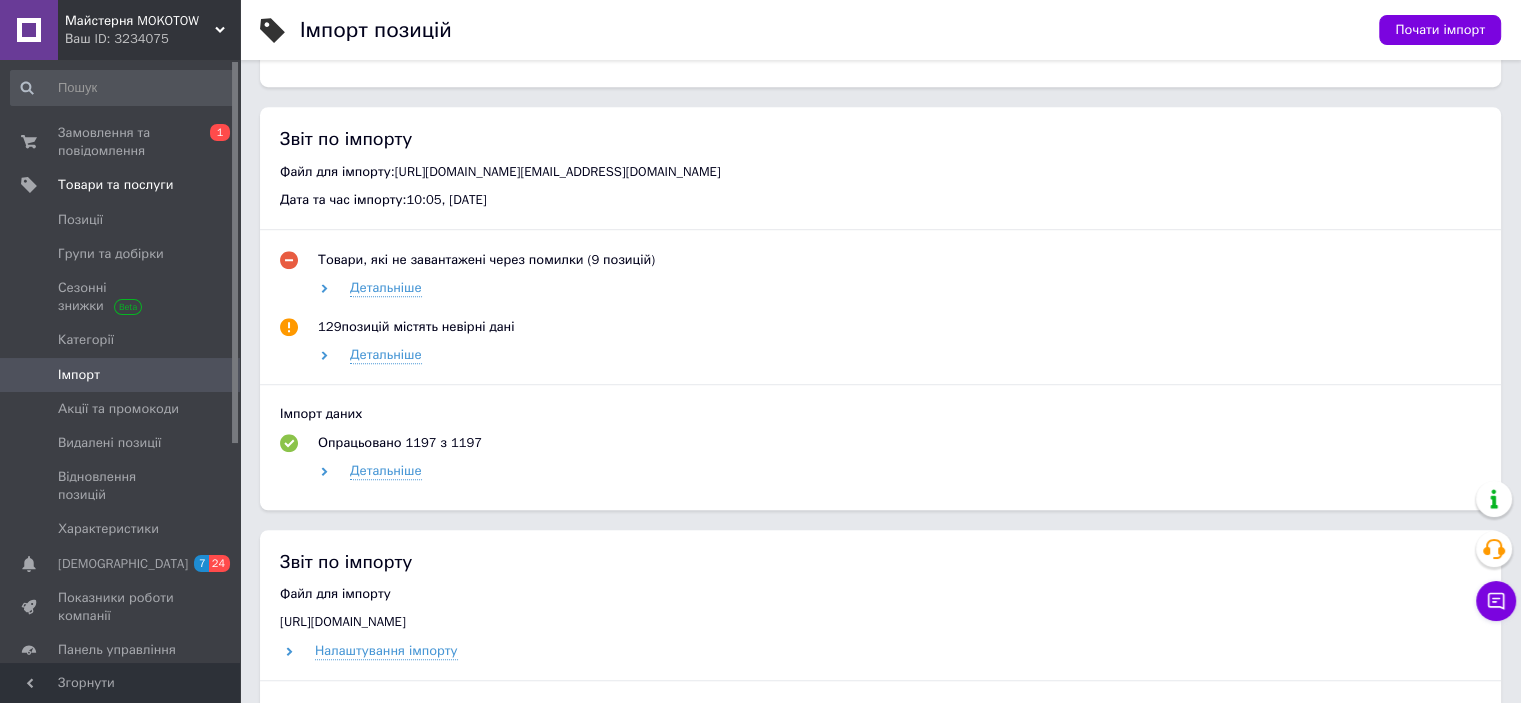 scroll, scrollTop: 1647, scrollLeft: 0, axis: vertical 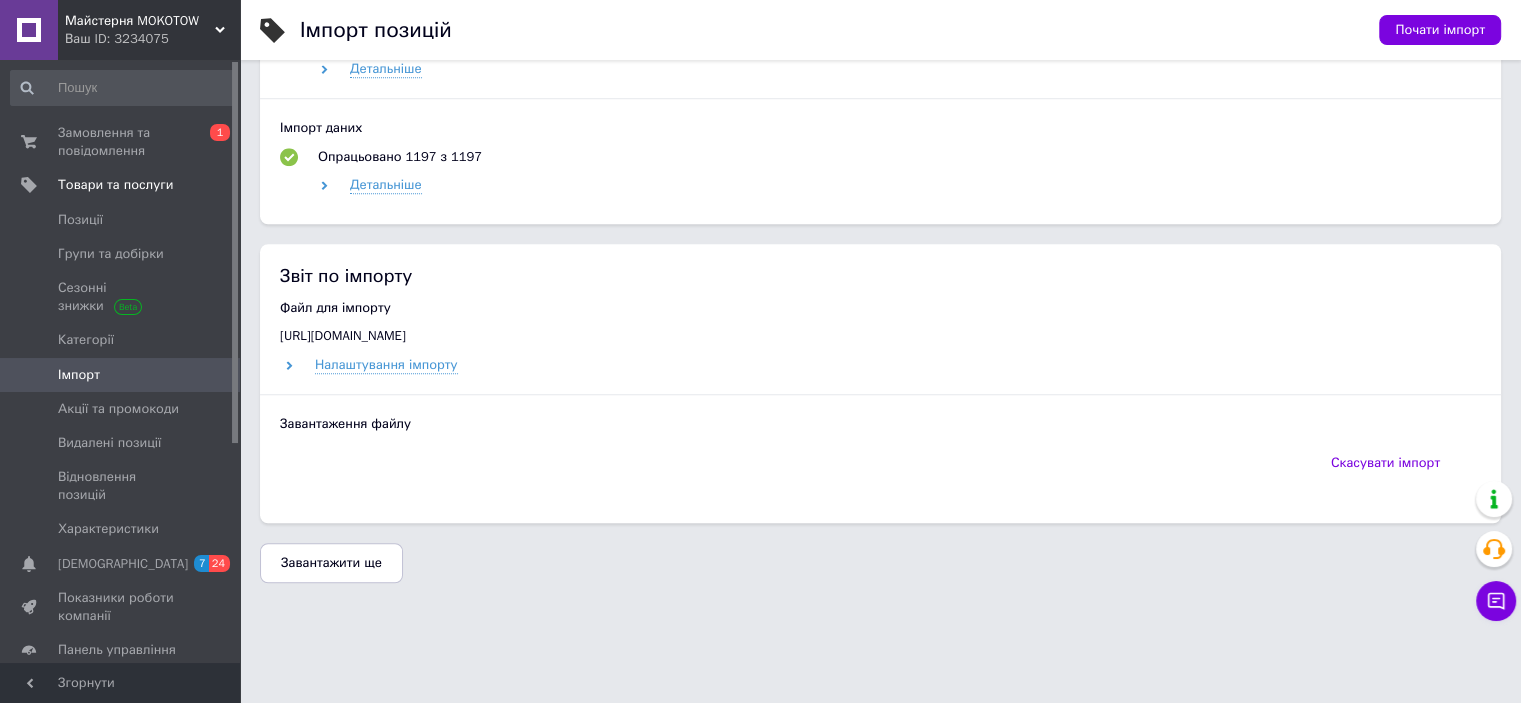 click on "Завантажити ще" at bounding box center (331, 563) 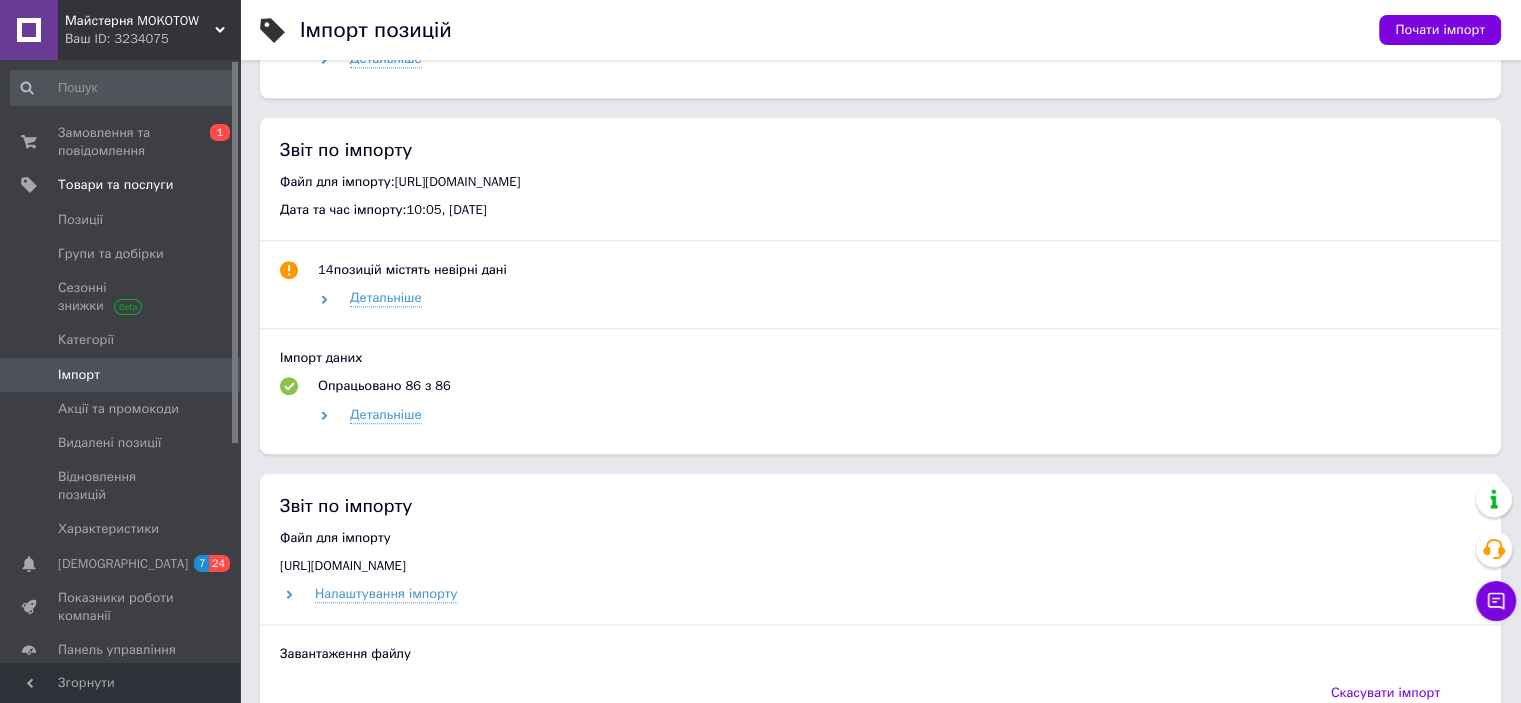 scroll, scrollTop: 2000, scrollLeft: 0, axis: vertical 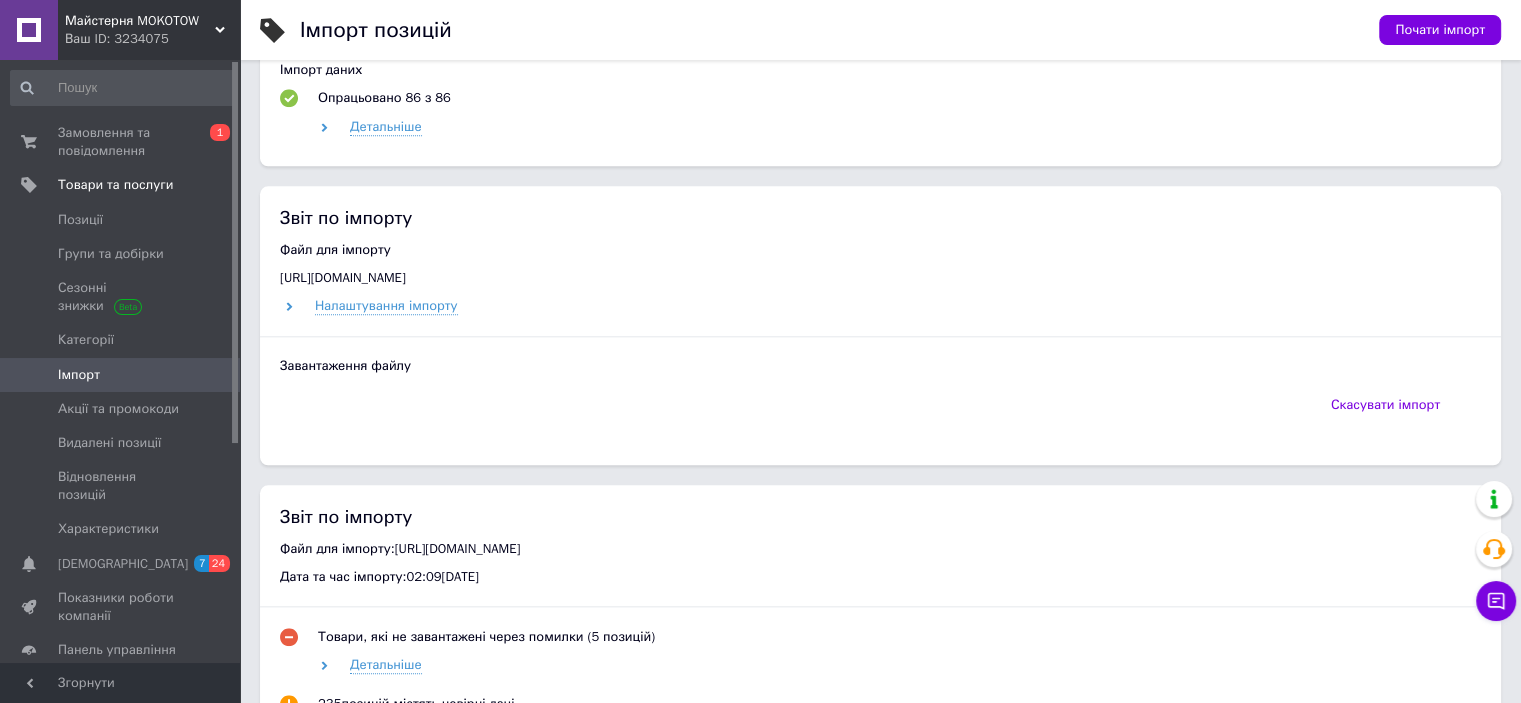 click on "Замовлення та повідомлення" at bounding box center [121, 142] 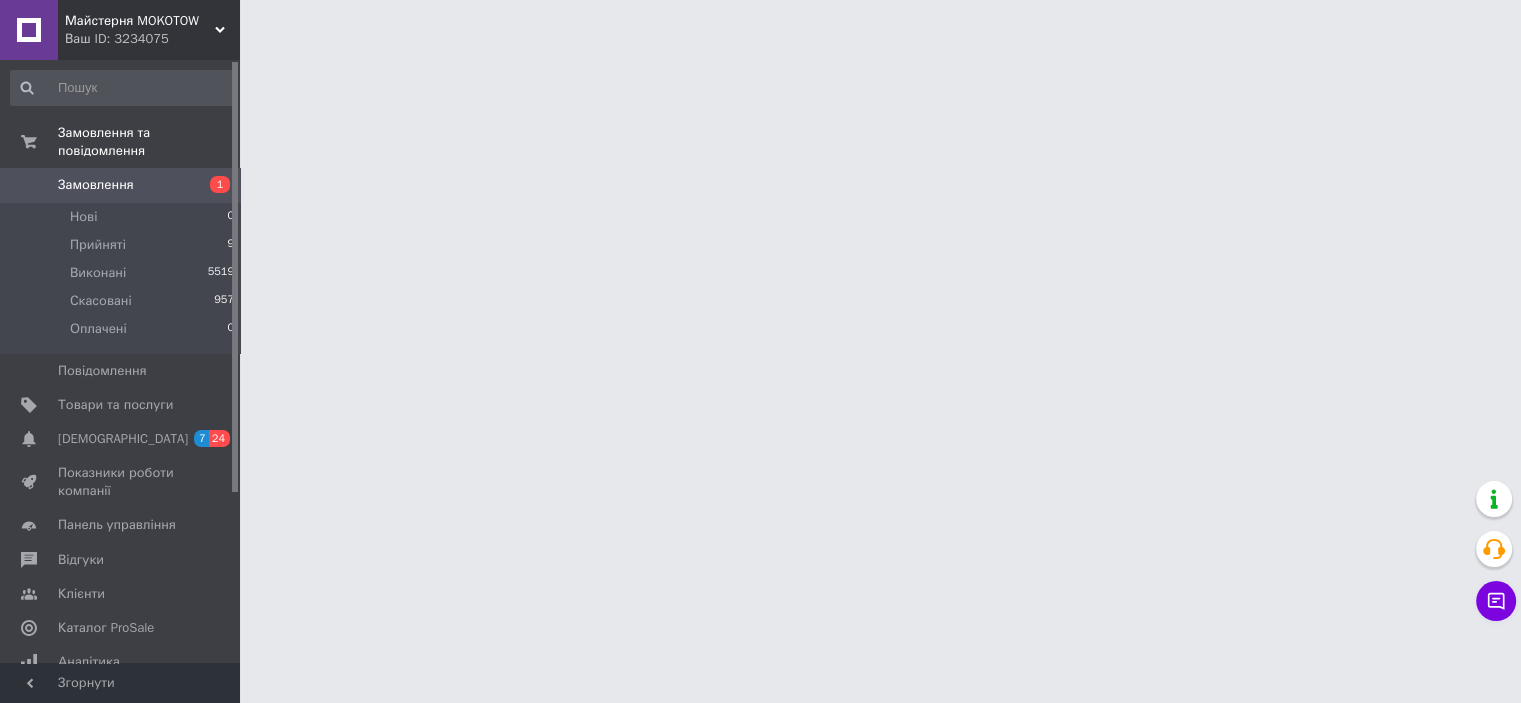 scroll, scrollTop: 0, scrollLeft: 0, axis: both 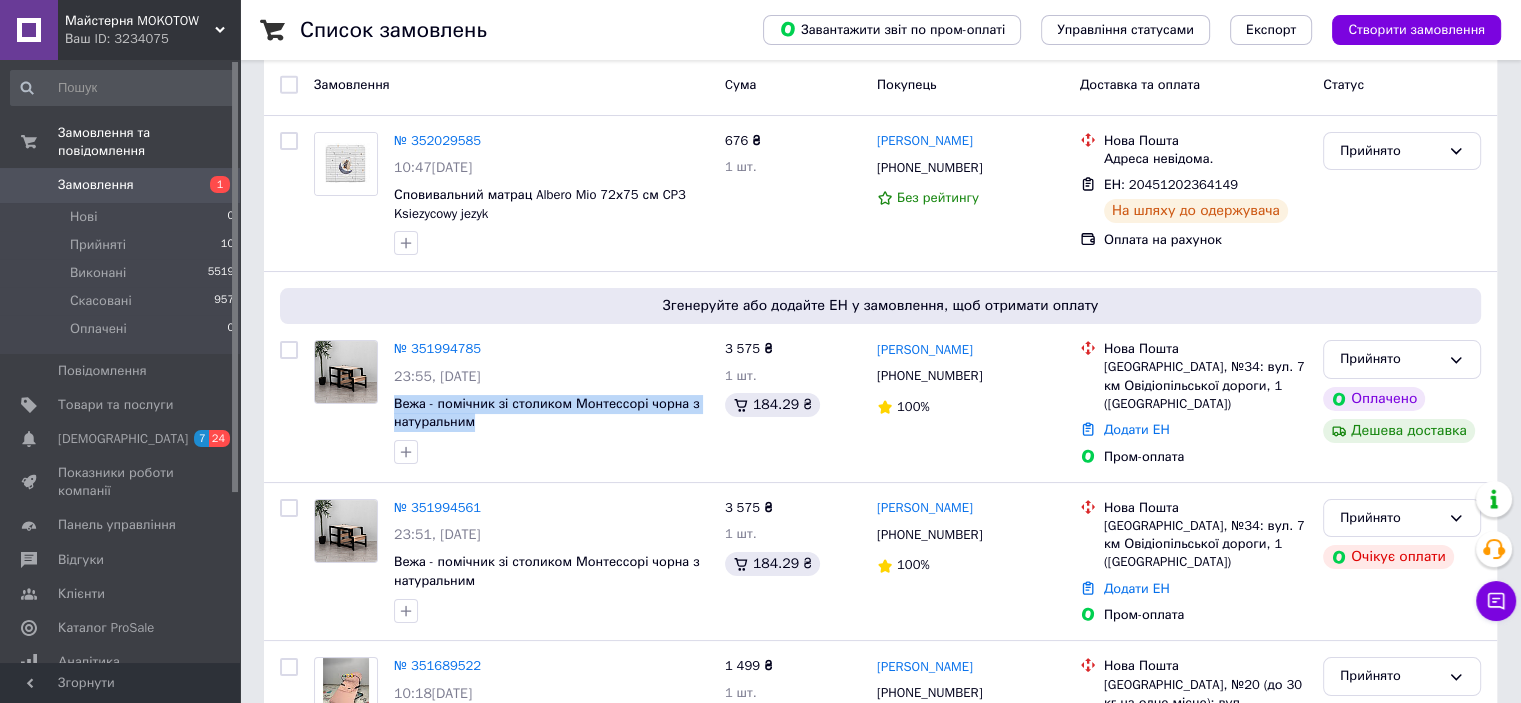 drag, startPoint x: 480, startPoint y: 427, endPoint x: 393, endPoint y: 403, distance: 90.24966 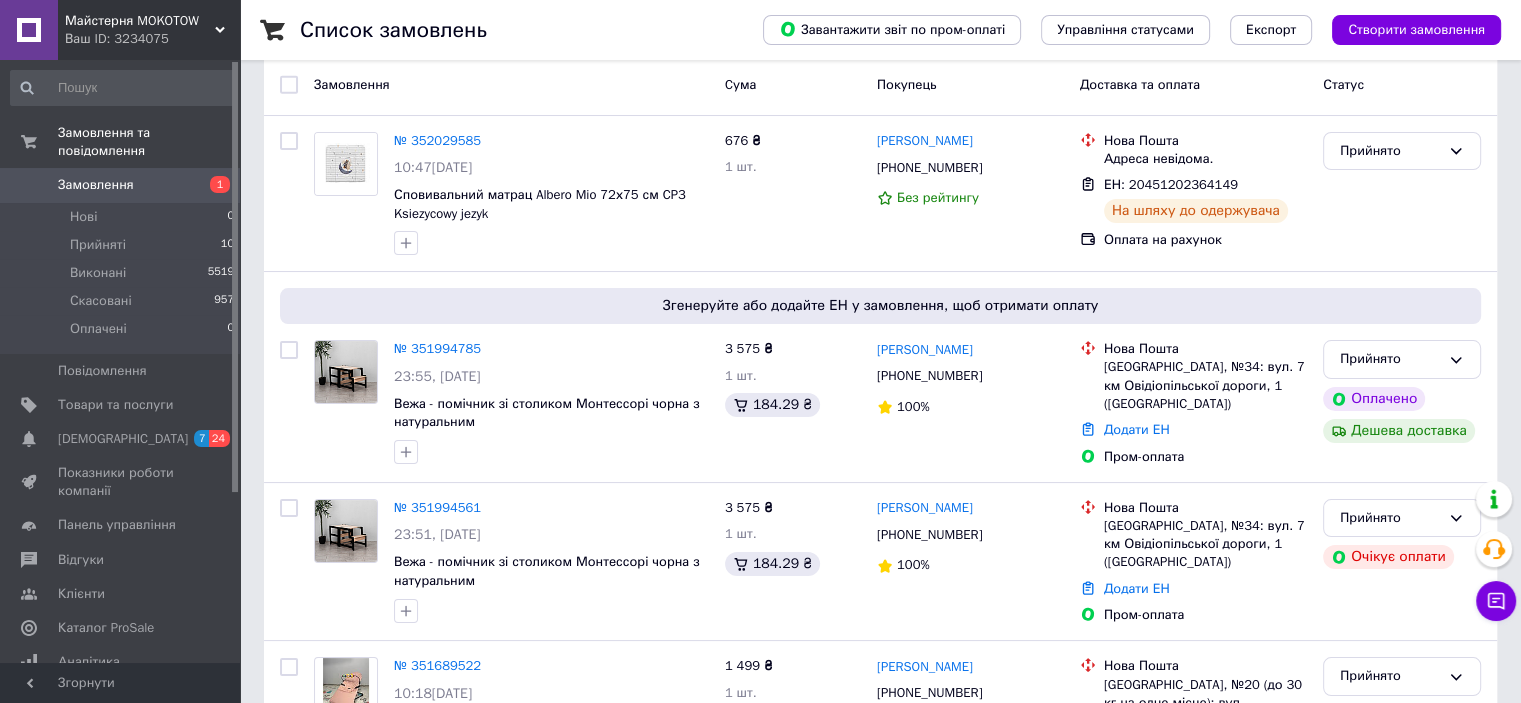 click at bounding box center [551, 452] 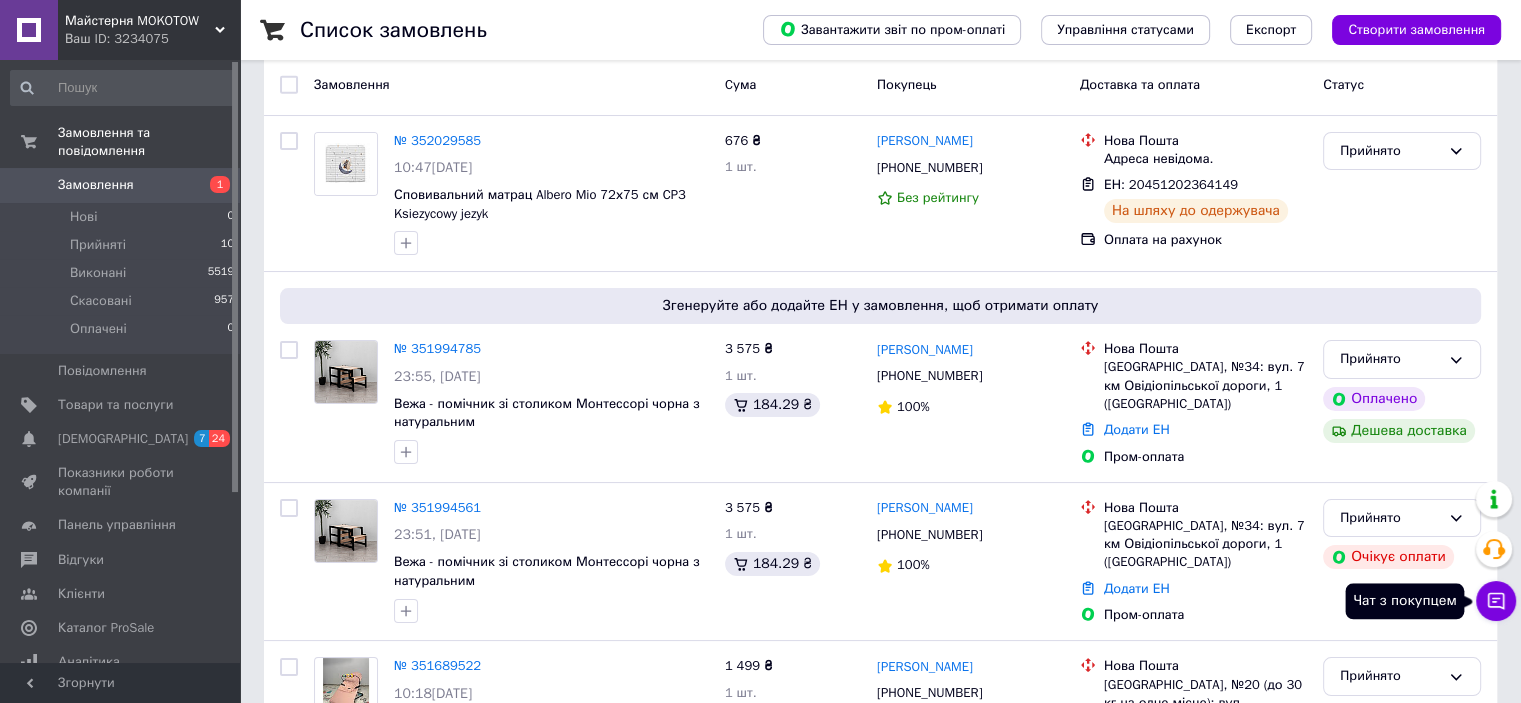 click 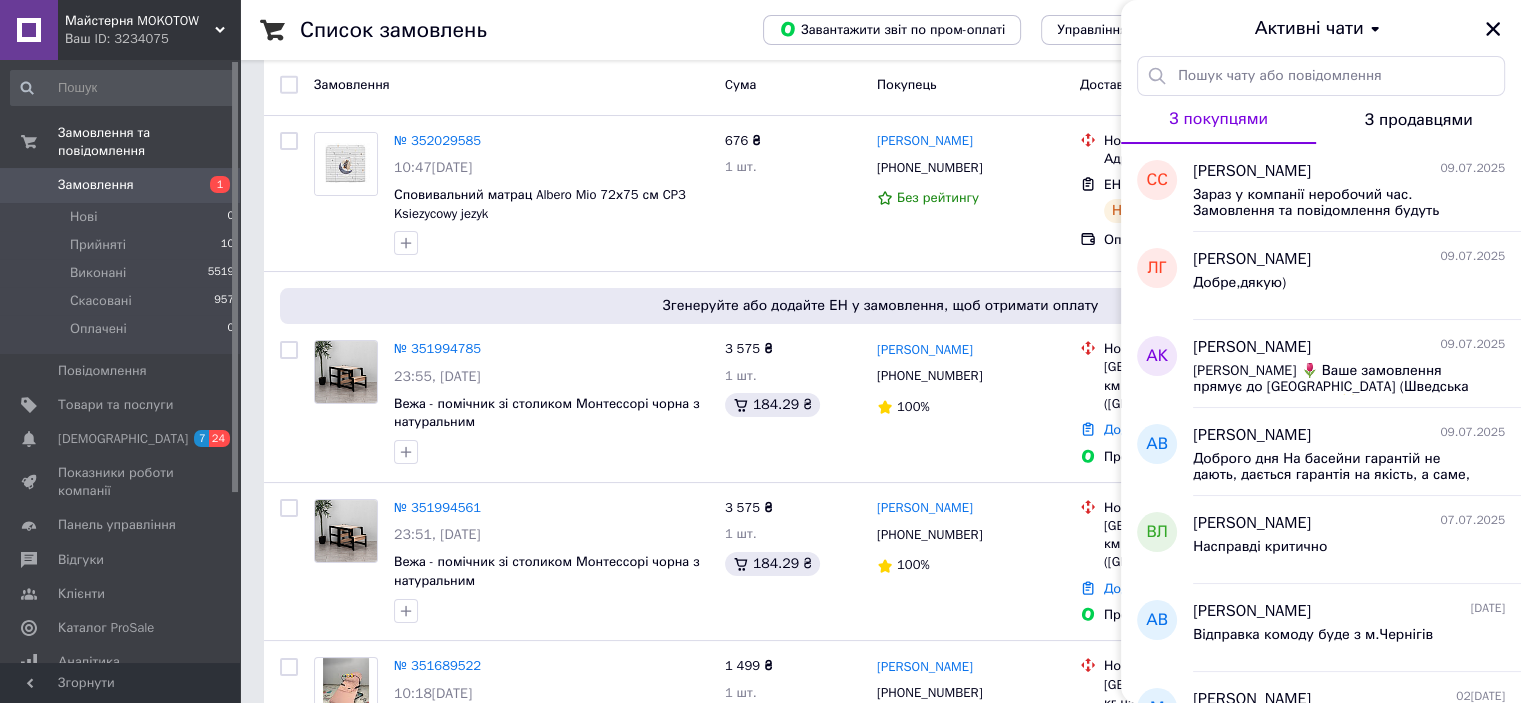 click on "Зараз у компанії неробочий час. Замовлення та повідомлення будуть оброблені з 10:00 найближчого робочого дня (завтра, 10.07)" at bounding box center (1335, 203) 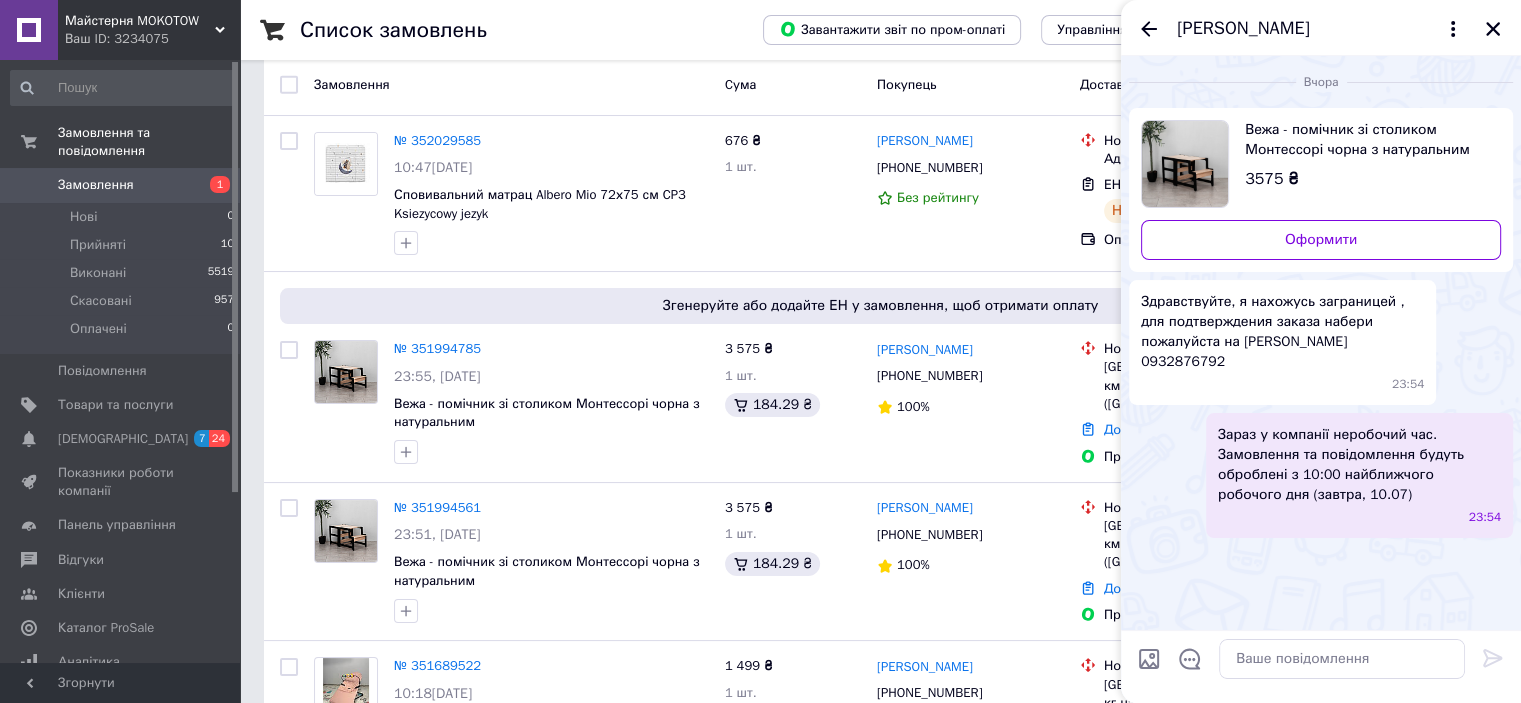 click on "Здравствуйте, я нахожусь заграницей , для подтверждения заказа набери пожалуйста на [PERSON_NAME] 0932876792" at bounding box center (1282, 332) 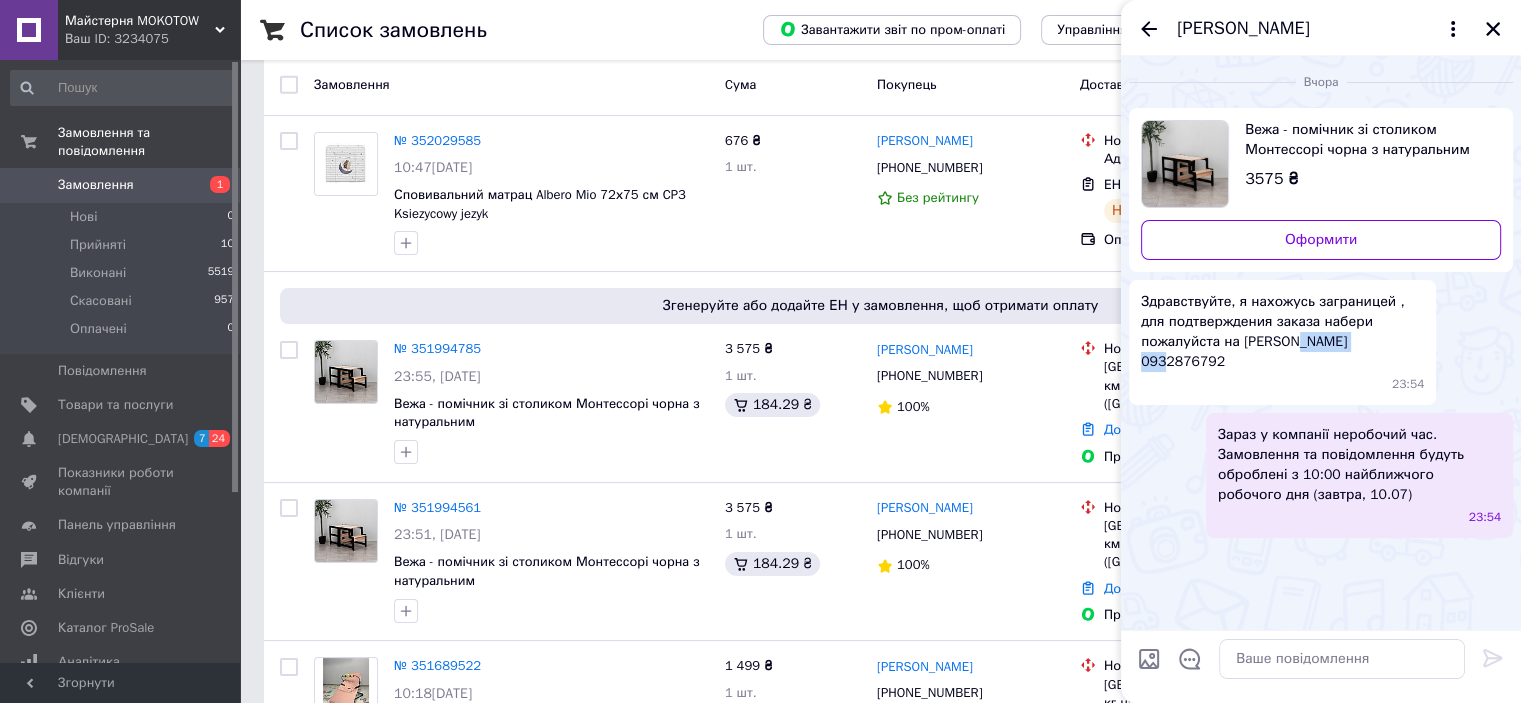 click on "Здравствуйте, я нахожусь заграницей , для подтверждения заказа набери пожалуйста на [PERSON_NAME] 0932876792" at bounding box center (1282, 332) 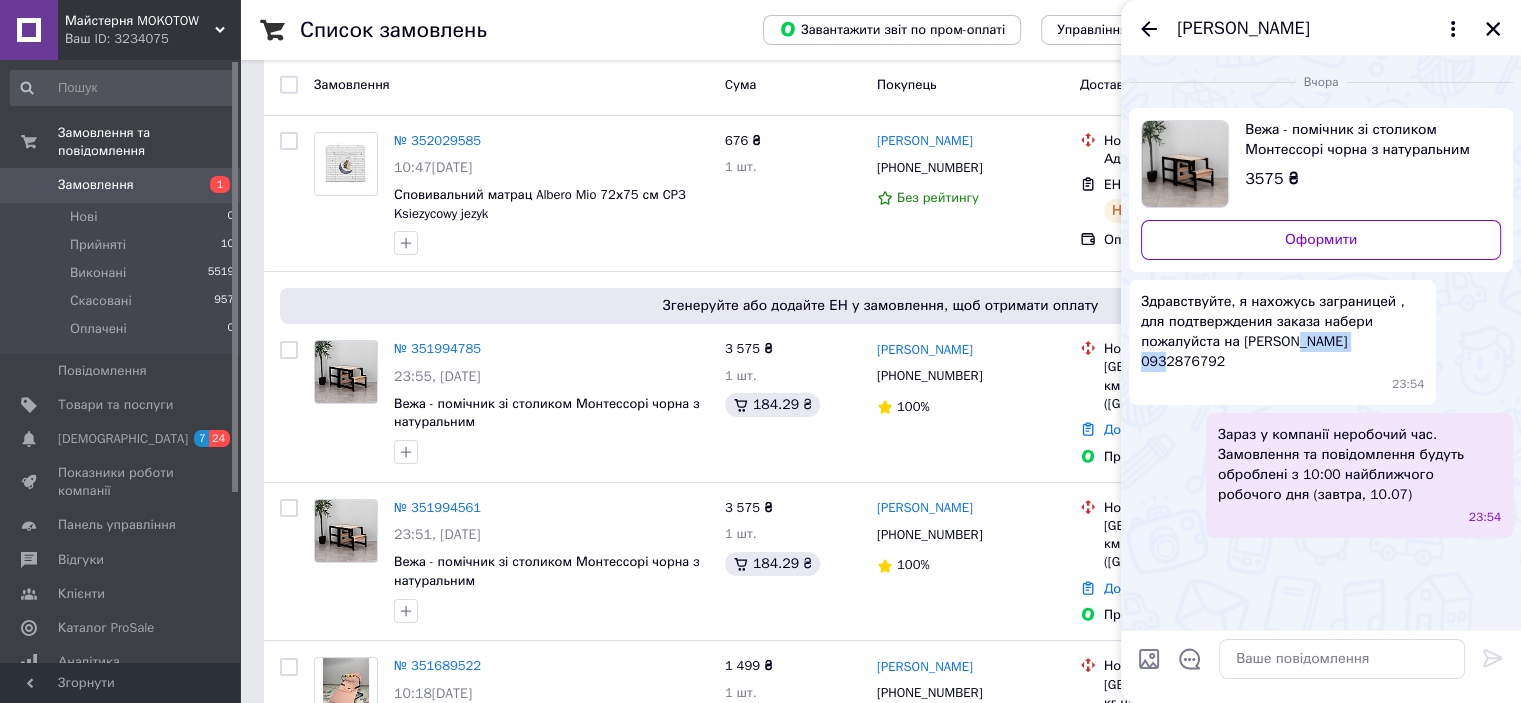 click 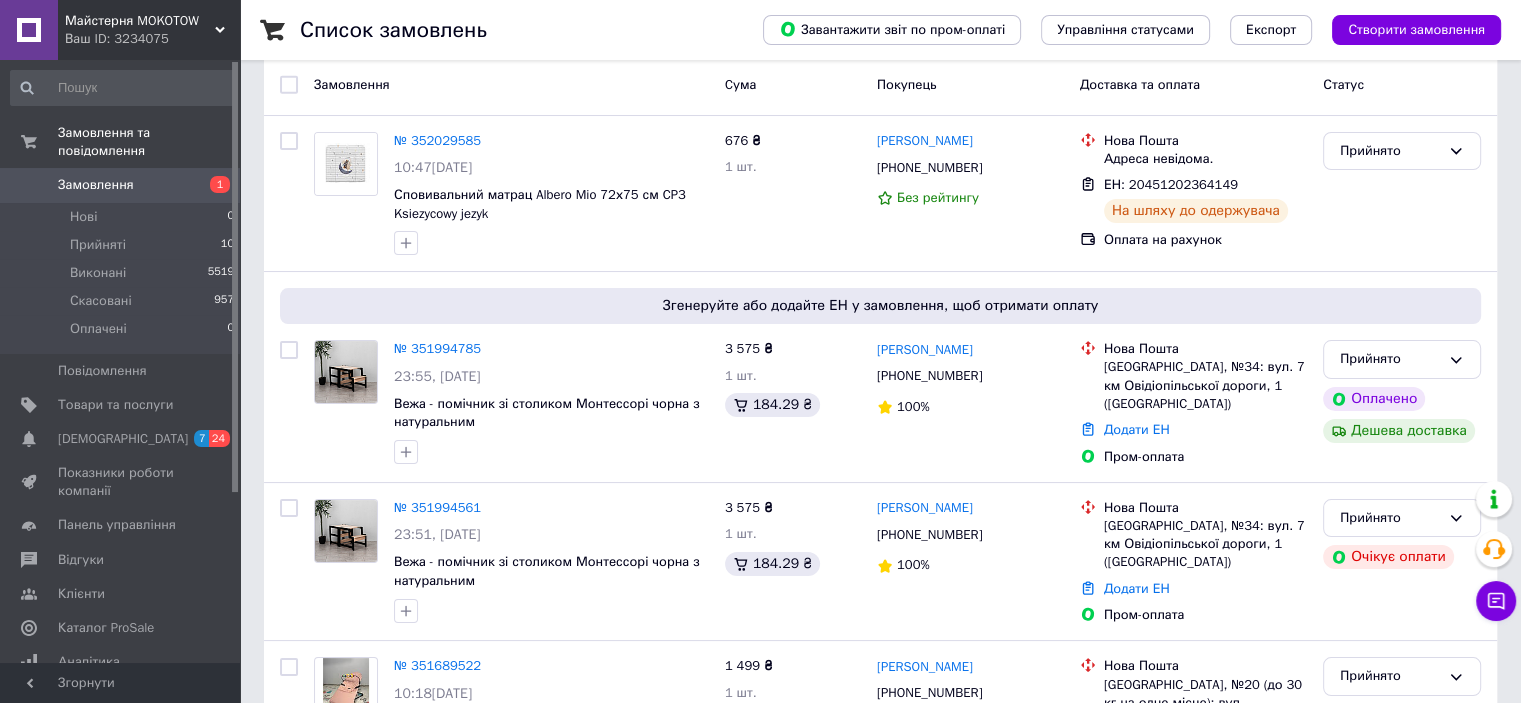 click 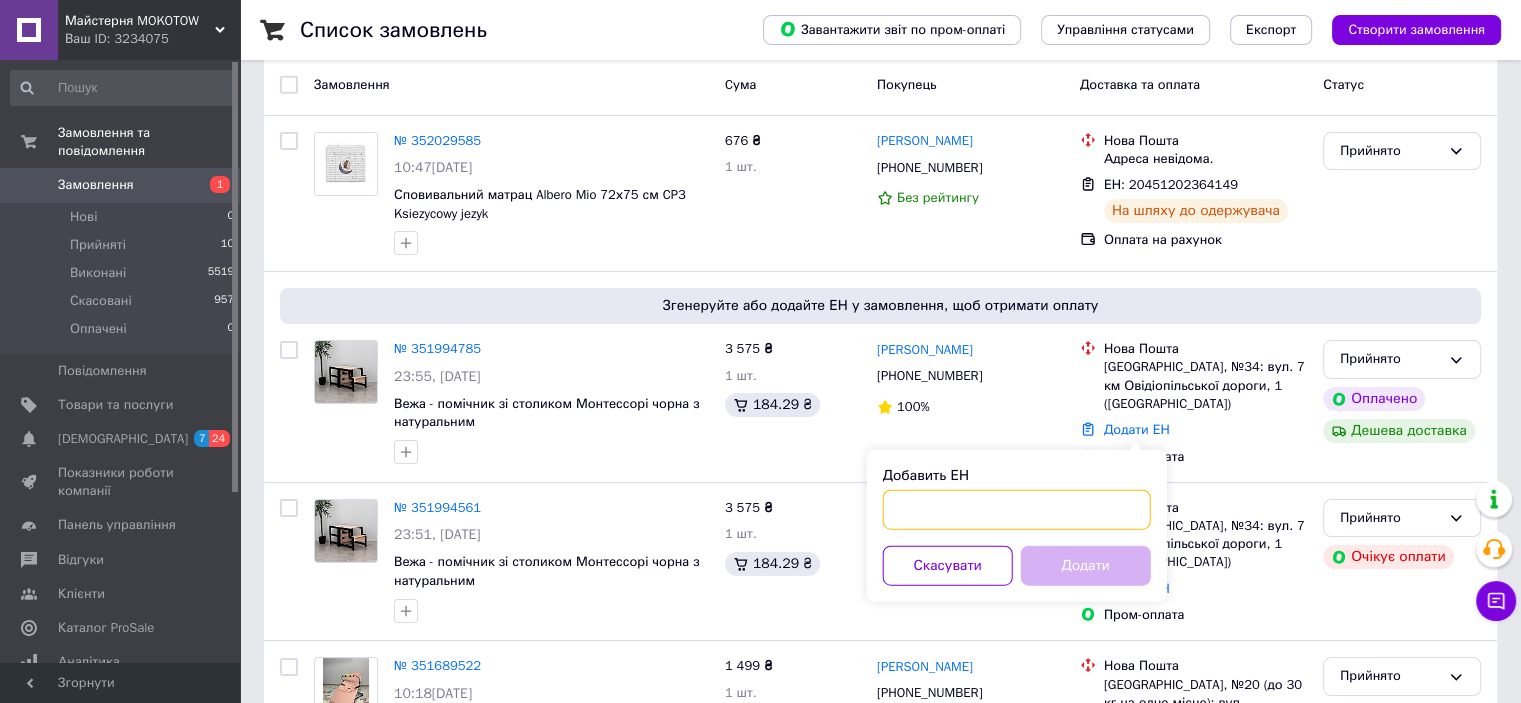 click on "Добавить ЕН" at bounding box center [1017, 510] 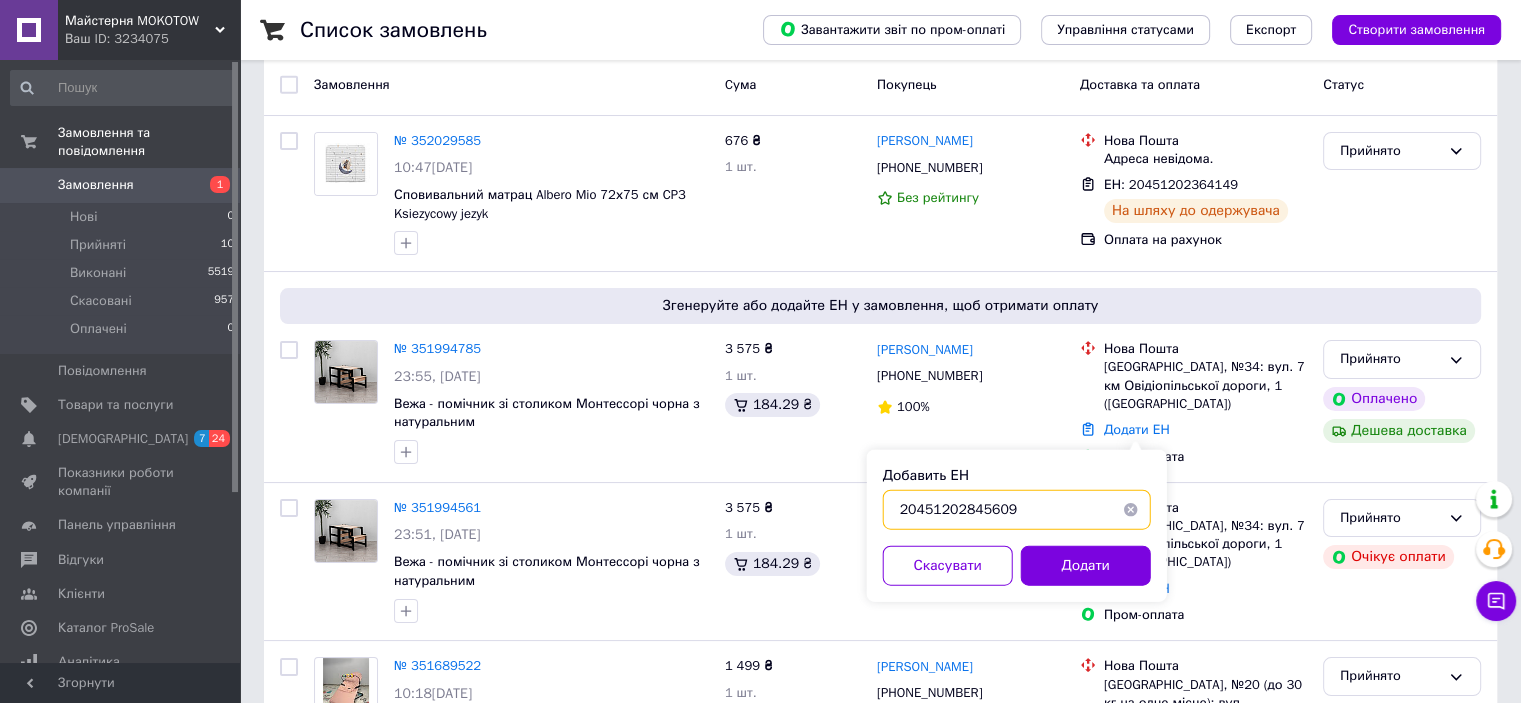 type on "20451202845609" 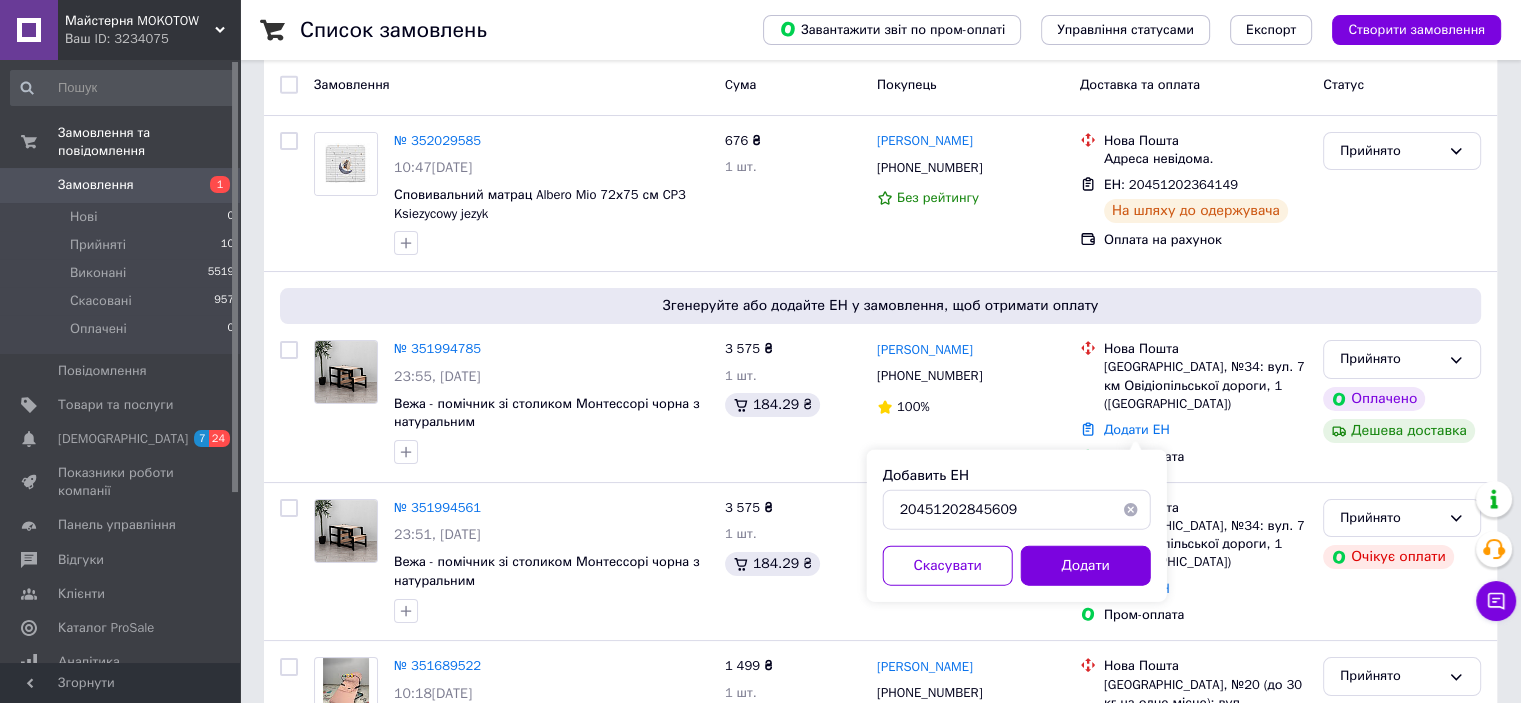 click on "Додати" at bounding box center [1086, 566] 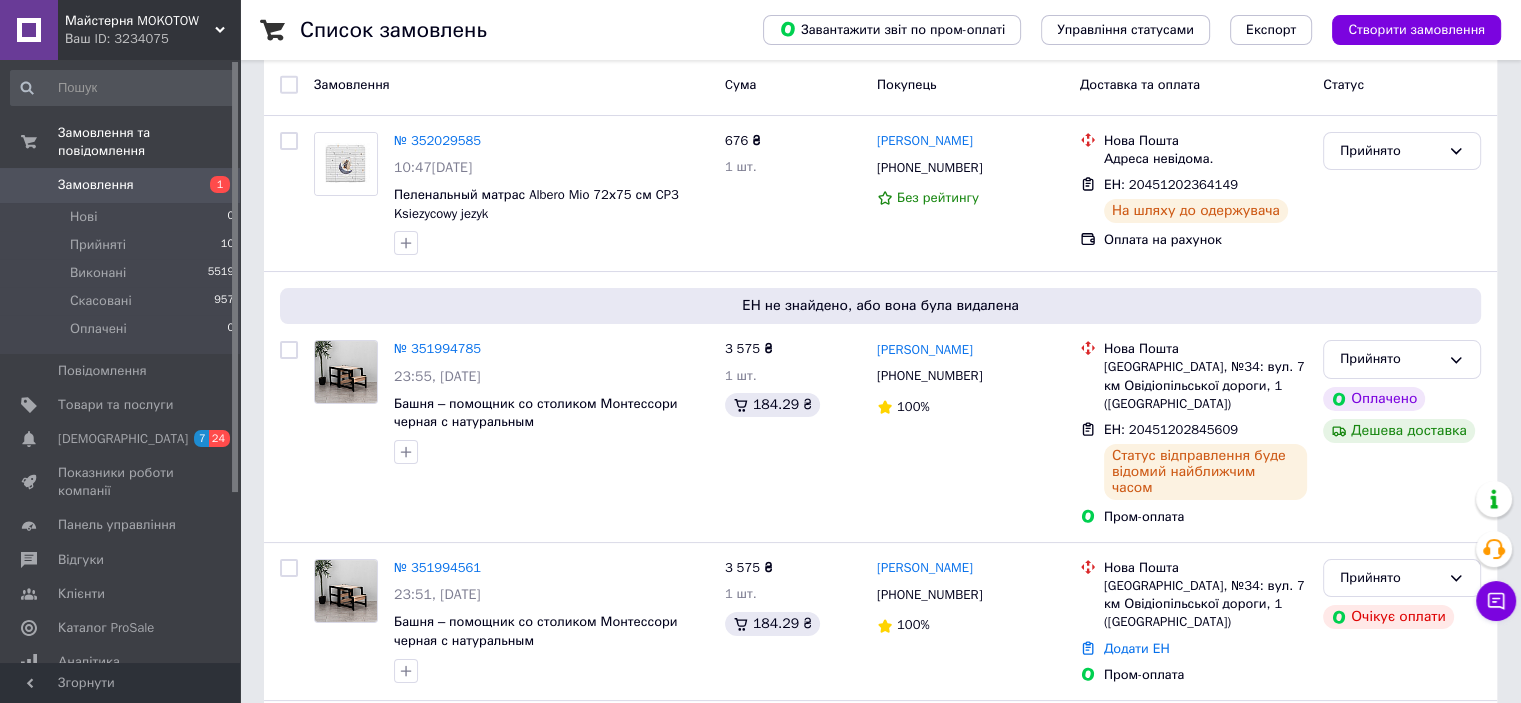 scroll, scrollTop: 200, scrollLeft: 0, axis: vertical 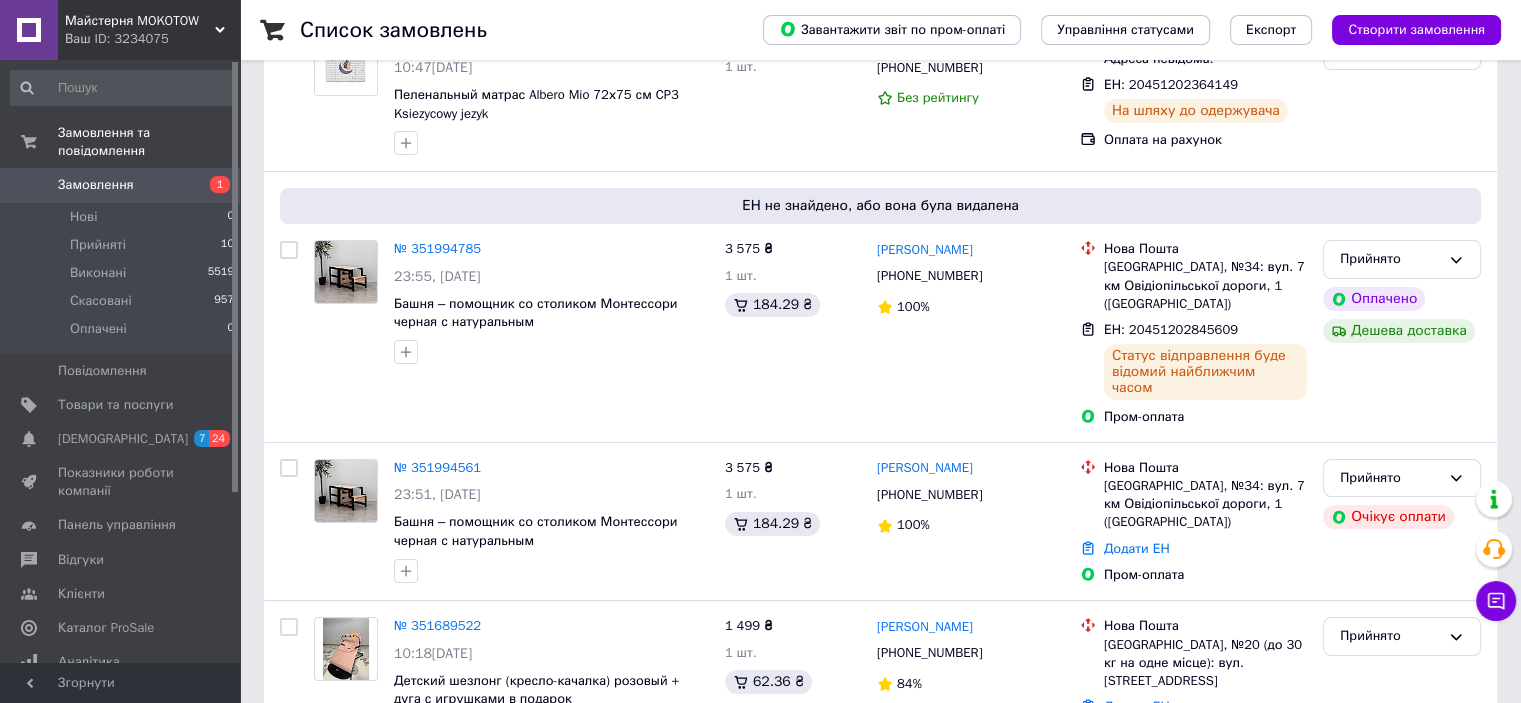 click on "Прийнято" at bounding box center (1402, 478) 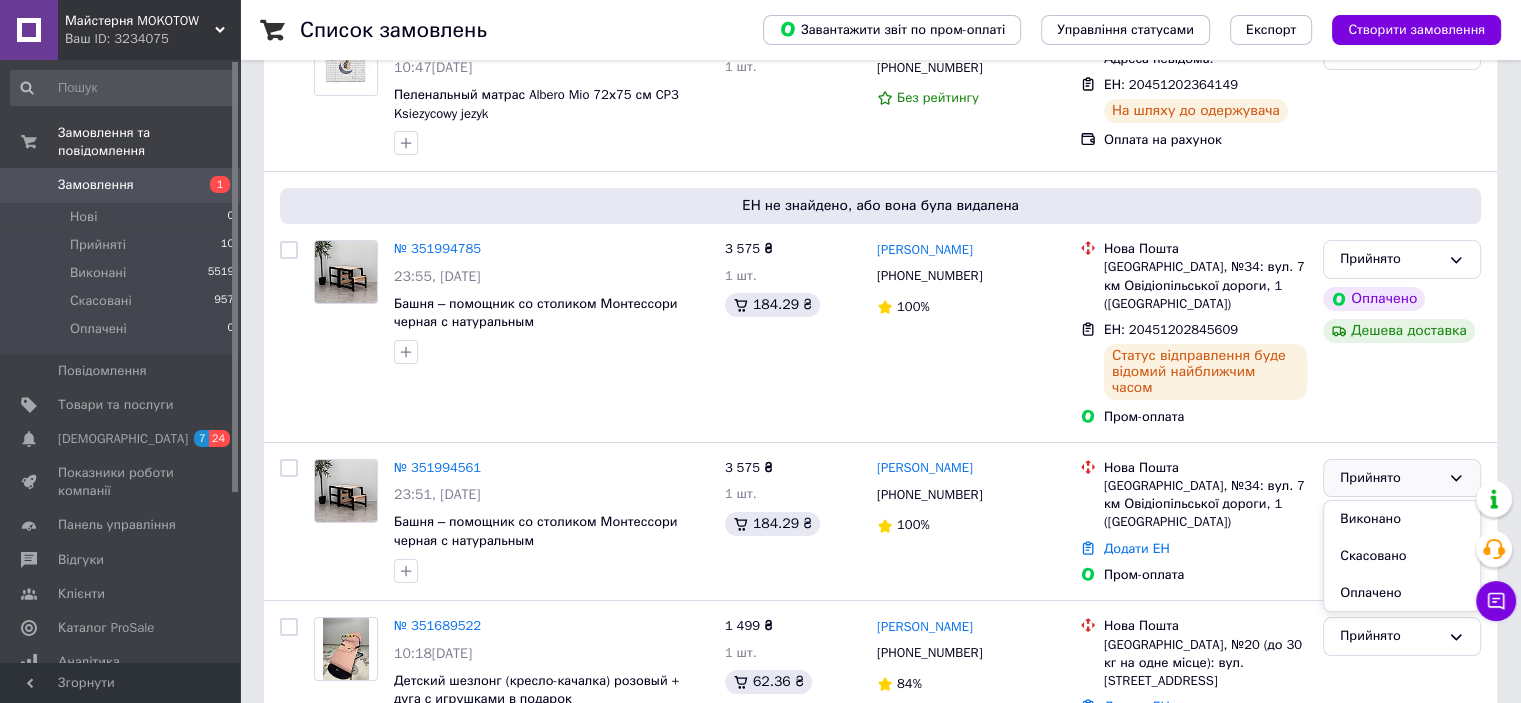 click on "Скасовано" at bounding box center (1402, 556) 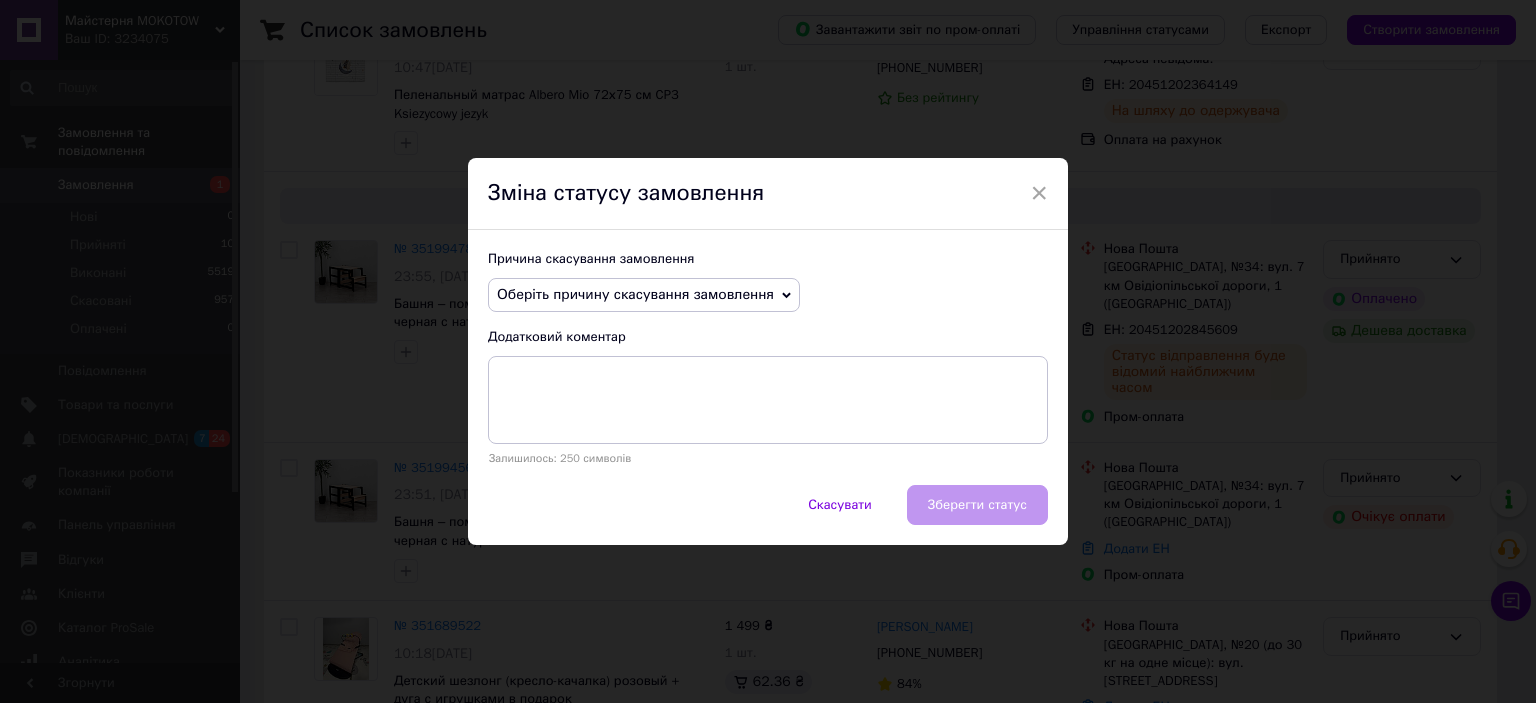 click on "Оберіть причину скасування замовлення" at bounding box center (644, 295) 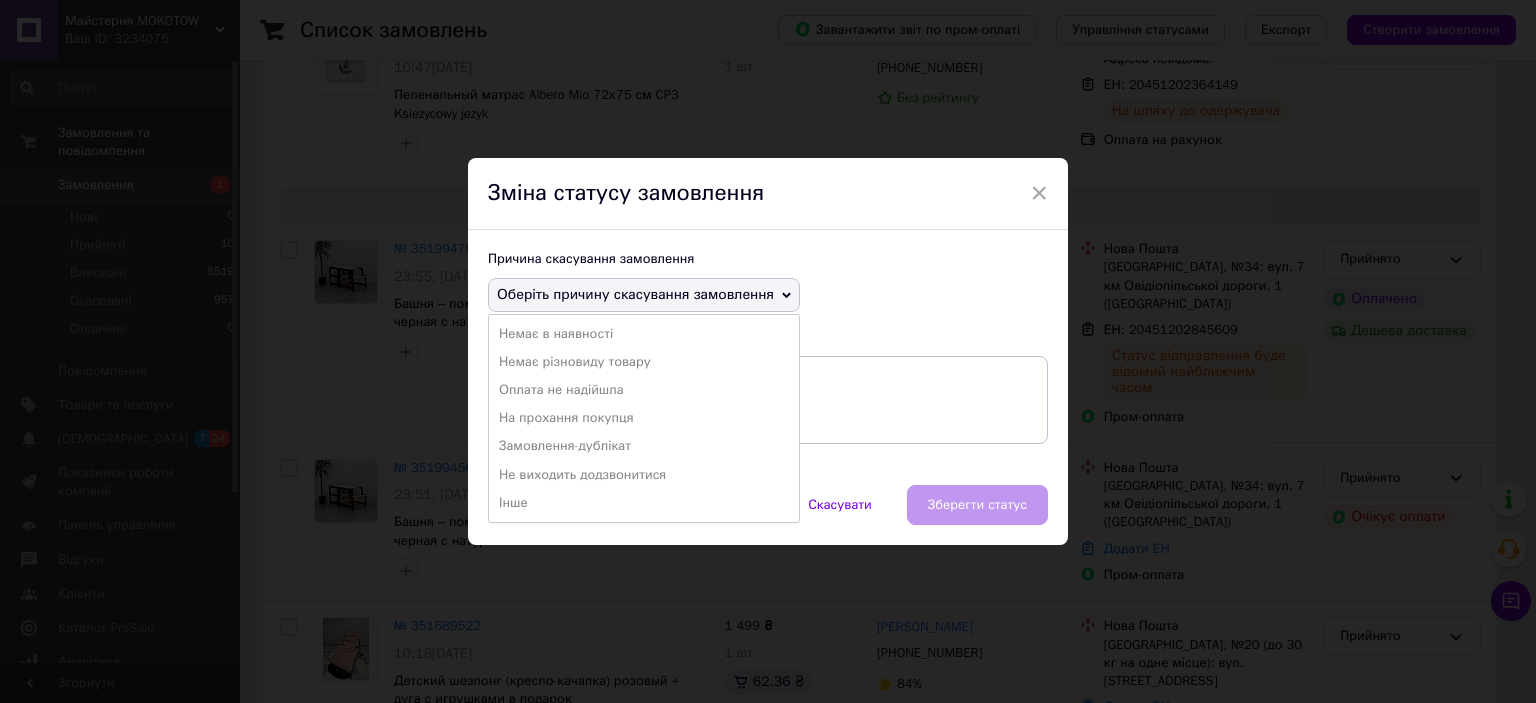 click on "Замовлення-дублікат" at bounding box center [644, 446] 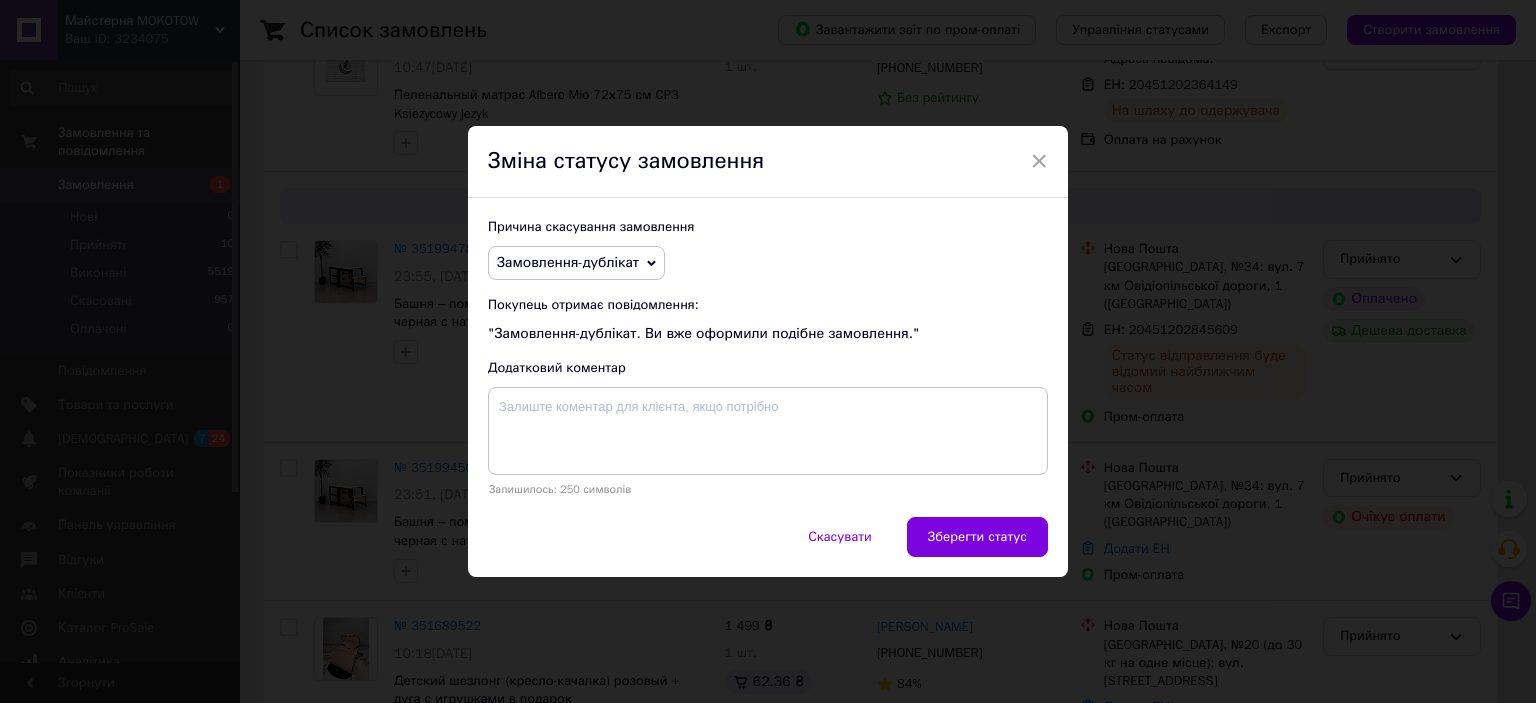 click on "Зберегти статус" at bounding box center [977, 537] 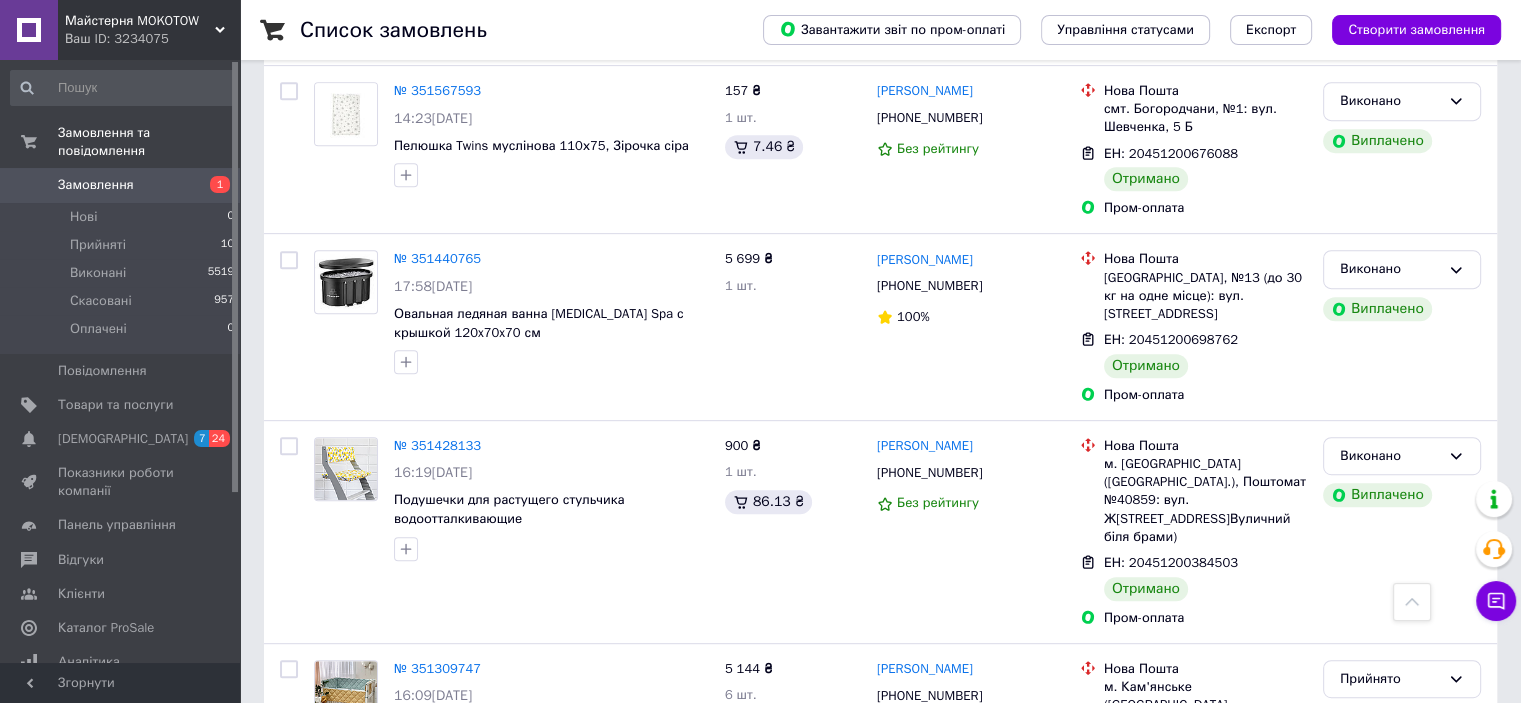 scroll, scrollTop: 900, scrollLeft: 0, axis: vertical 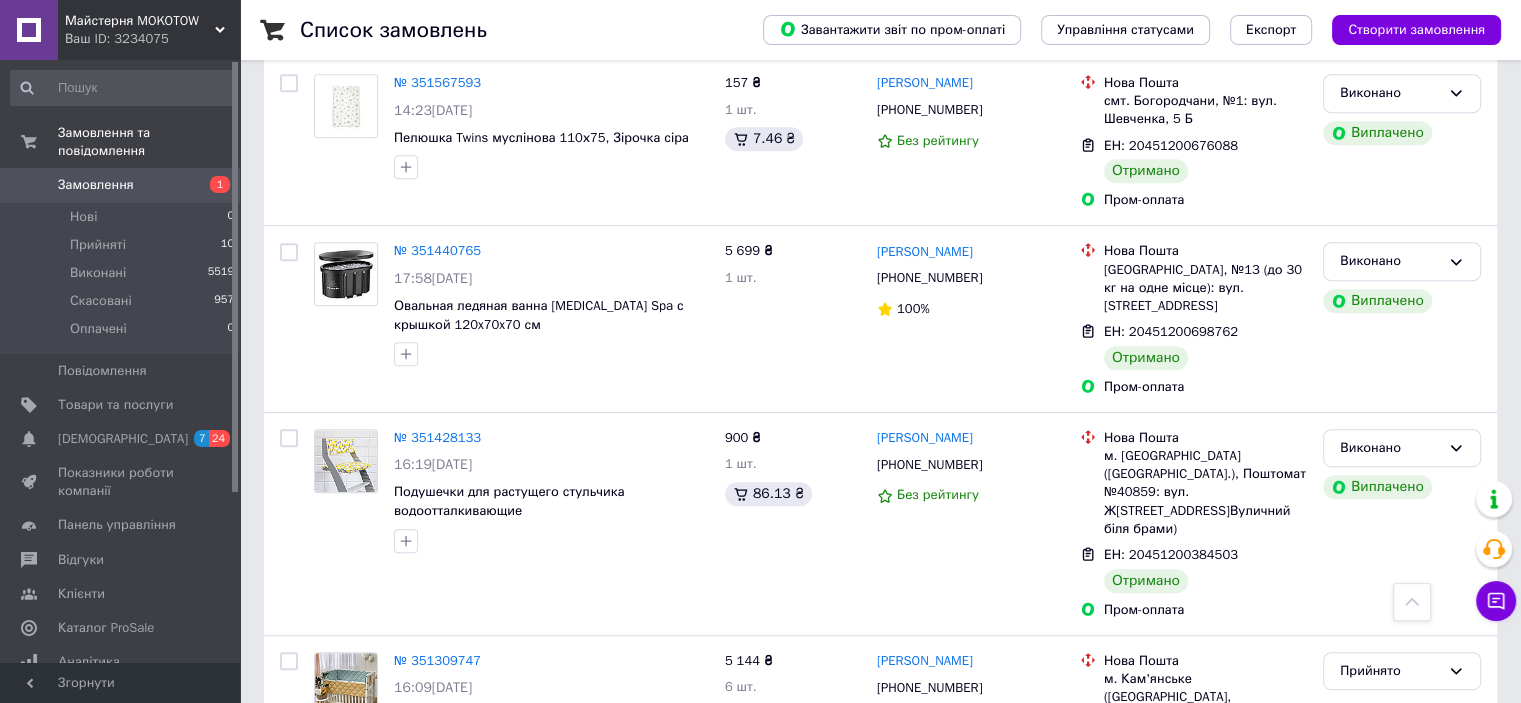 click on "[DEMOGRAPHIC_DATA]" at bounding box center [123, 439] 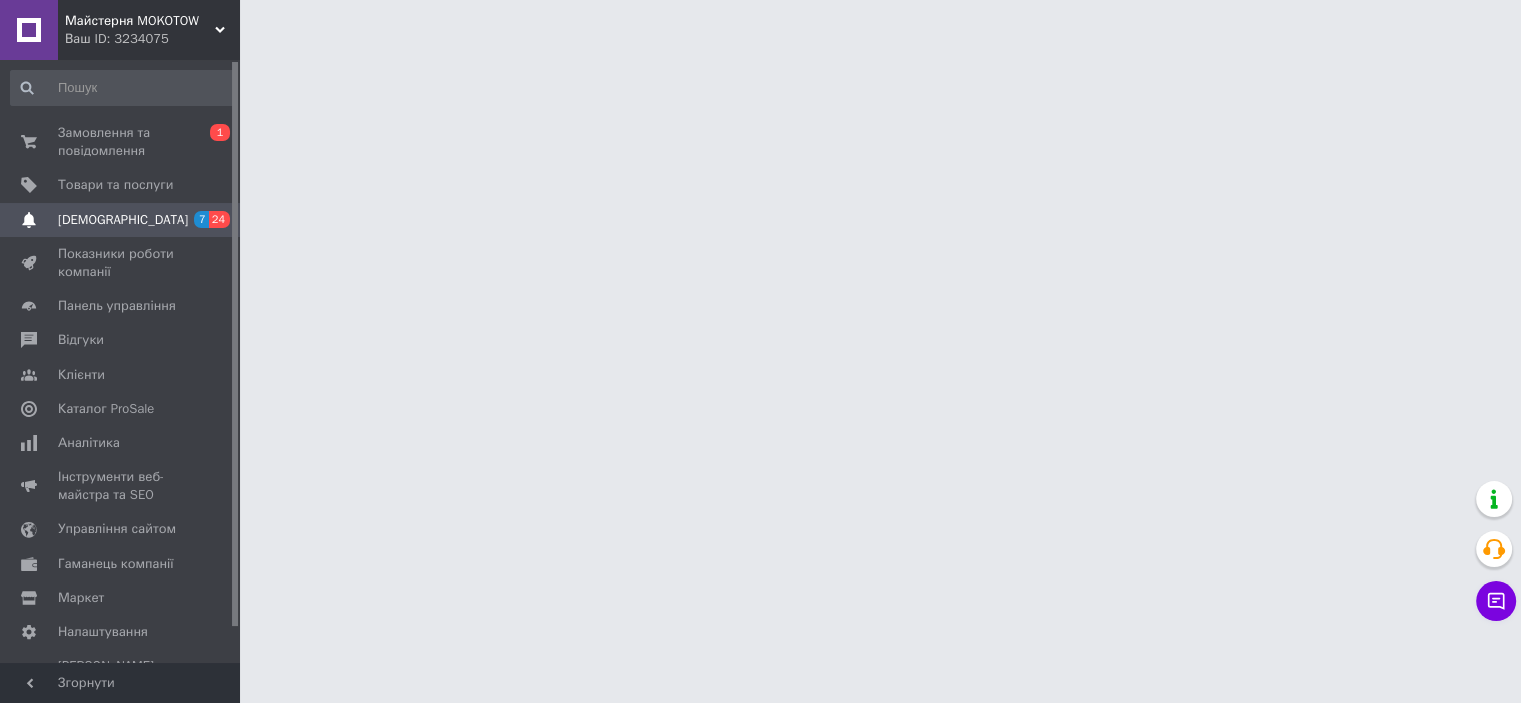 scroll, scrollTop: 0, scrollLeft: 0, axis: both 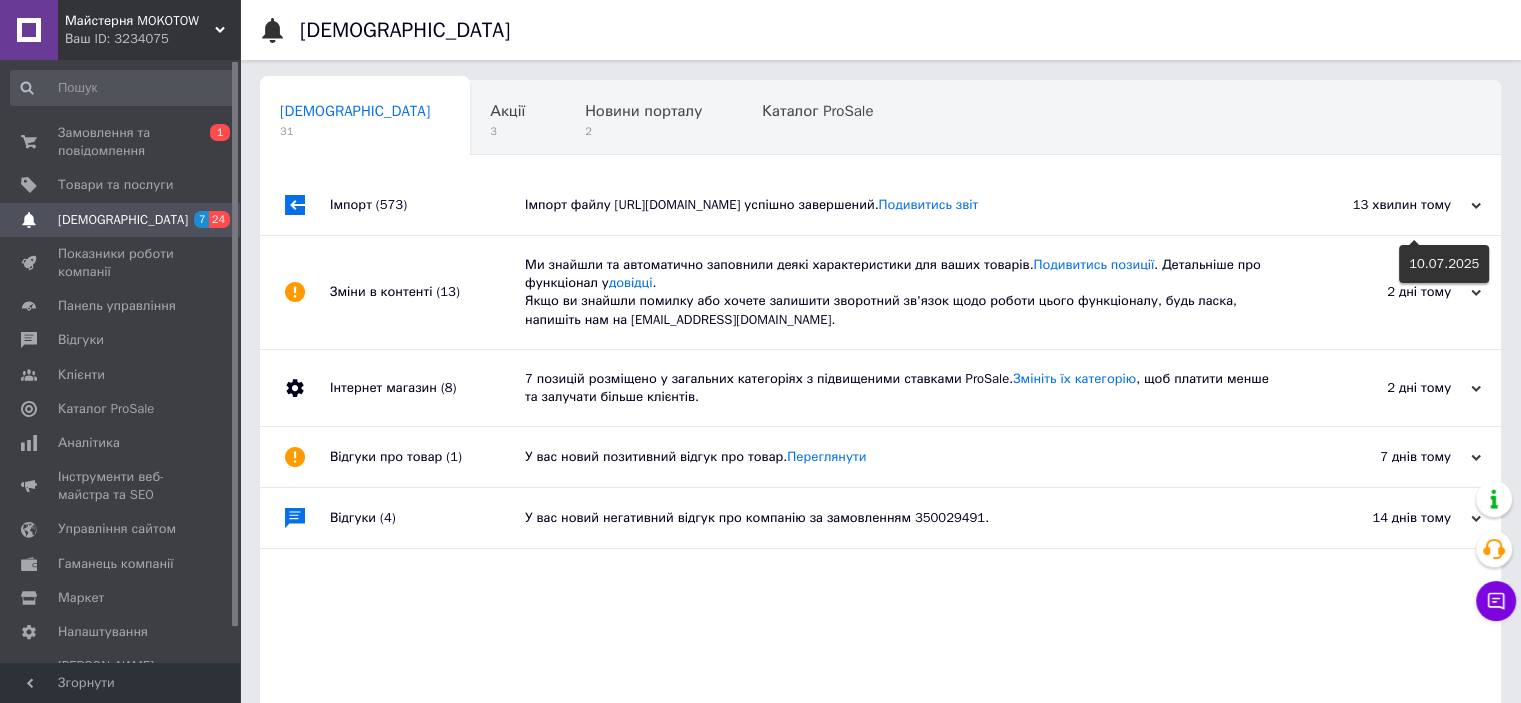 click 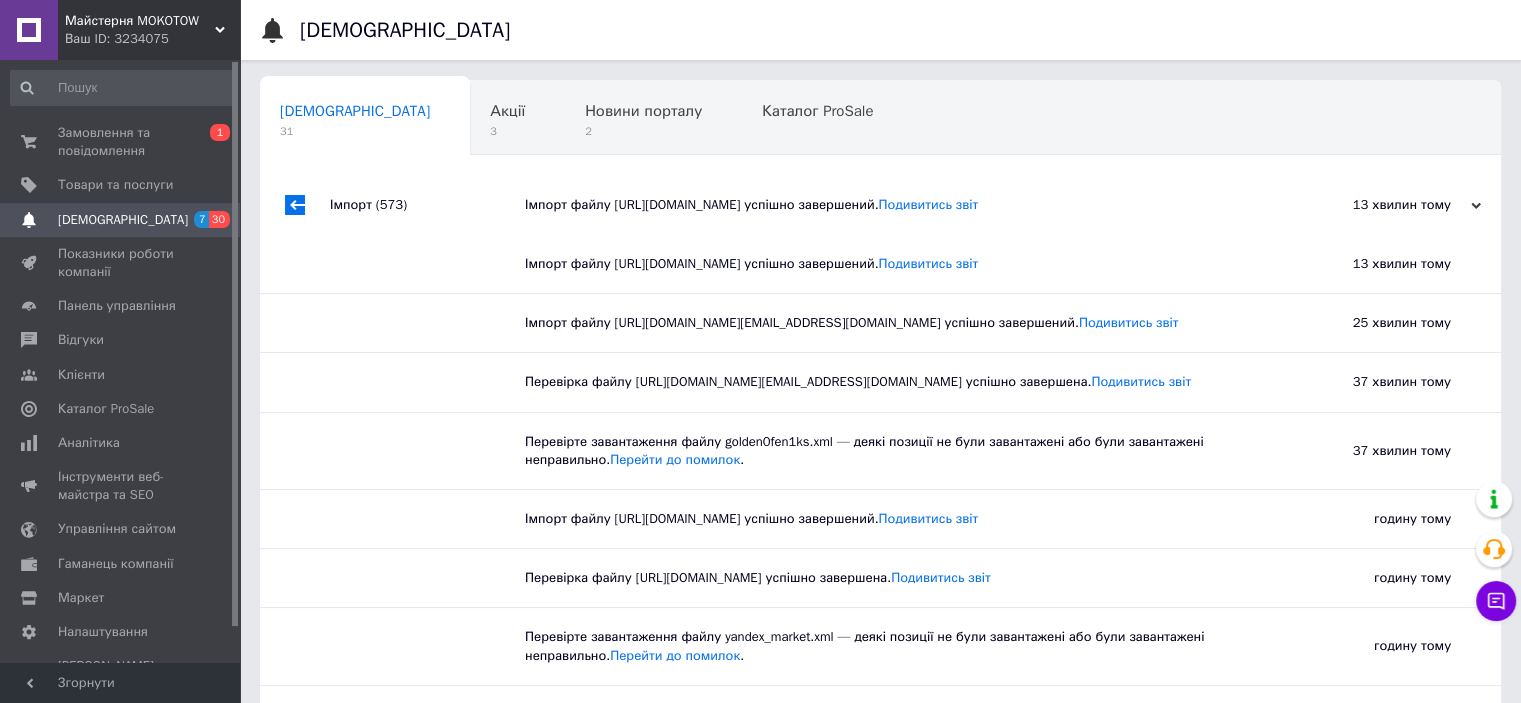 click on "Товари та послуги" at bounding box center [115, 185] 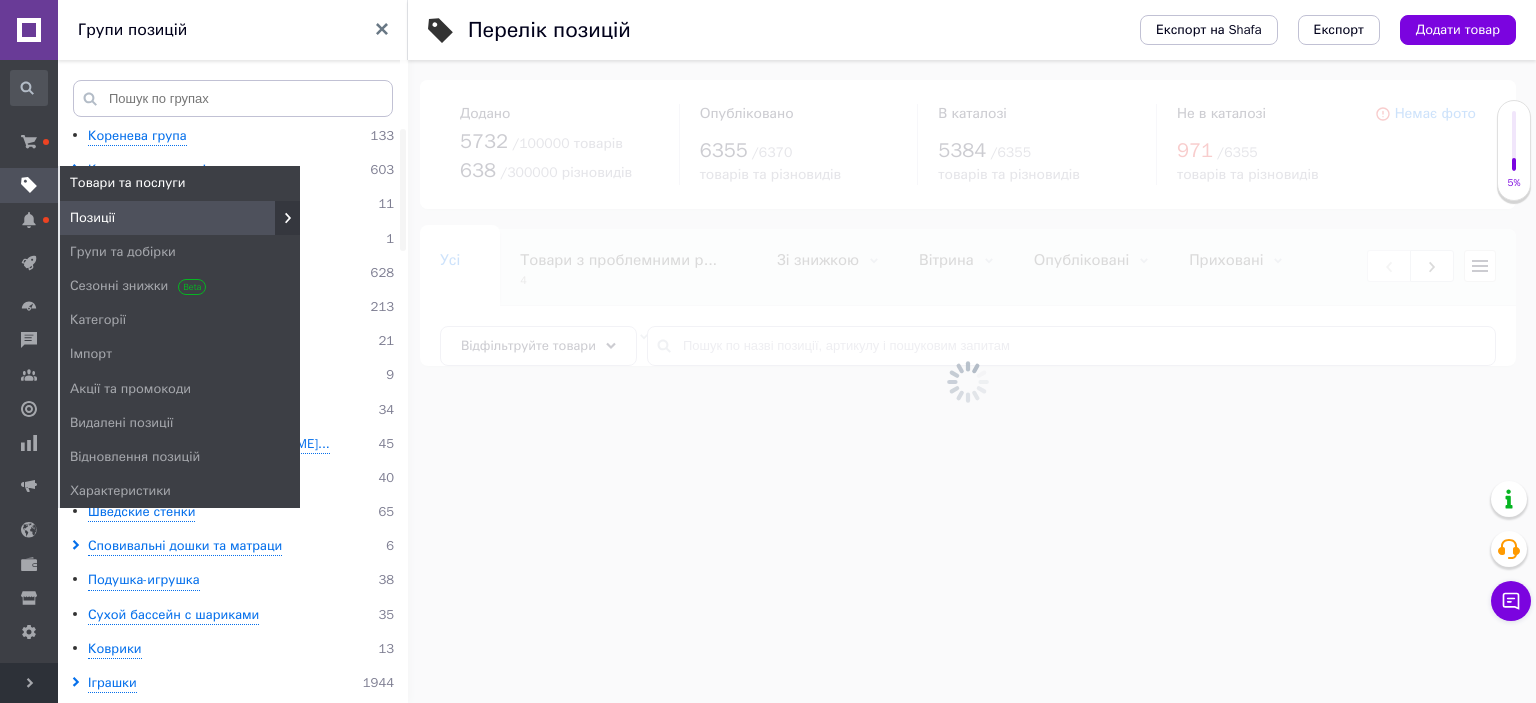 click on "Імпорт" at bounding box center (91, 354) 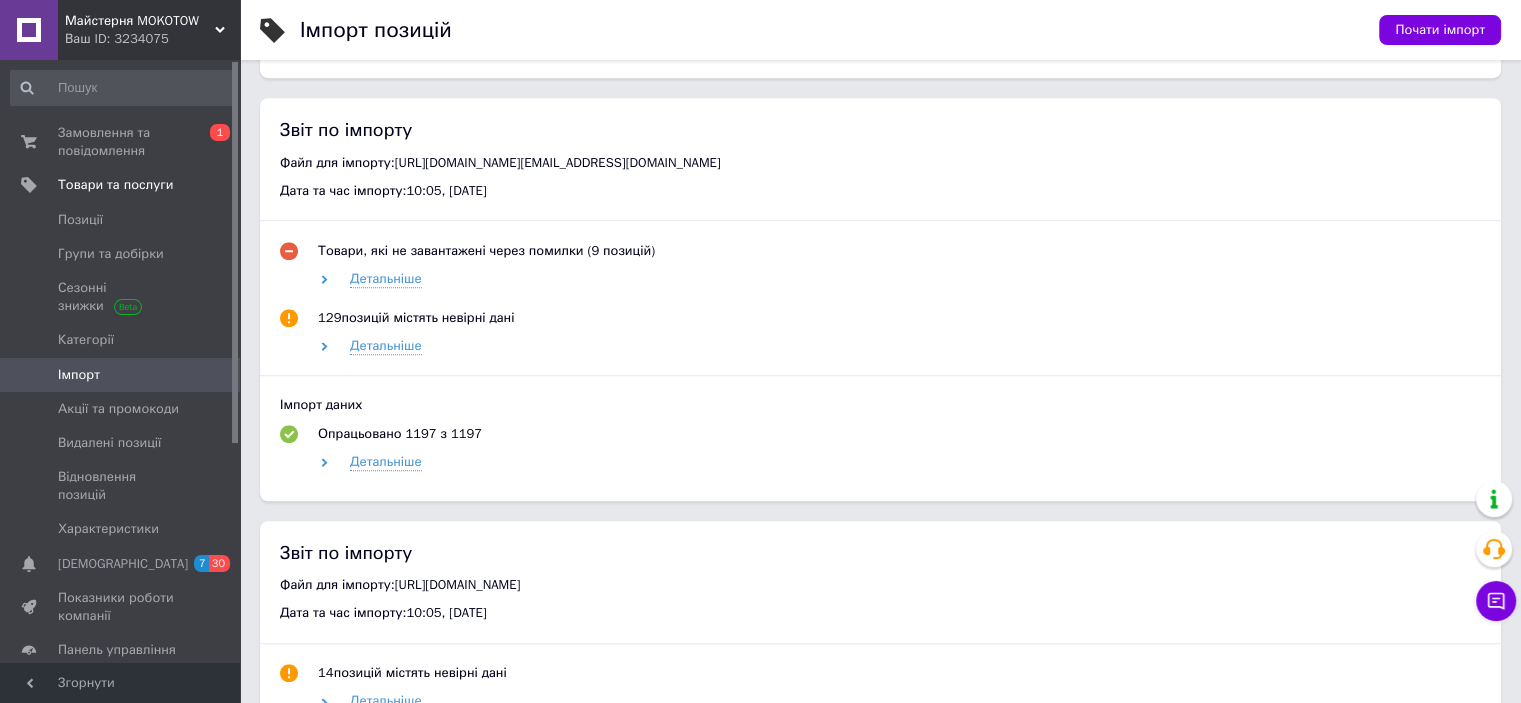 scroll, scrollTop: 1600, scrollLeft: 0, axis: vertical 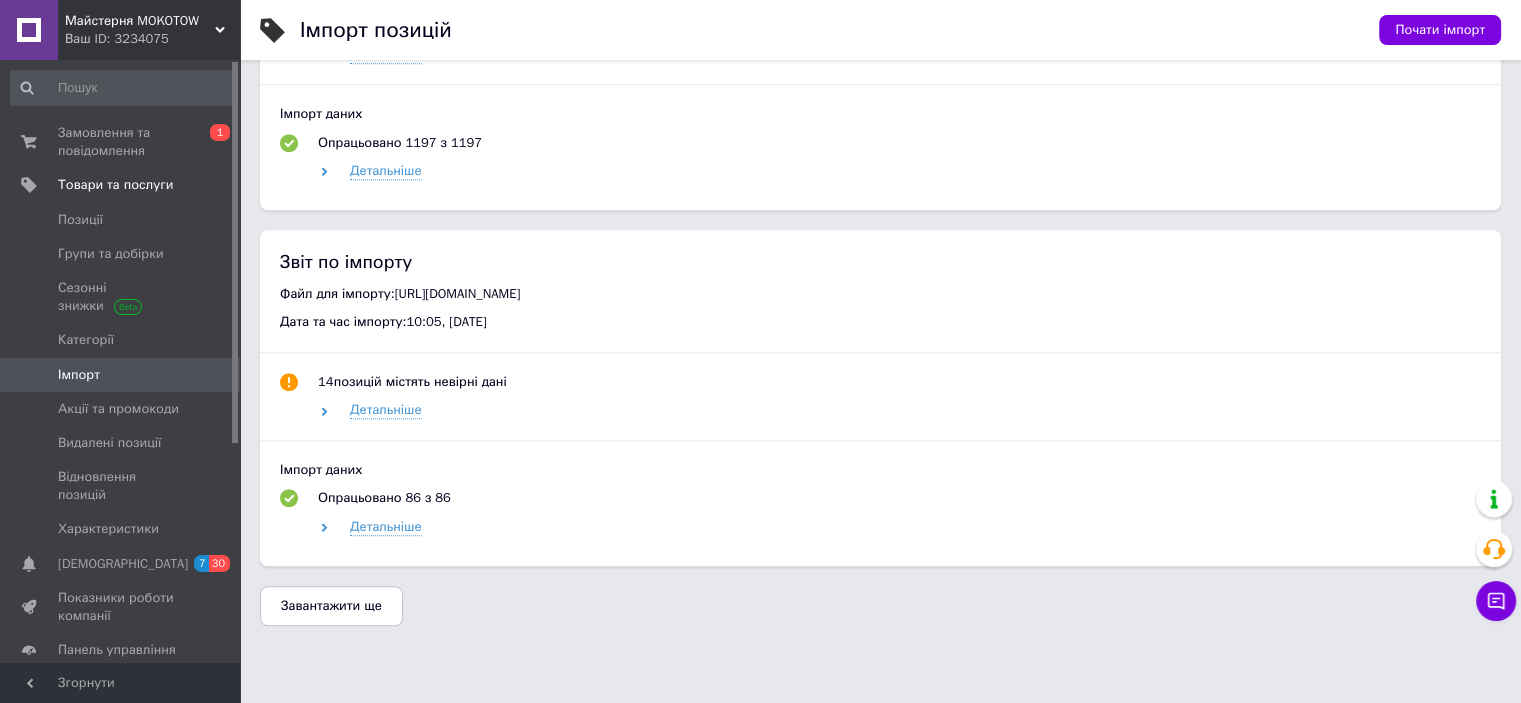 click on "Завантажити ще" at bounding box center (331, 606) 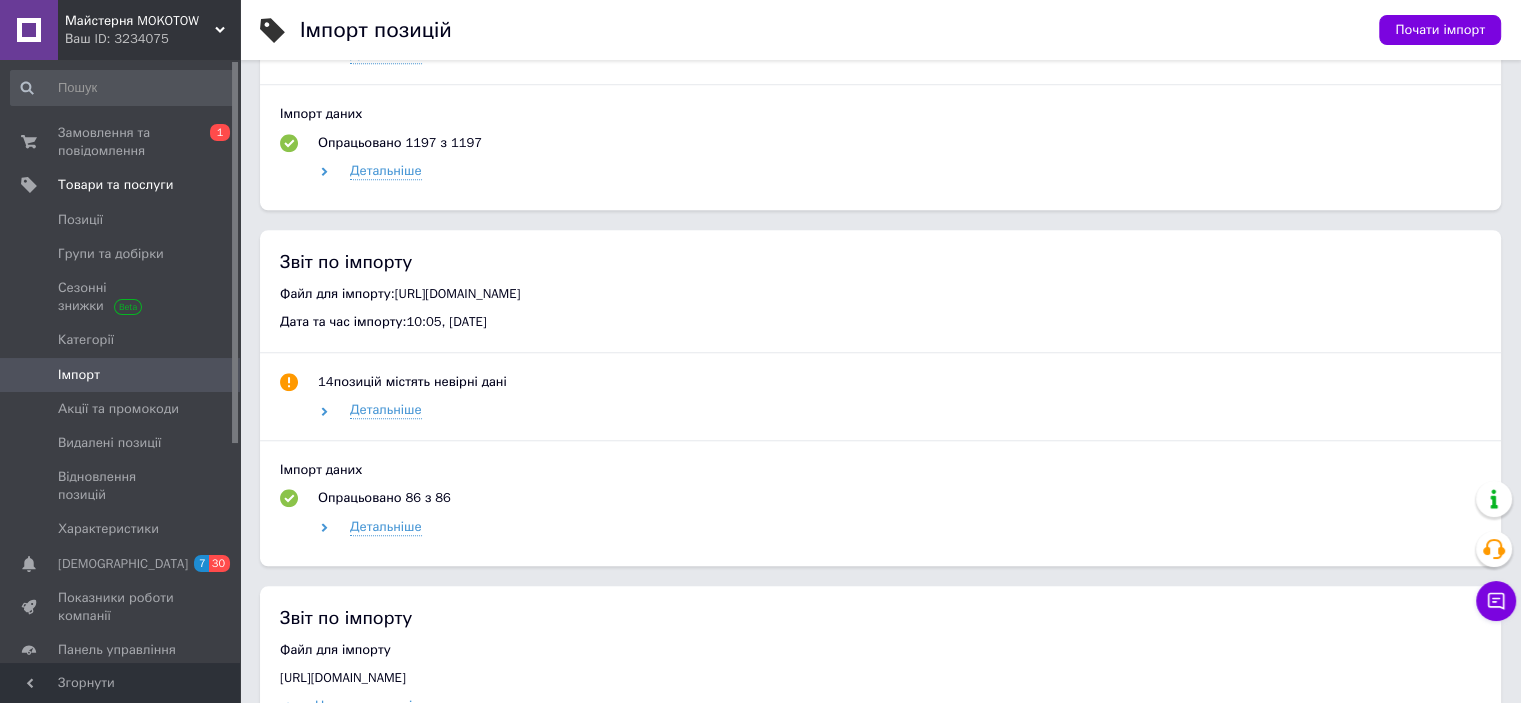 scroll, scrollTop: 2100, scrollLeft: 0, axis: vertical 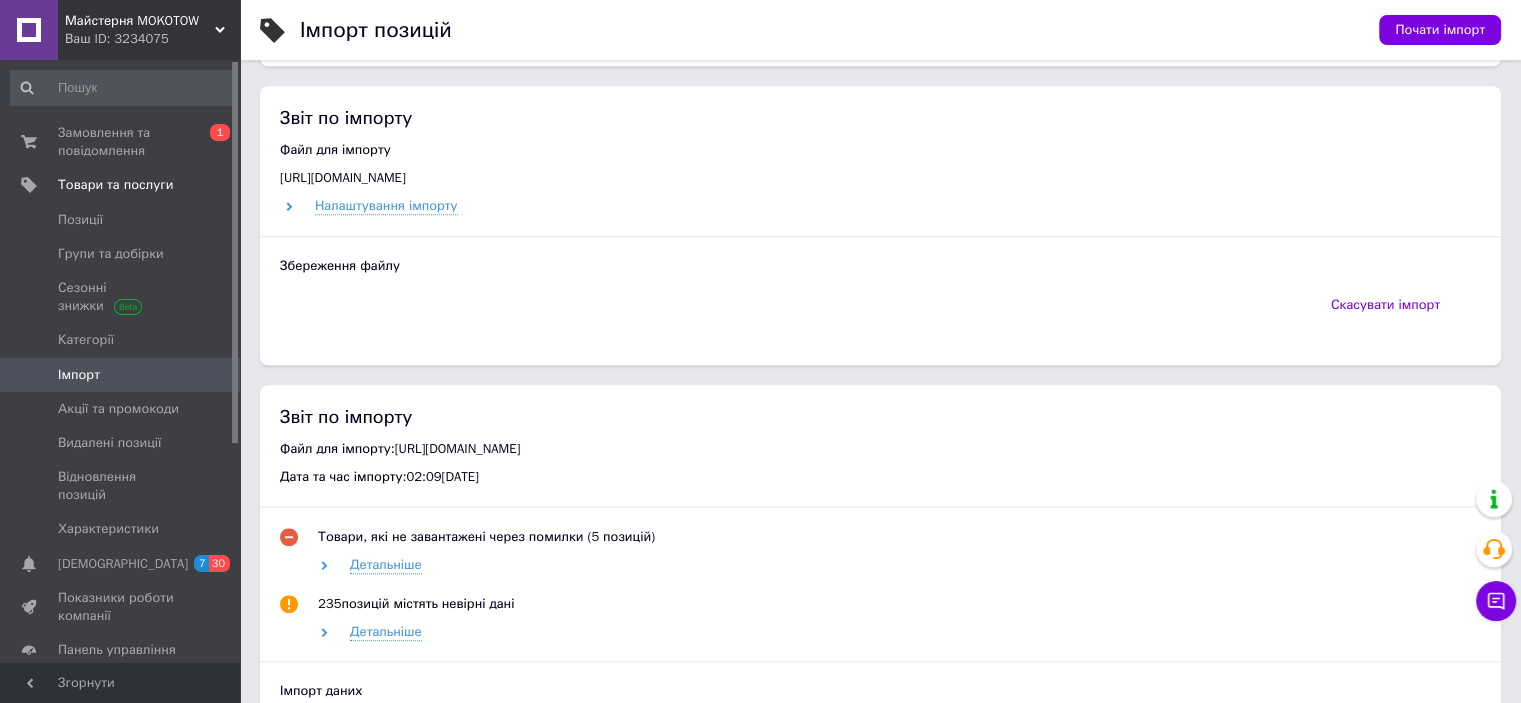 click on "Замовлення та повідомлення" at bounding box center [121, 142] 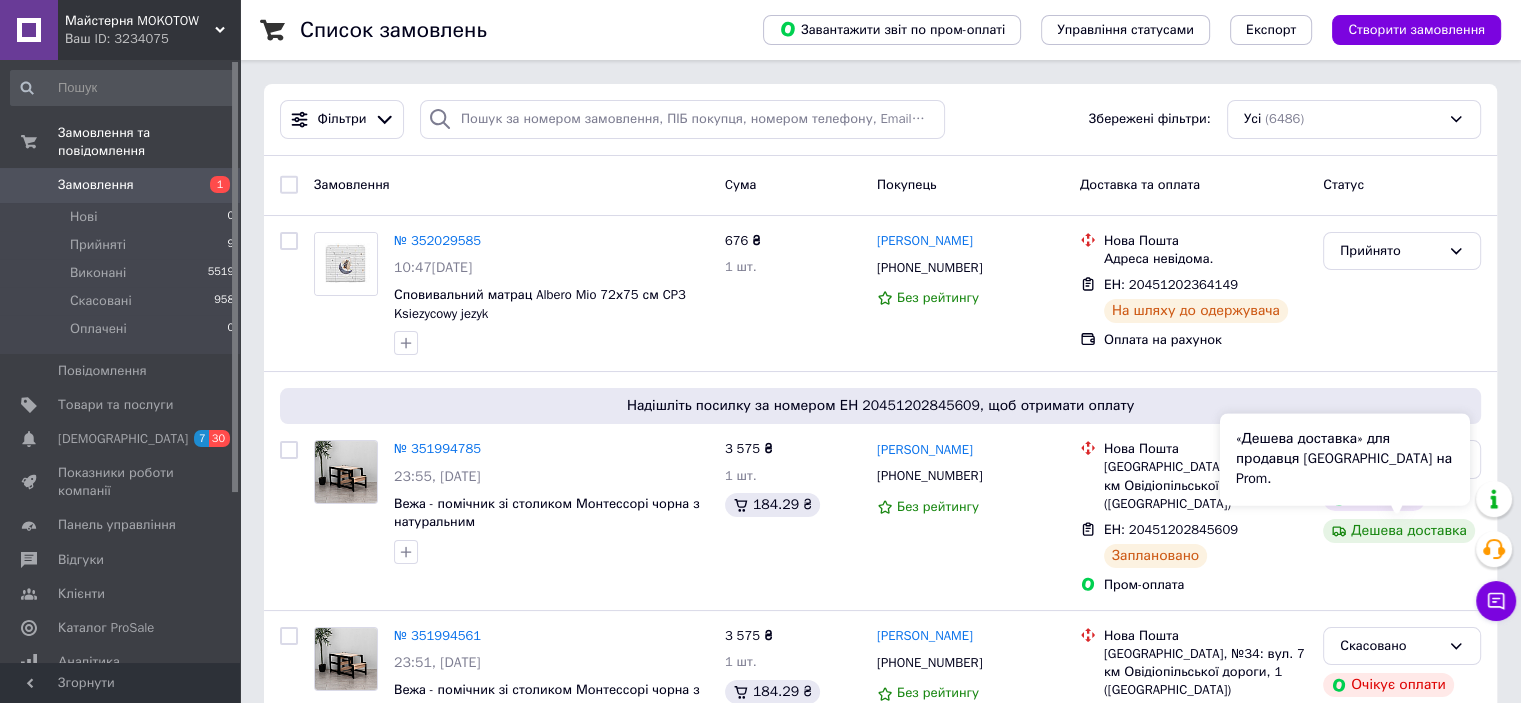 scroll, scrollTop: 200, scrollLeft: 0, axis: vertical 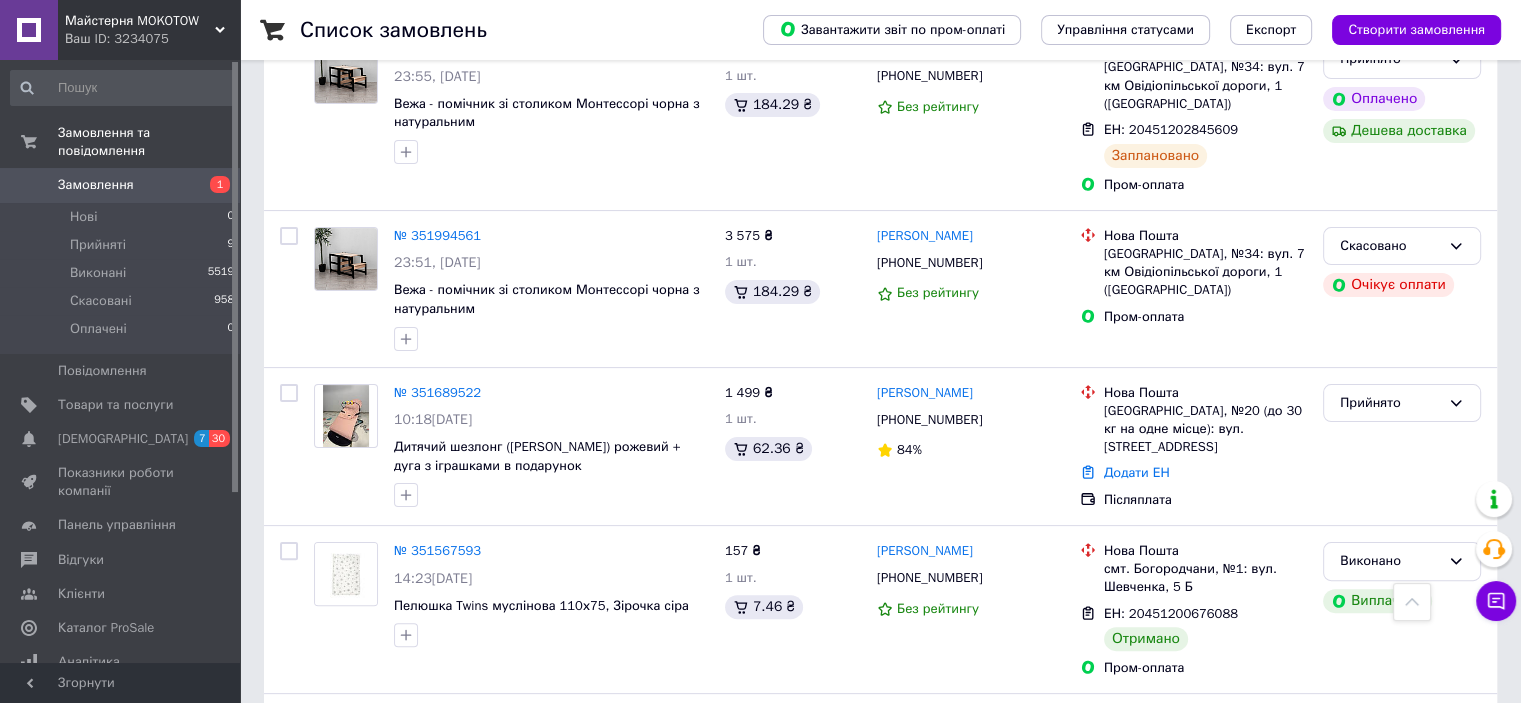 click on "[DEMOGRAPHIC_DATA] 7 30" at bounding box center [123, 439] 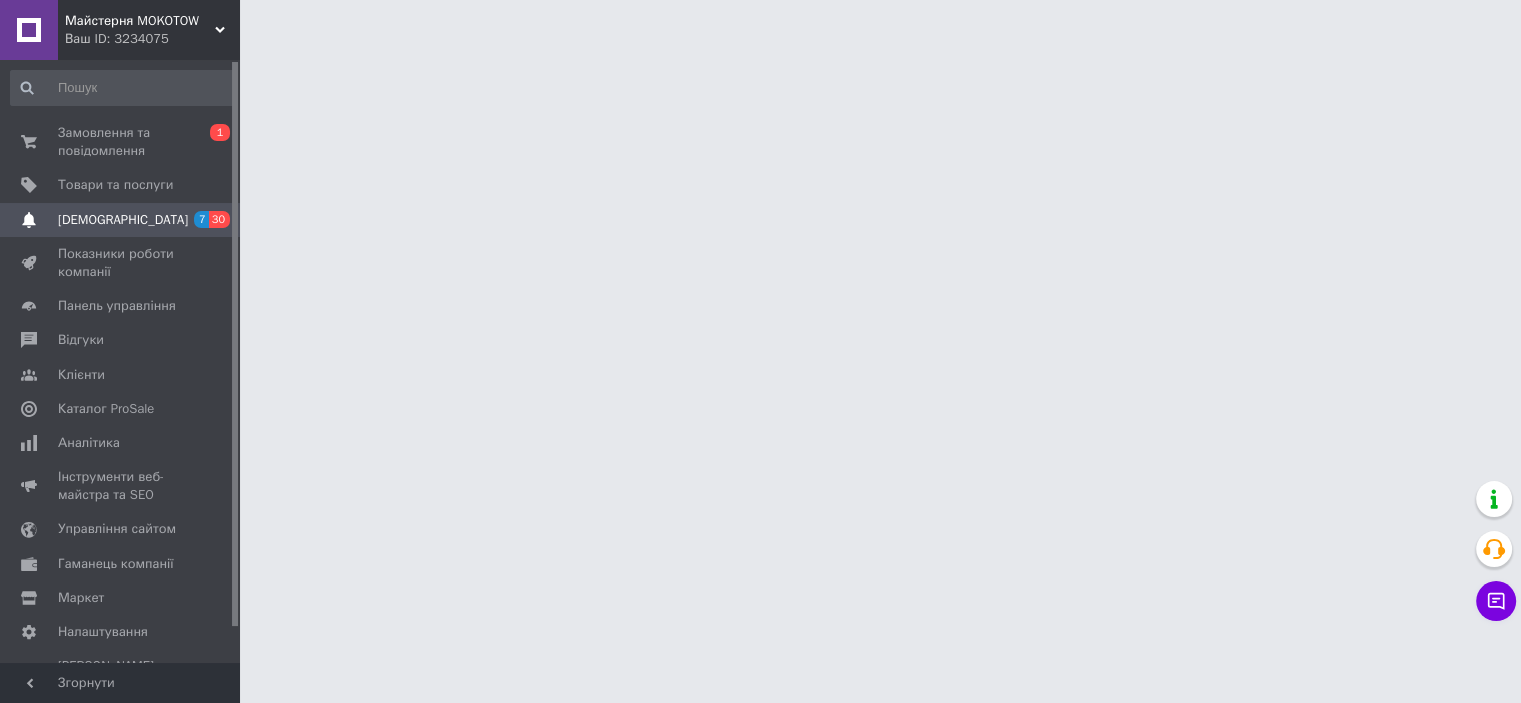 scroll, scrollTop: 0, scrollLeft: 0, axis: both 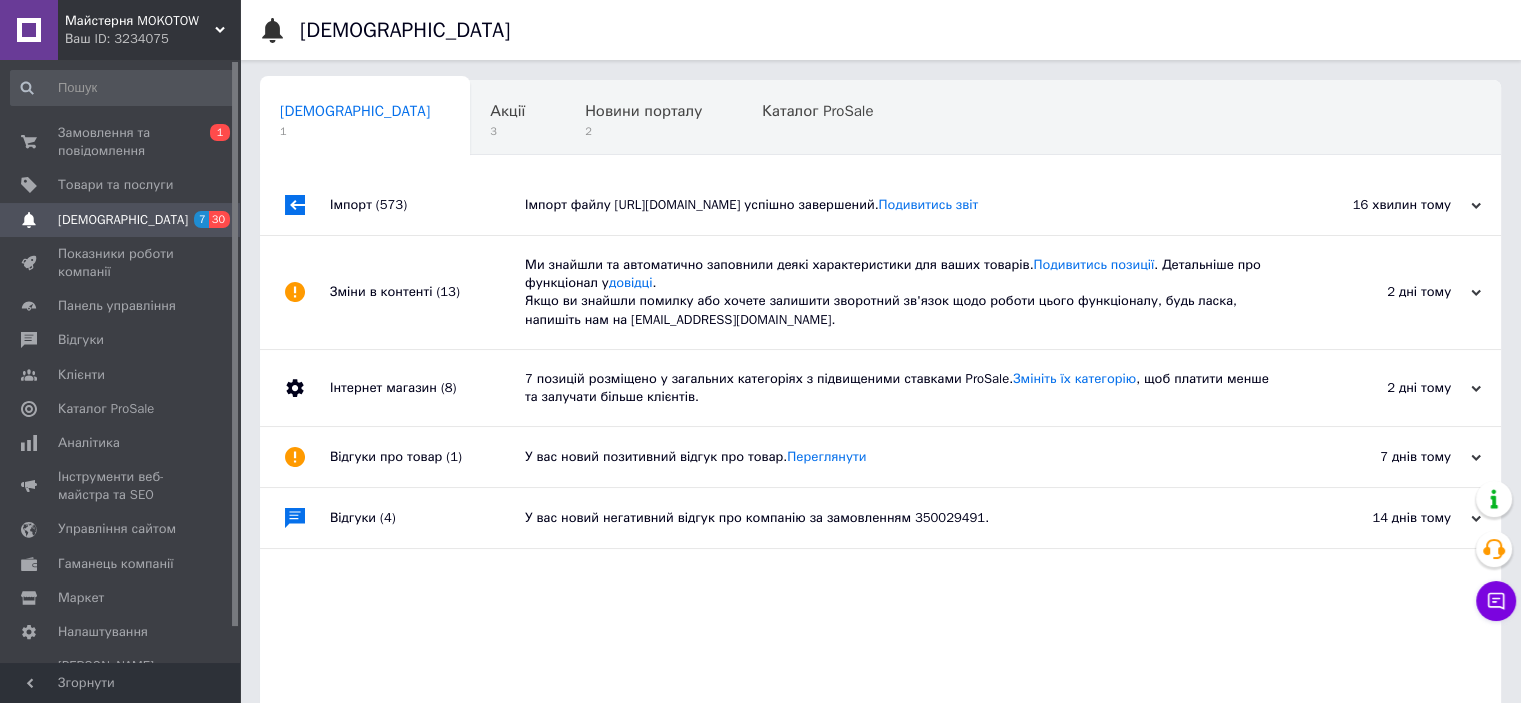 click on "Замовлення та повідомлення" at bounding box center (121, 142) 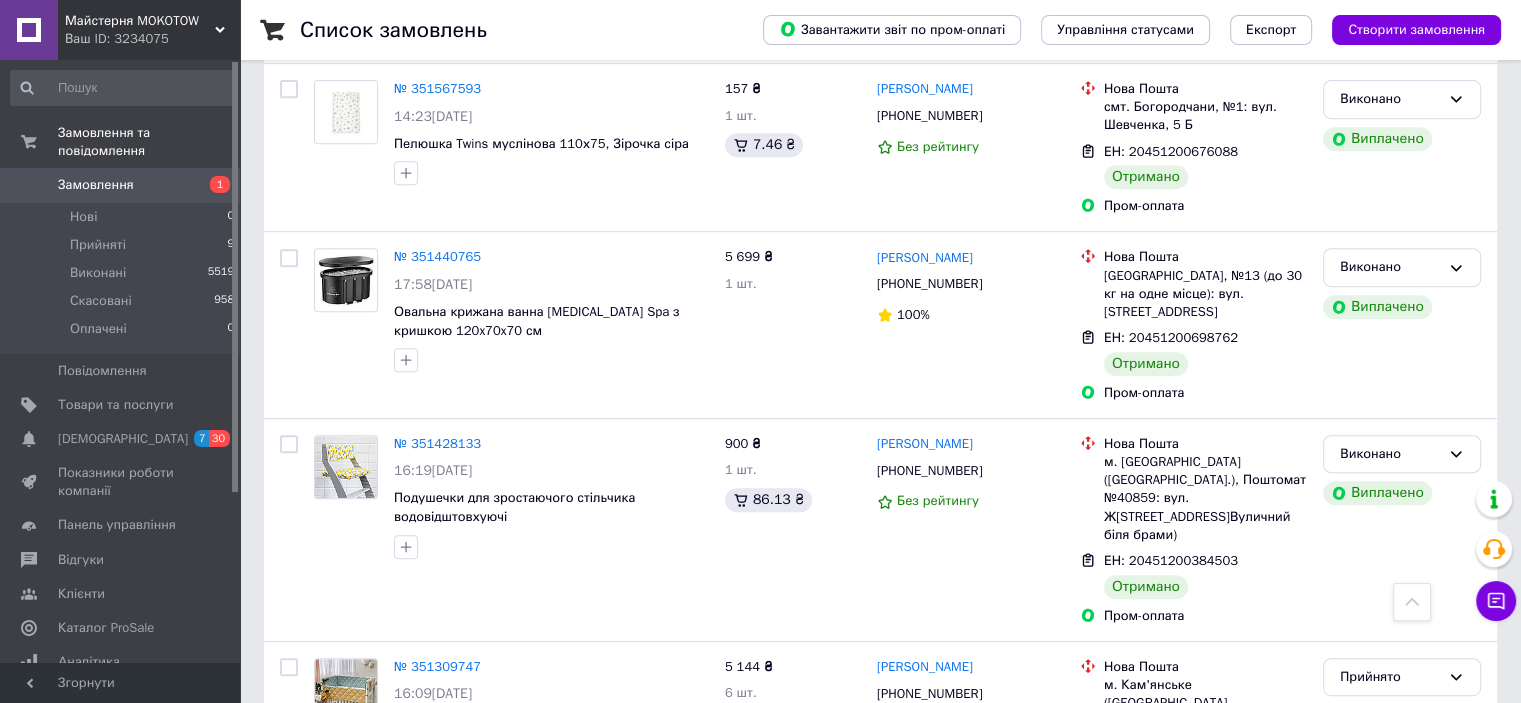 scroll, scrollTop: 1100, scrollLeft: 0, axis: vertical 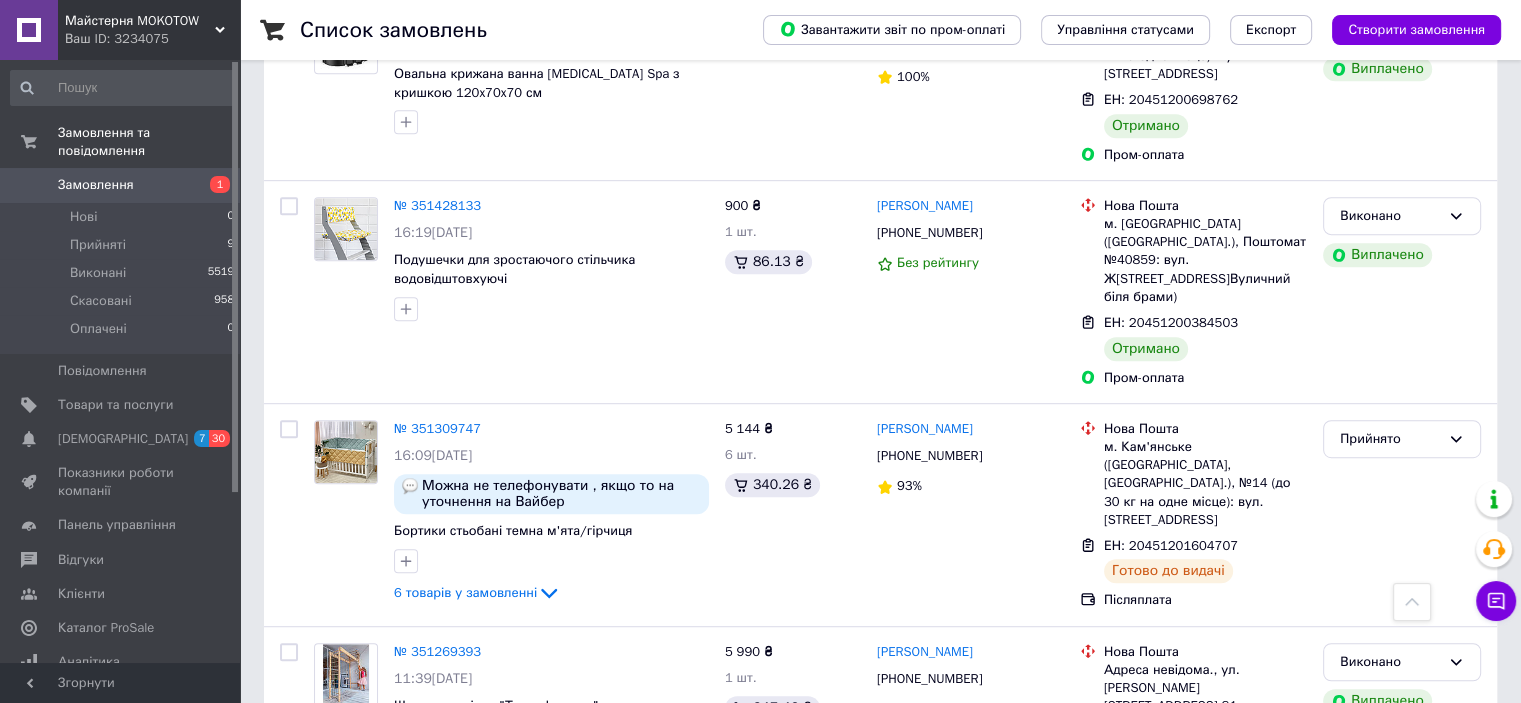 click at bounding box center (29, 439) 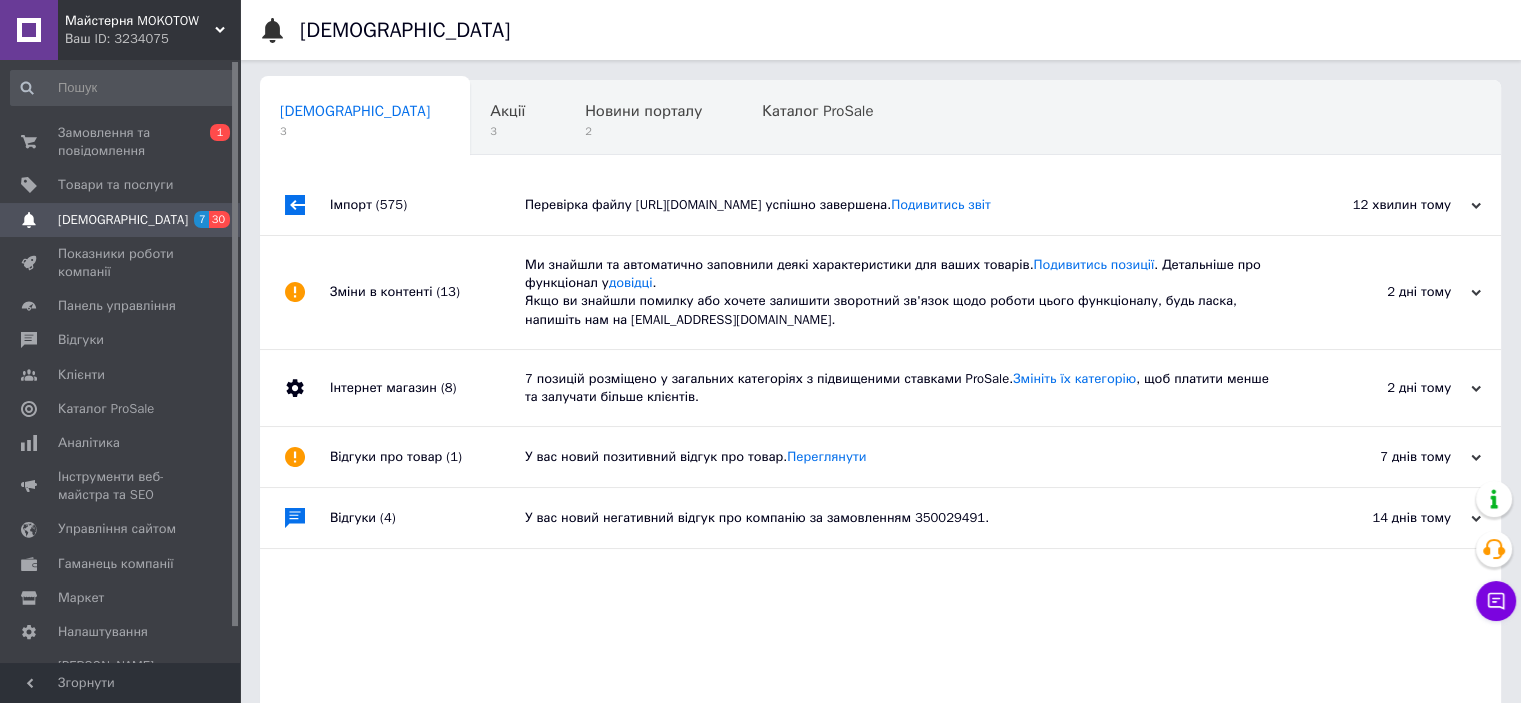 click on "Товари та послуги" at bounding box center [115, 185] 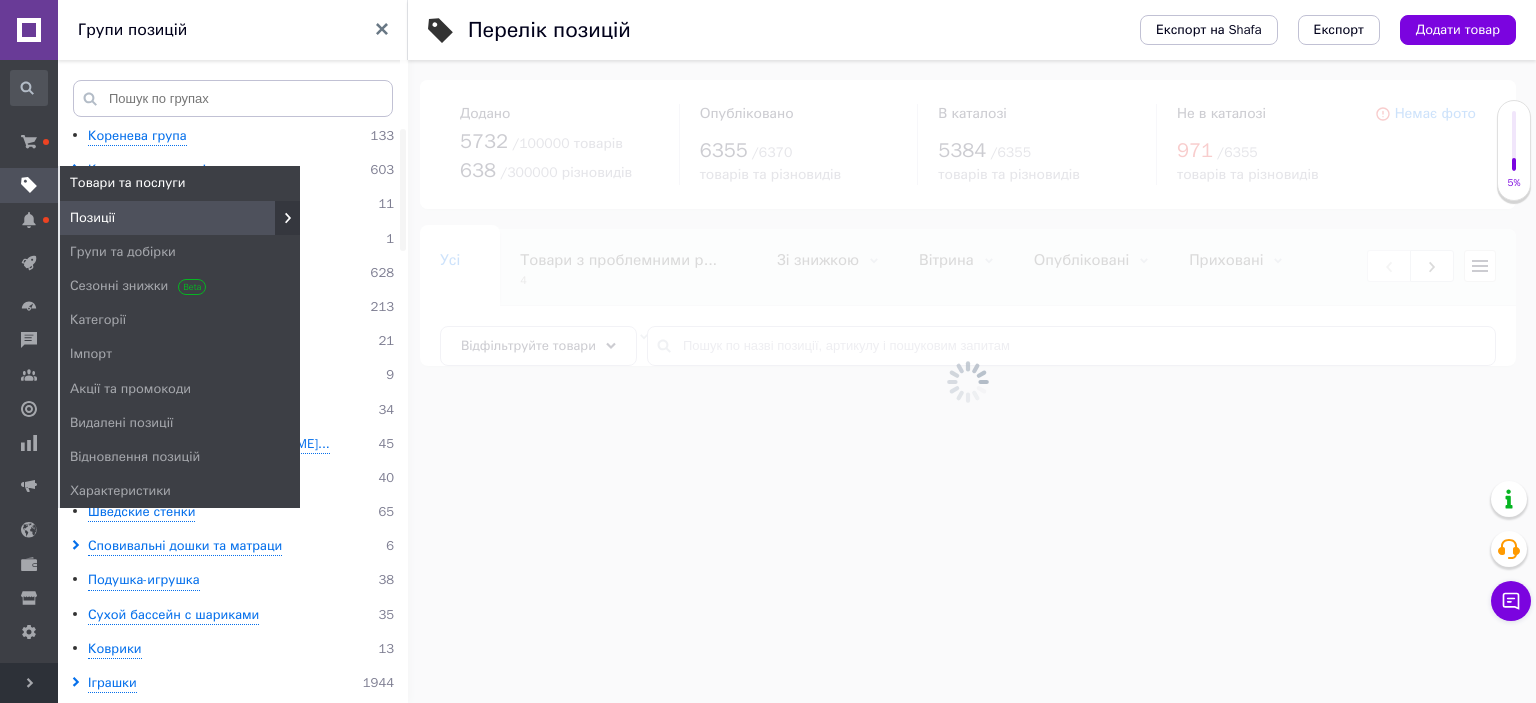 click on "Імпорт" at bounding box center (91, 354) 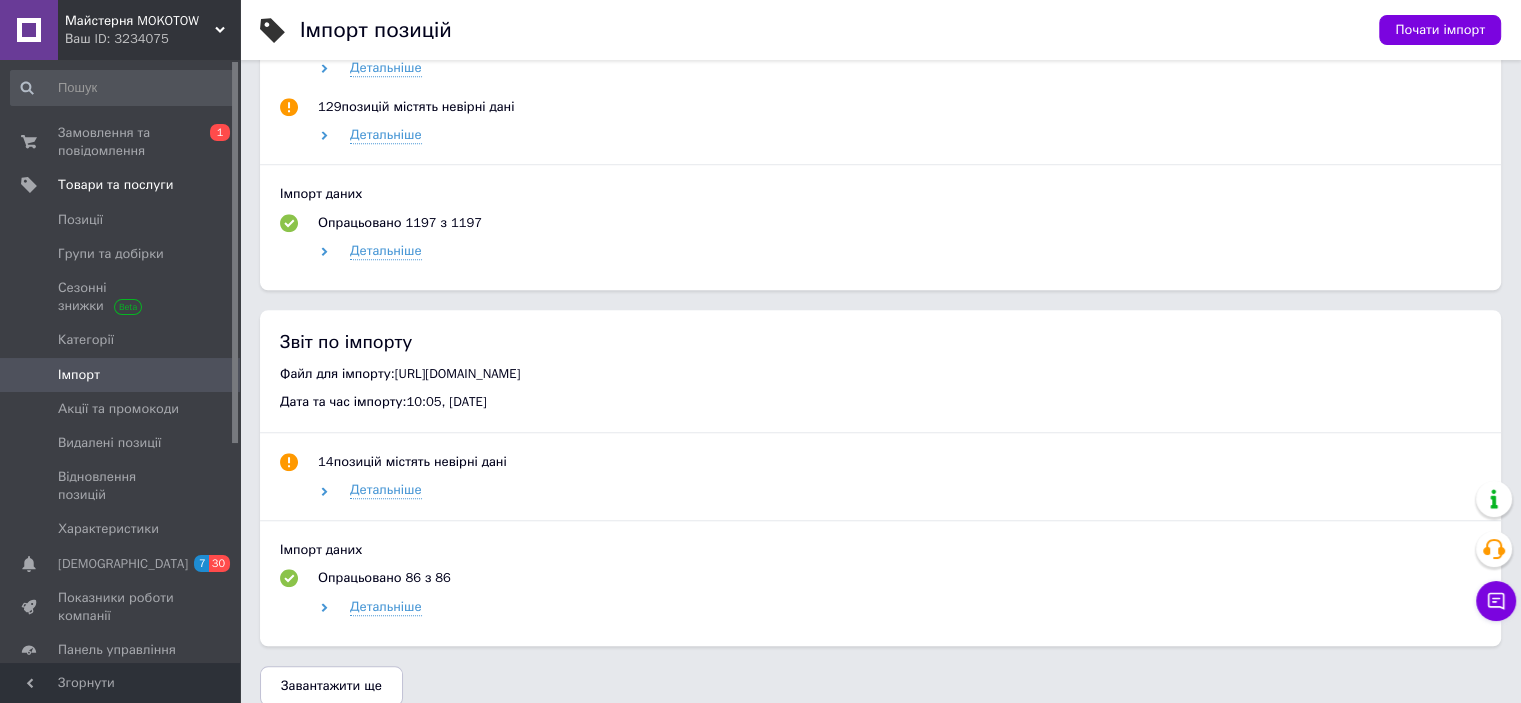 scroll, scrollTop: 1600, scrollLeft: 0, axis: vertical 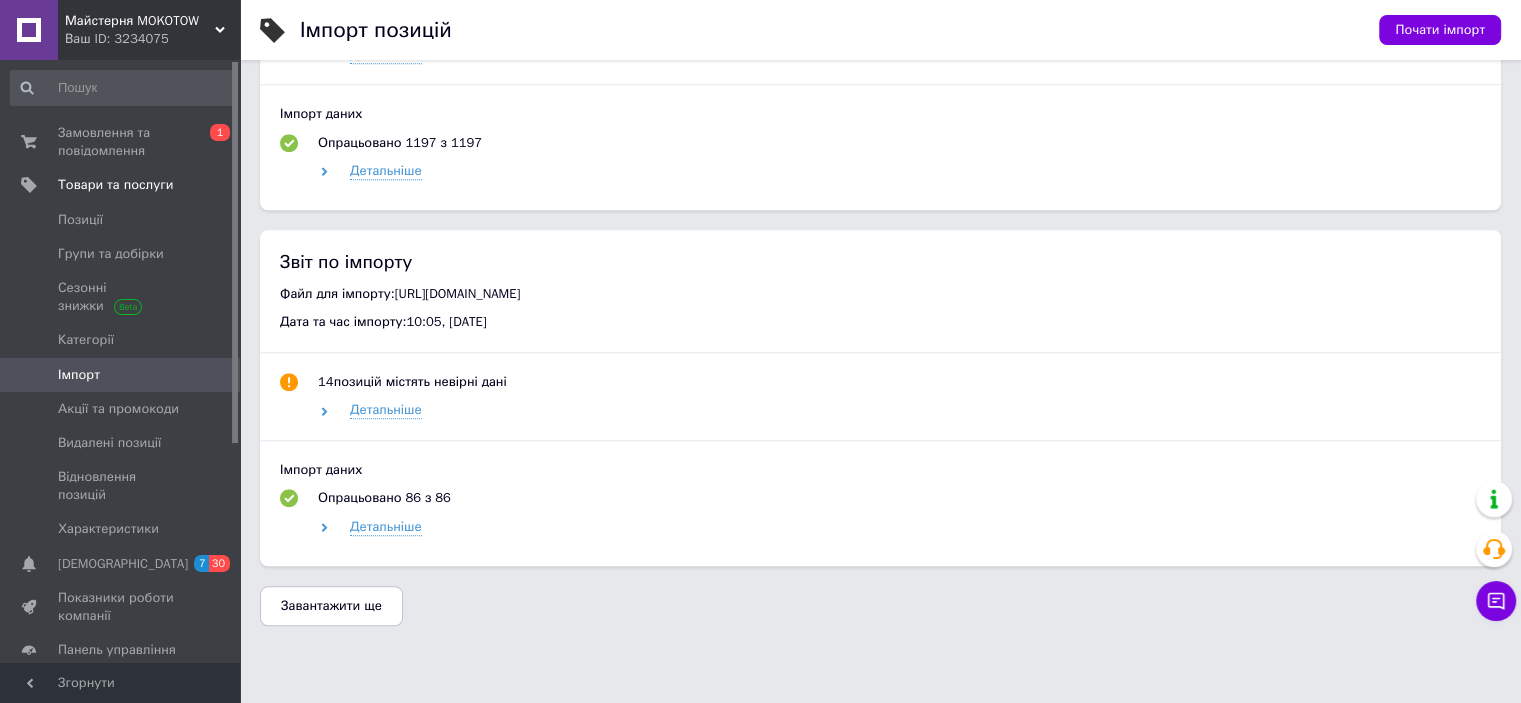 click on "Завантажити ще" at bounding box center [331, 606] 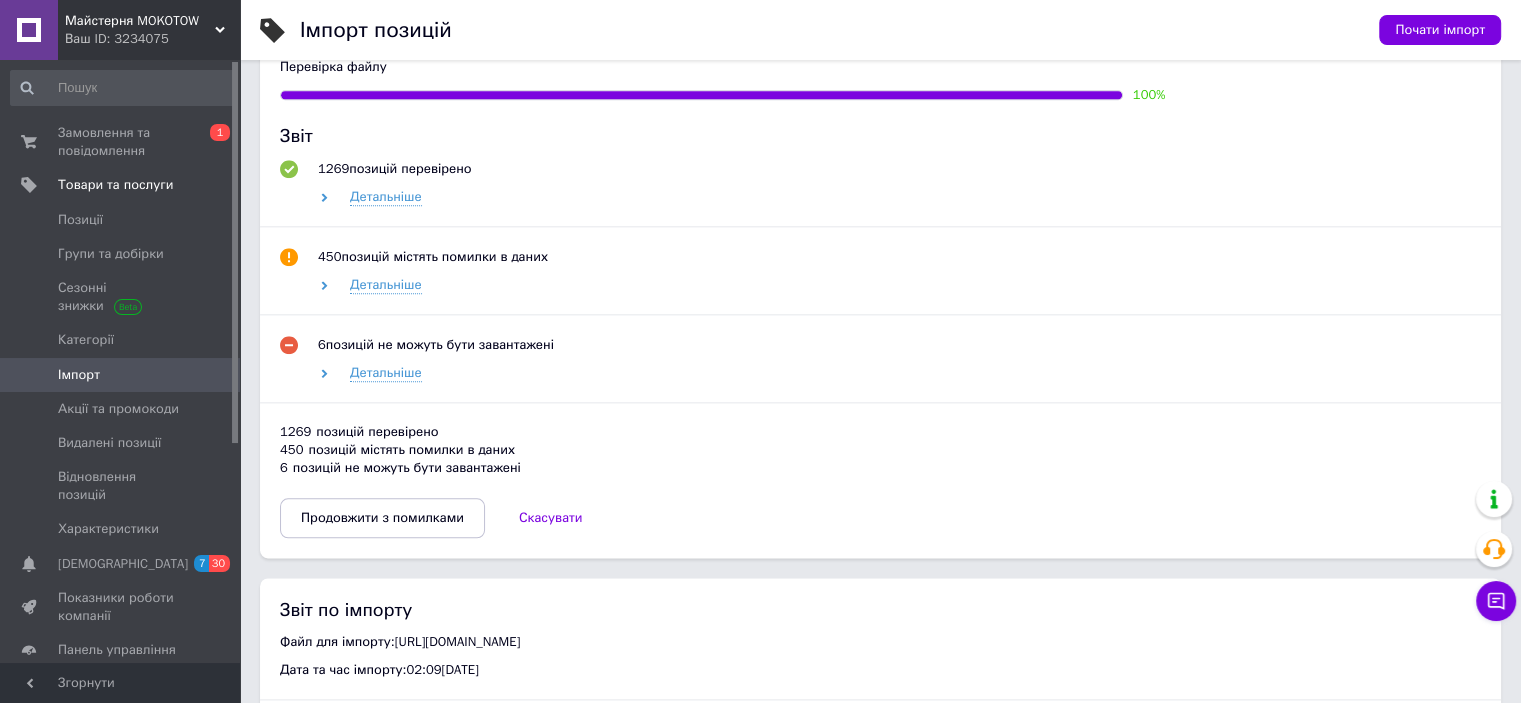 scroll, scrollTop: 2300, scrollLeft: 0, axis: vertical 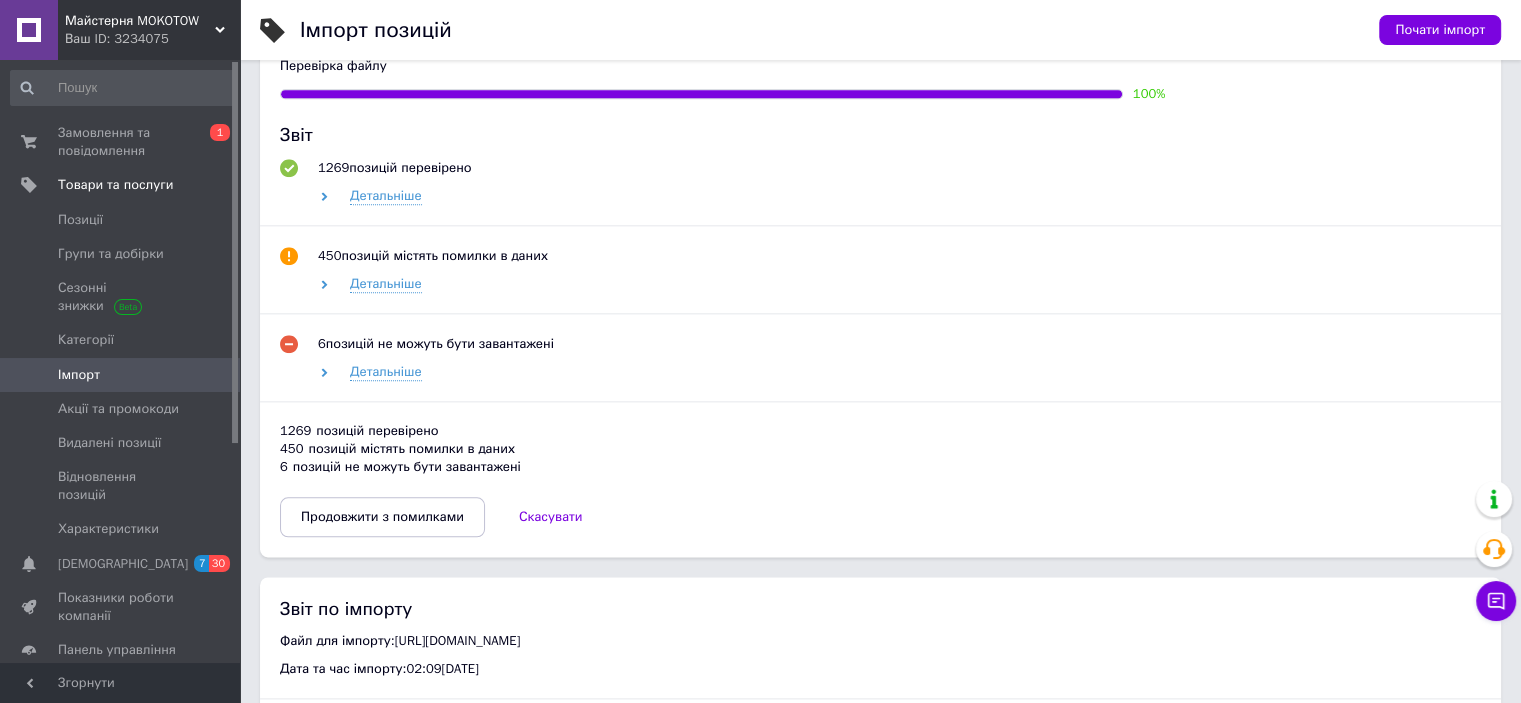 click on "Продовжити з помилками" at bounding box center [382, 517] 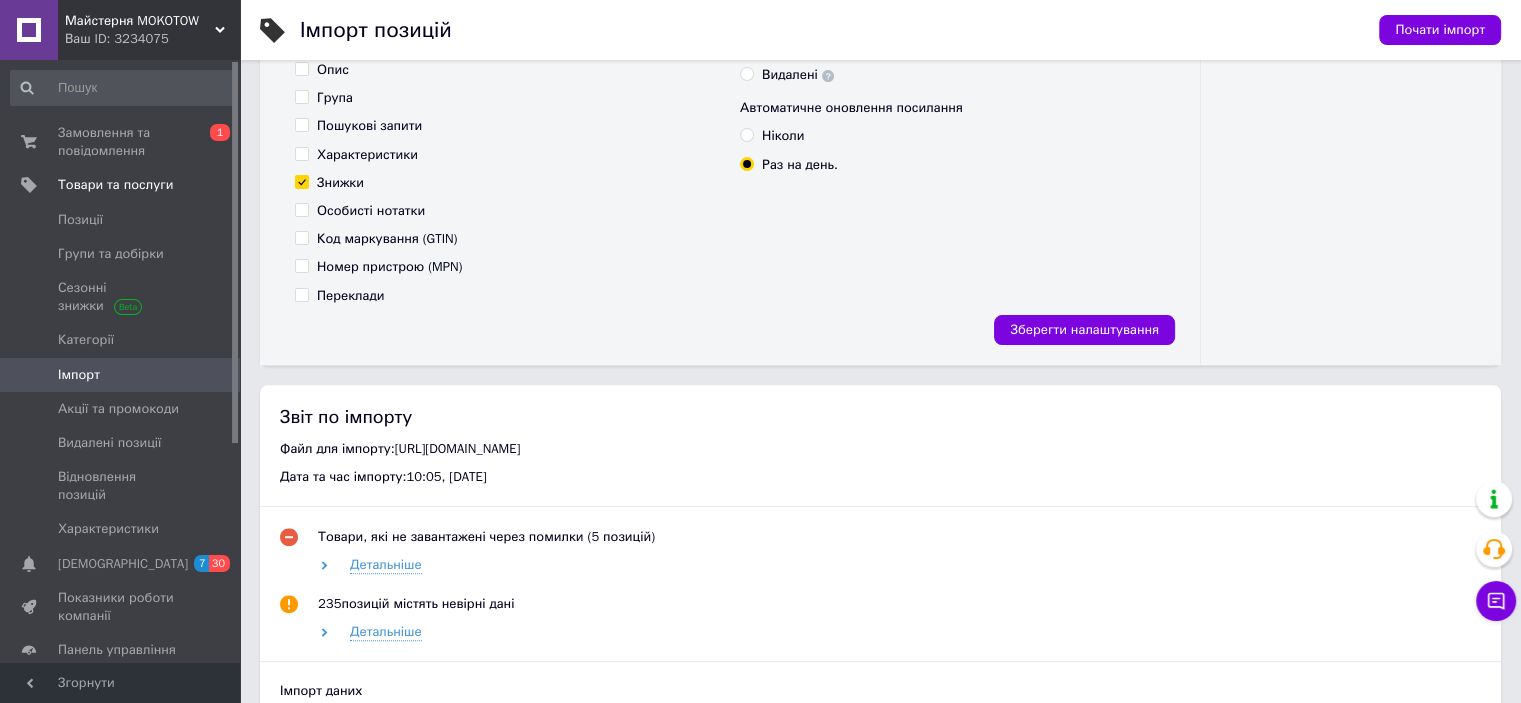 scroll, scrollTop: 1200, scrollLeft: 0, axis: vertical 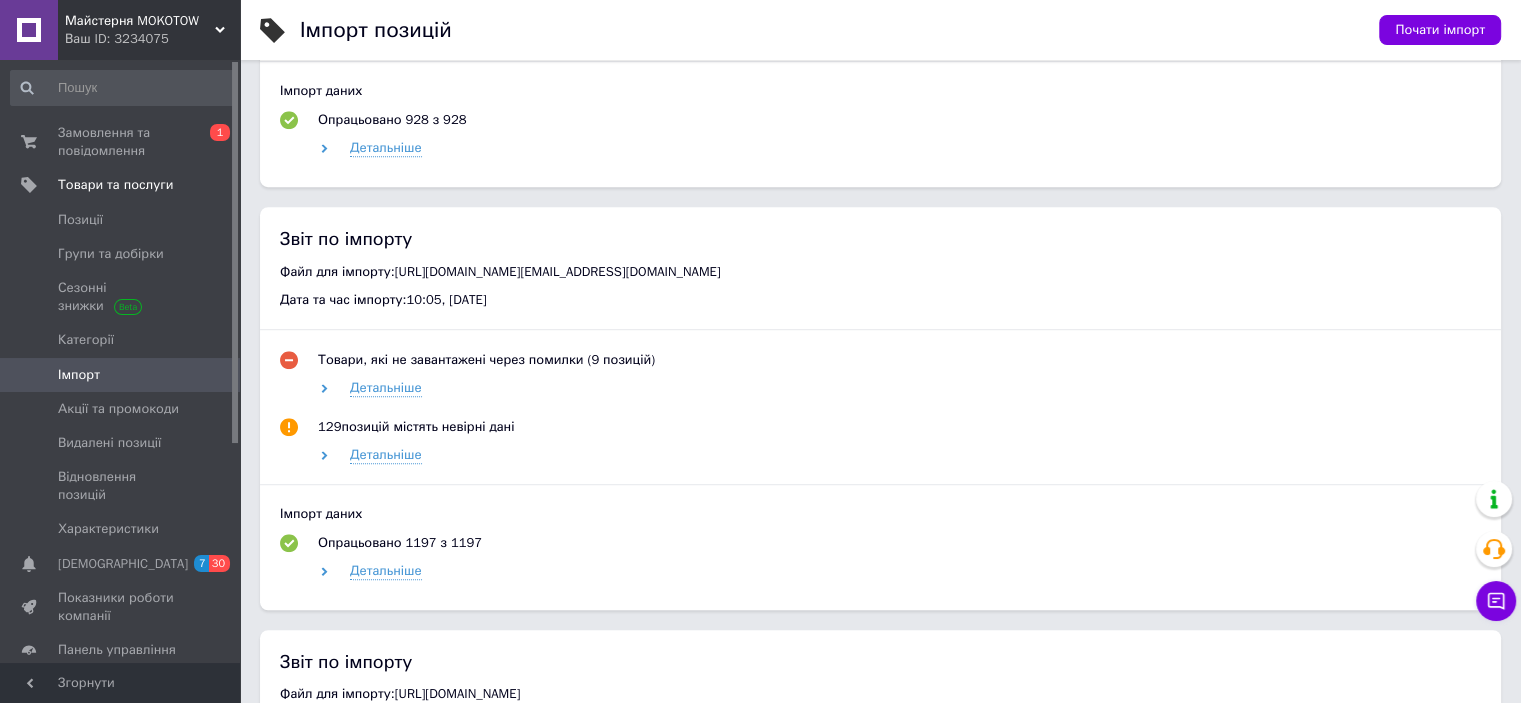 click on "Замовлення та повідомлення" at bounding box center [121, 142] 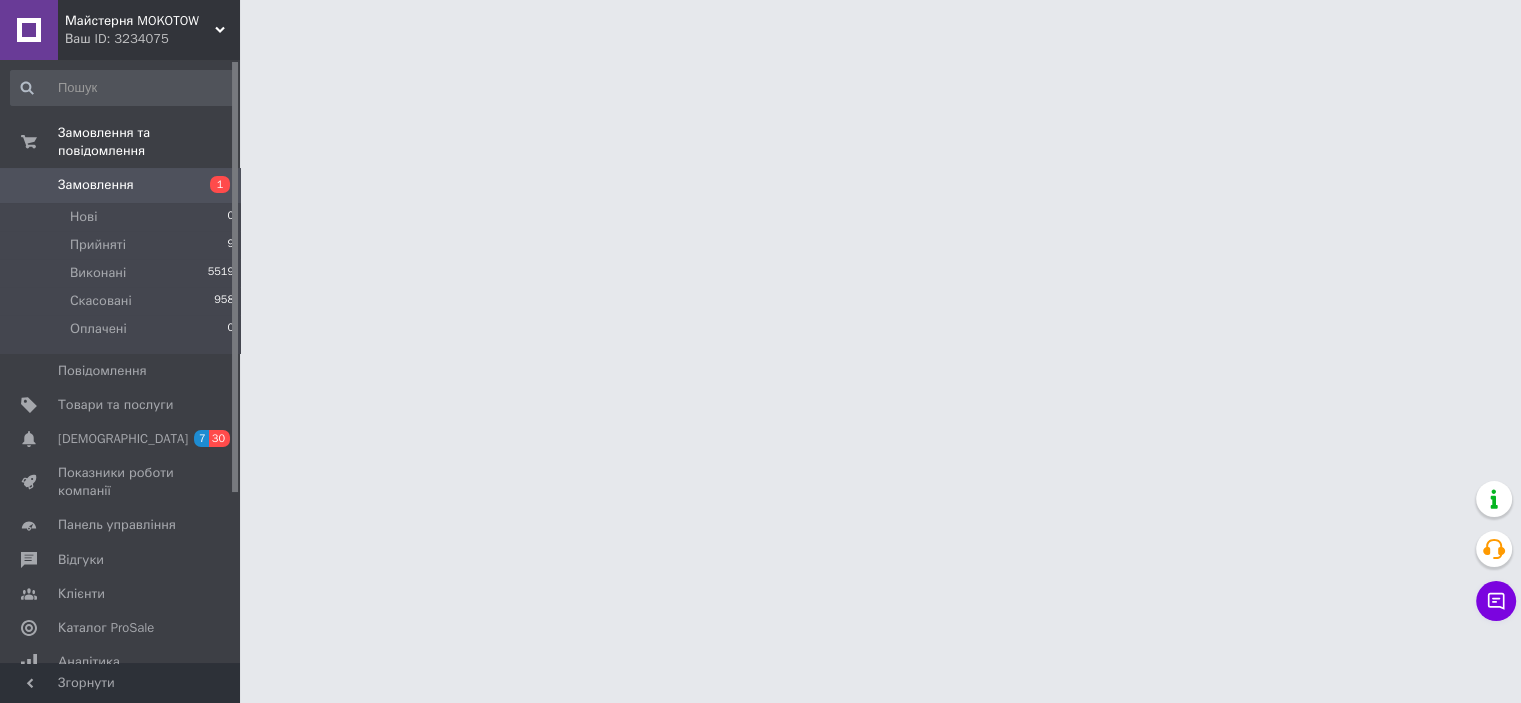 scroll, scrollTop: 0, scrollLeft: 0, axis: both 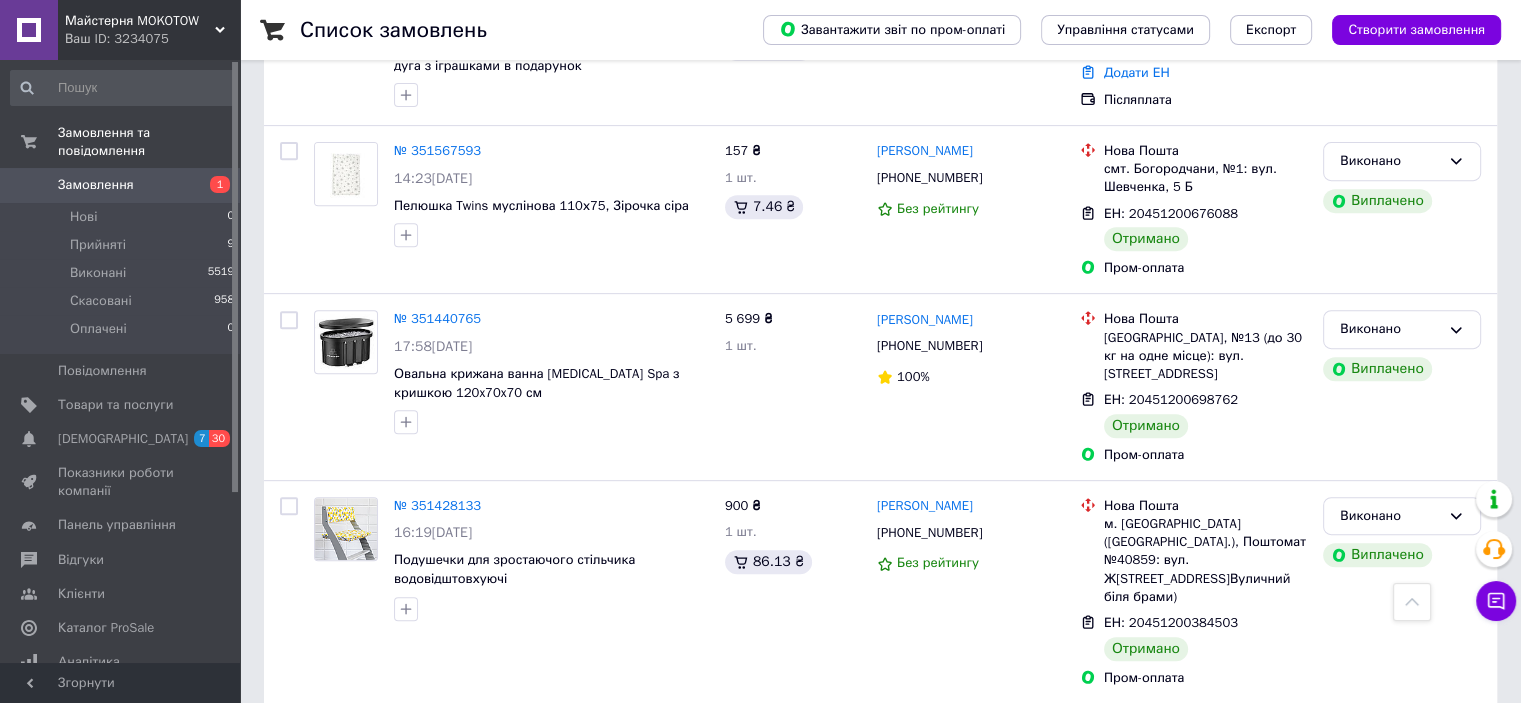 click on "Товари та послуги" at bounding box center [115, 405] 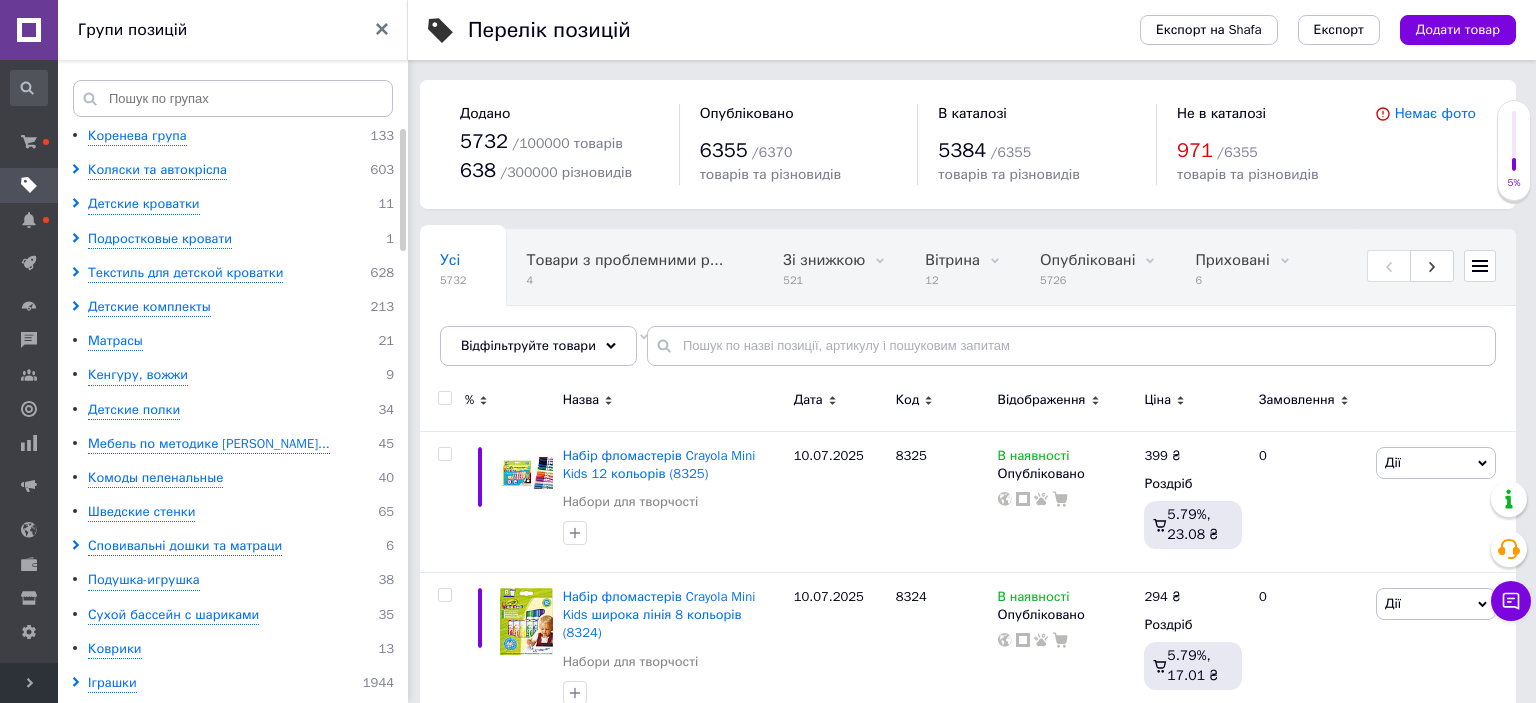 click on "Коренева група" at bounding box center [137, 136] 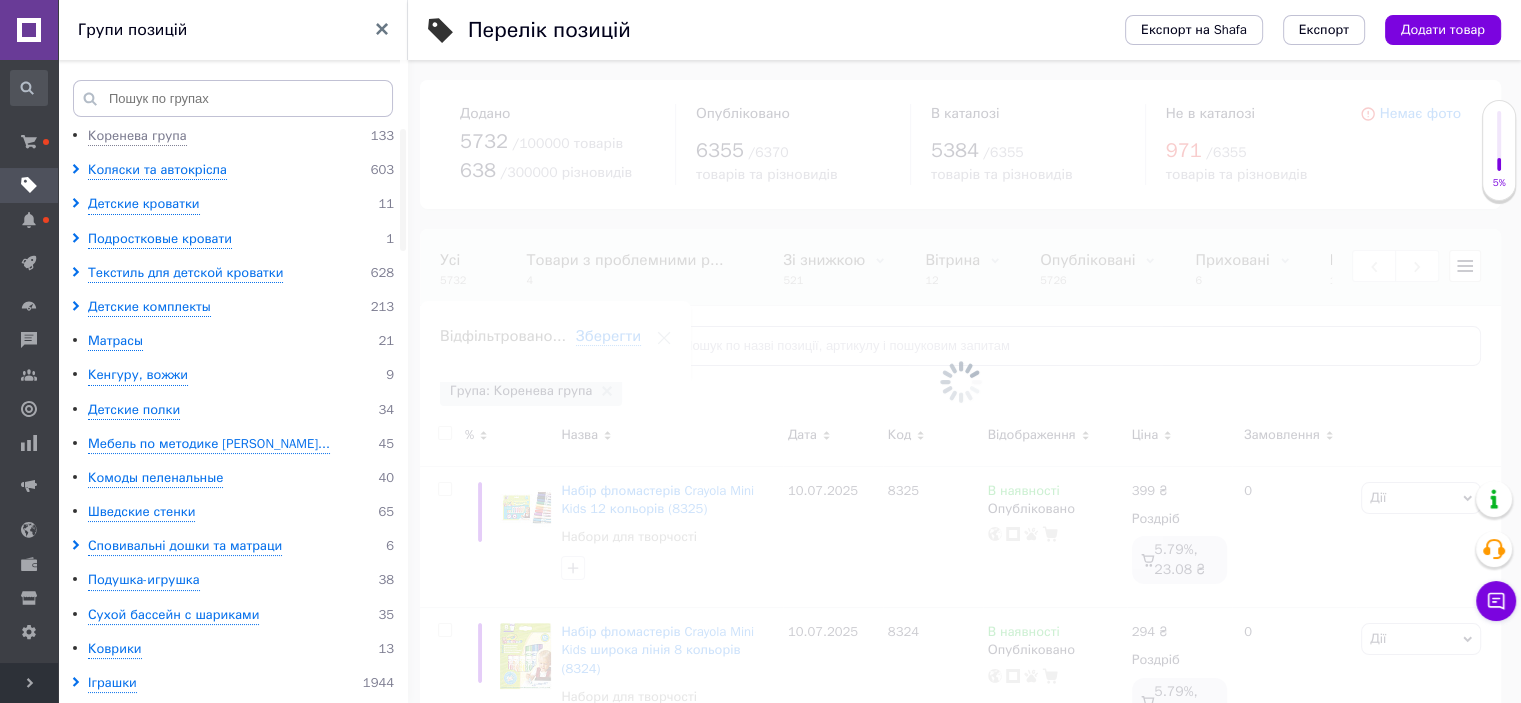 scroll, scrollTop: 0, scrollLeft: 463, axis: horizontal 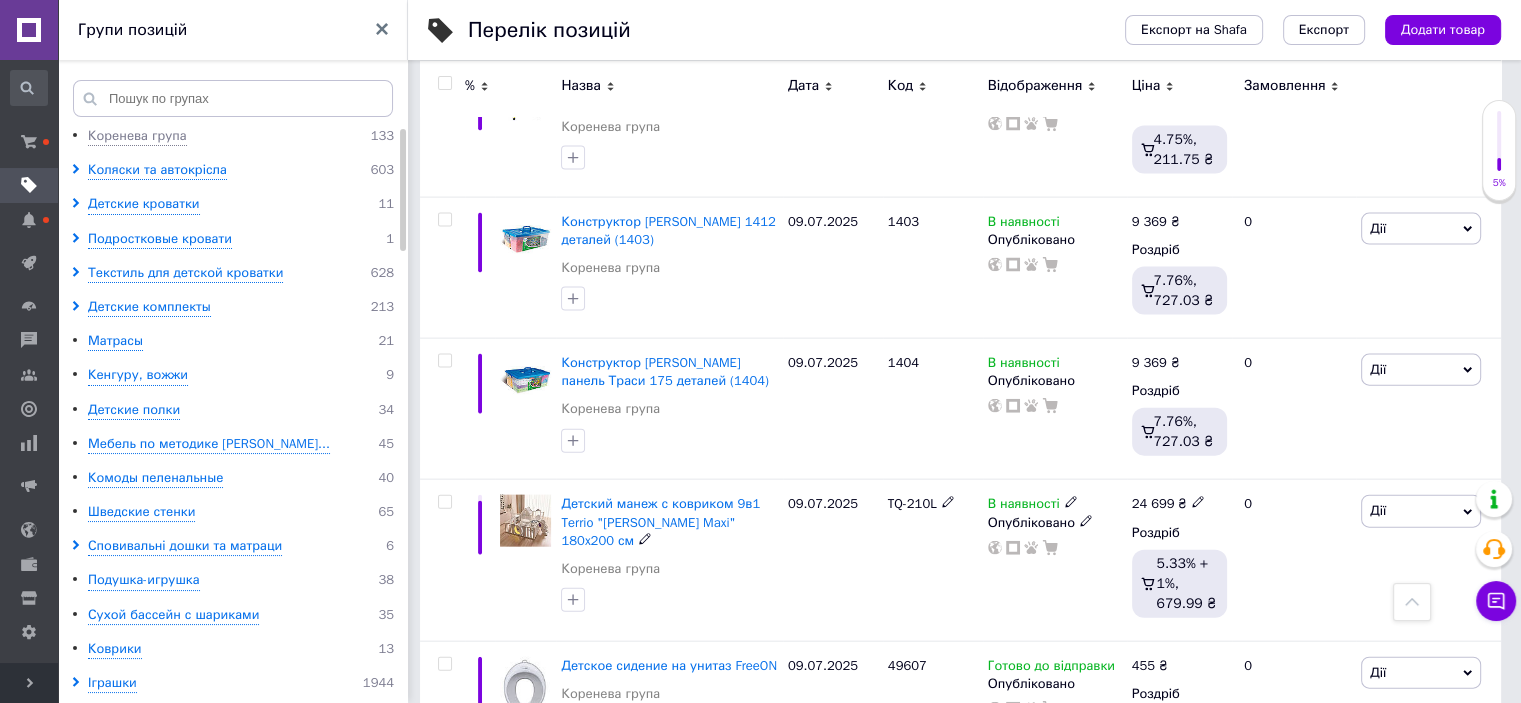 click at bounding box center (444, 502) 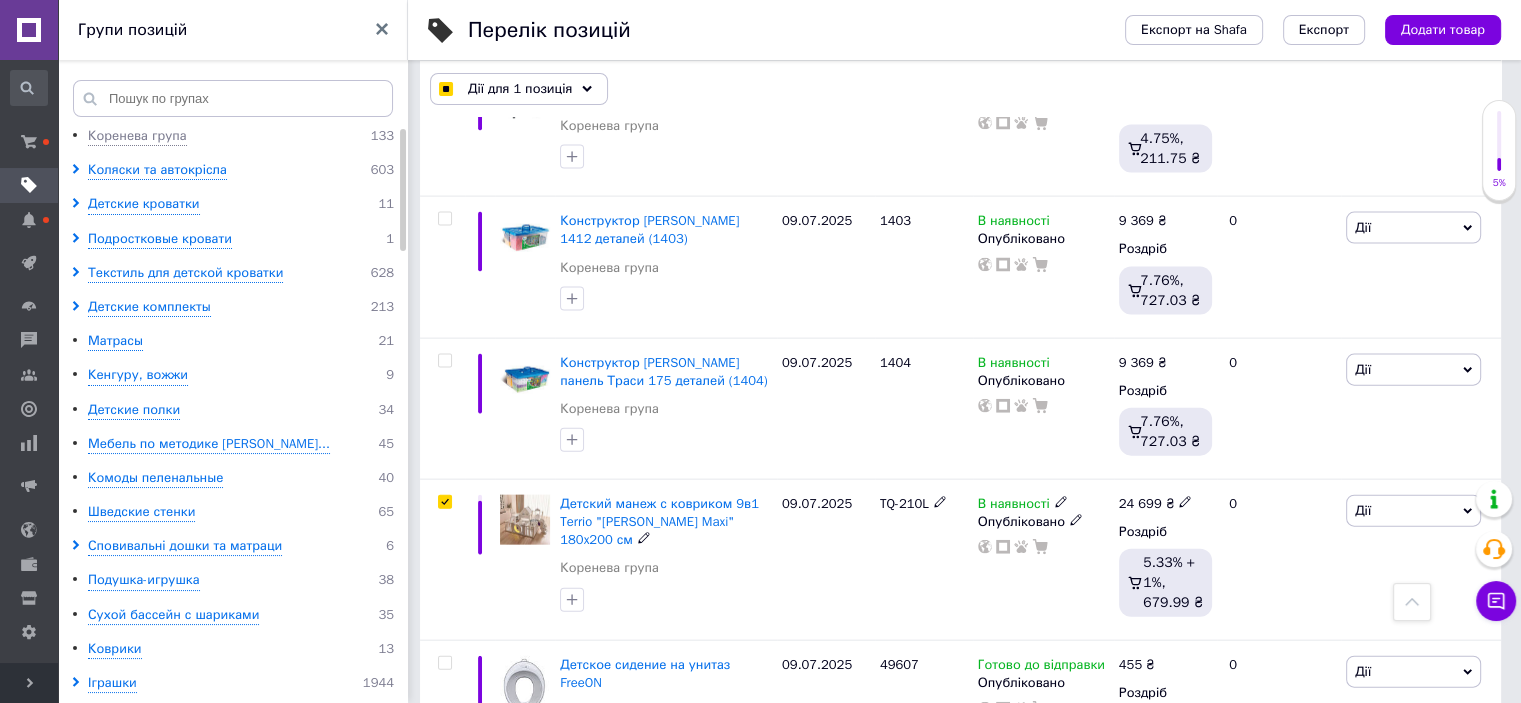 scroll, scrollTop: 11997, scrollLeft: 0, axis: vertical 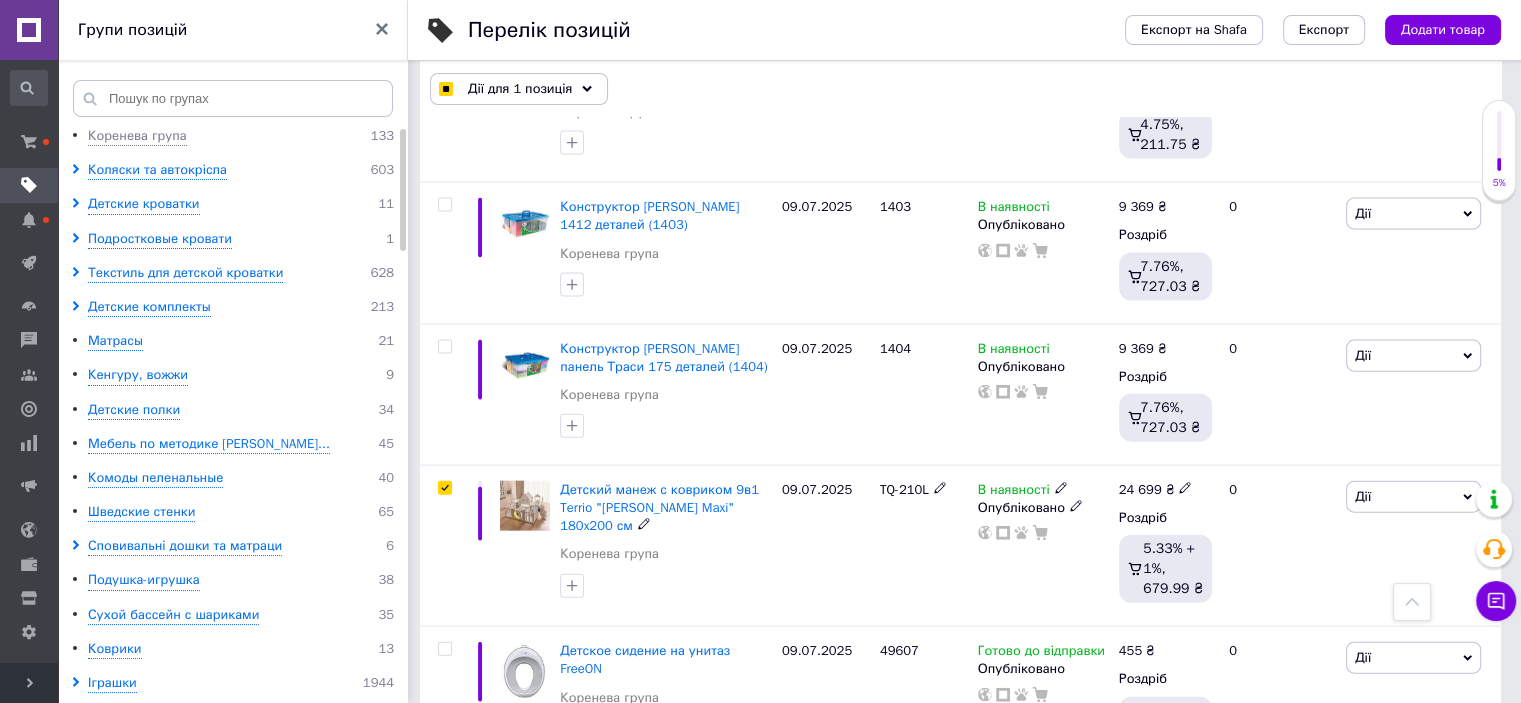 click at bounding box center (444, 488) 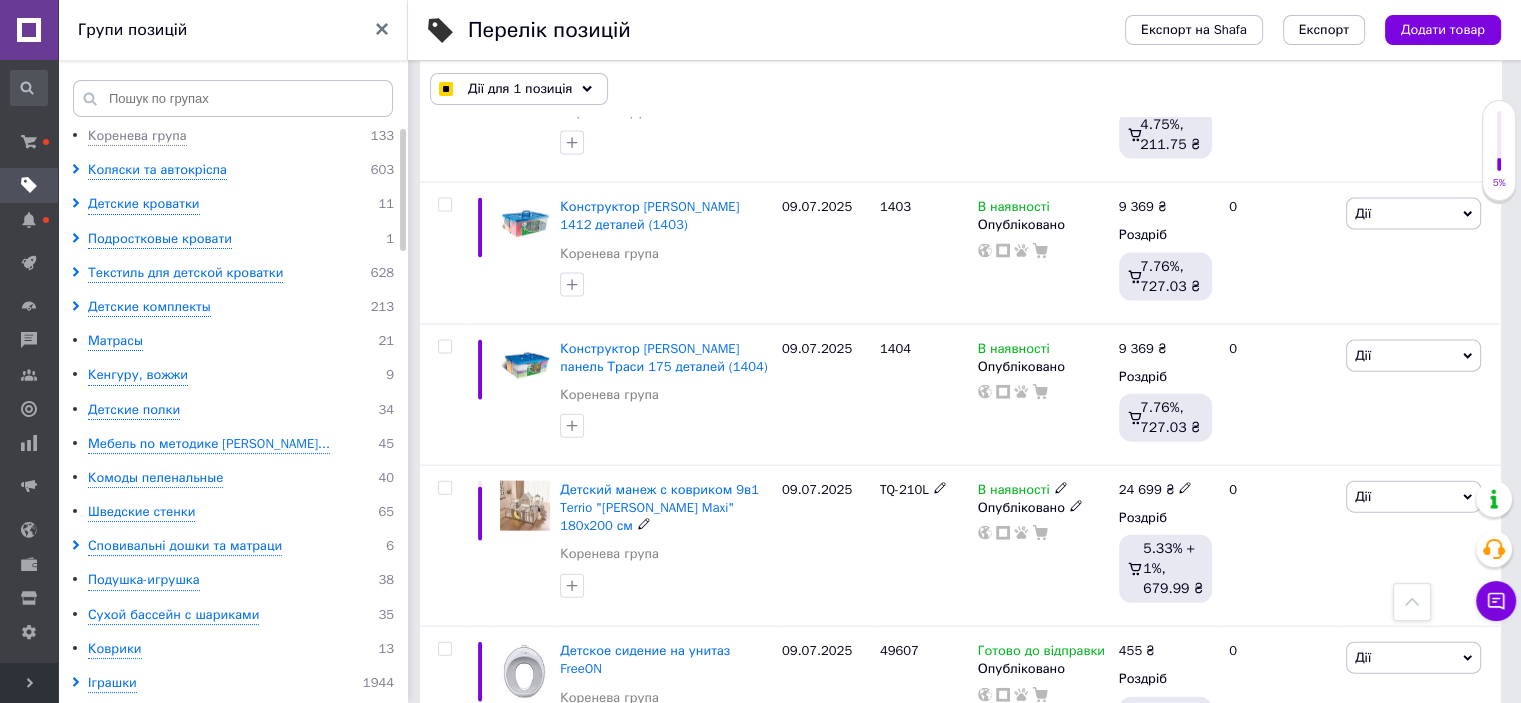 checkbox on "false" 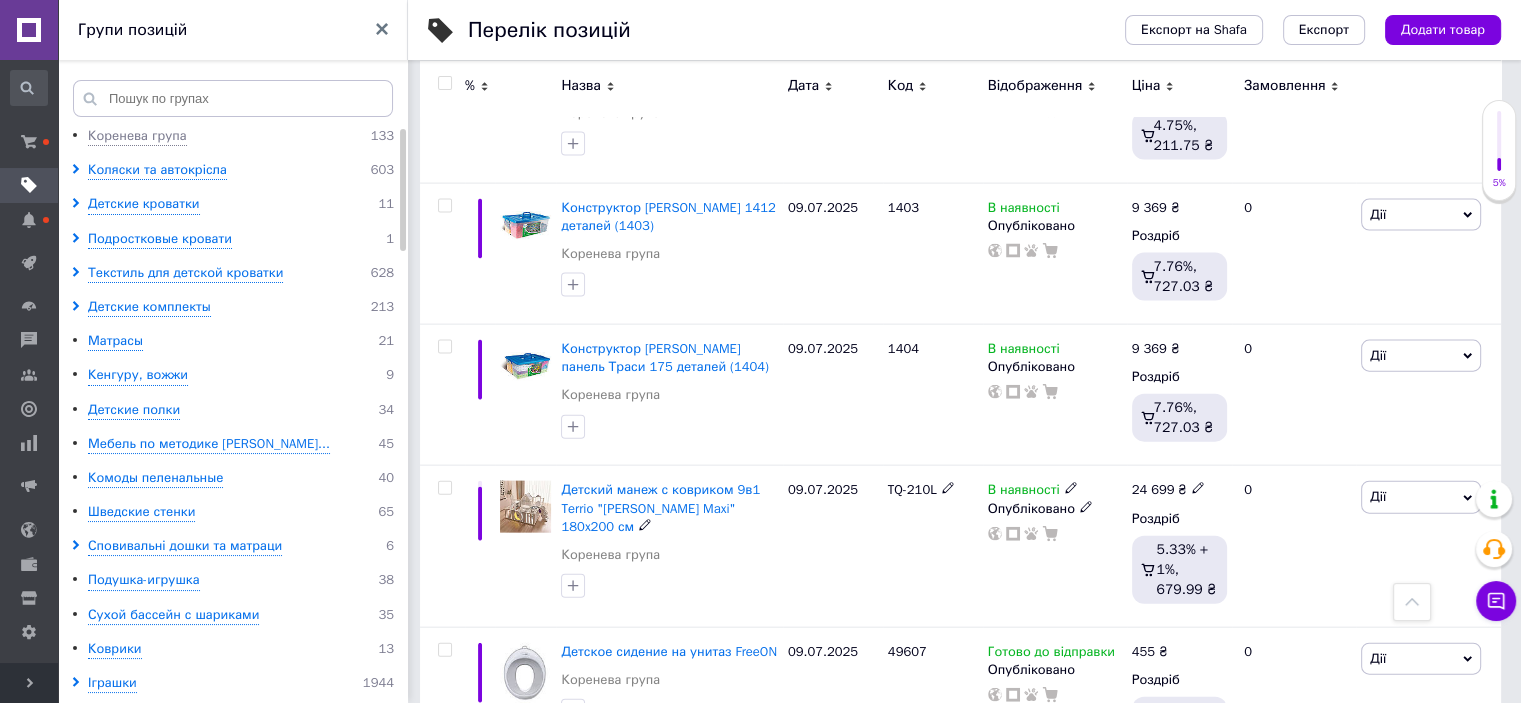 scroll, scrollTop: 11983, scrollLeft: 0, axis: vertical 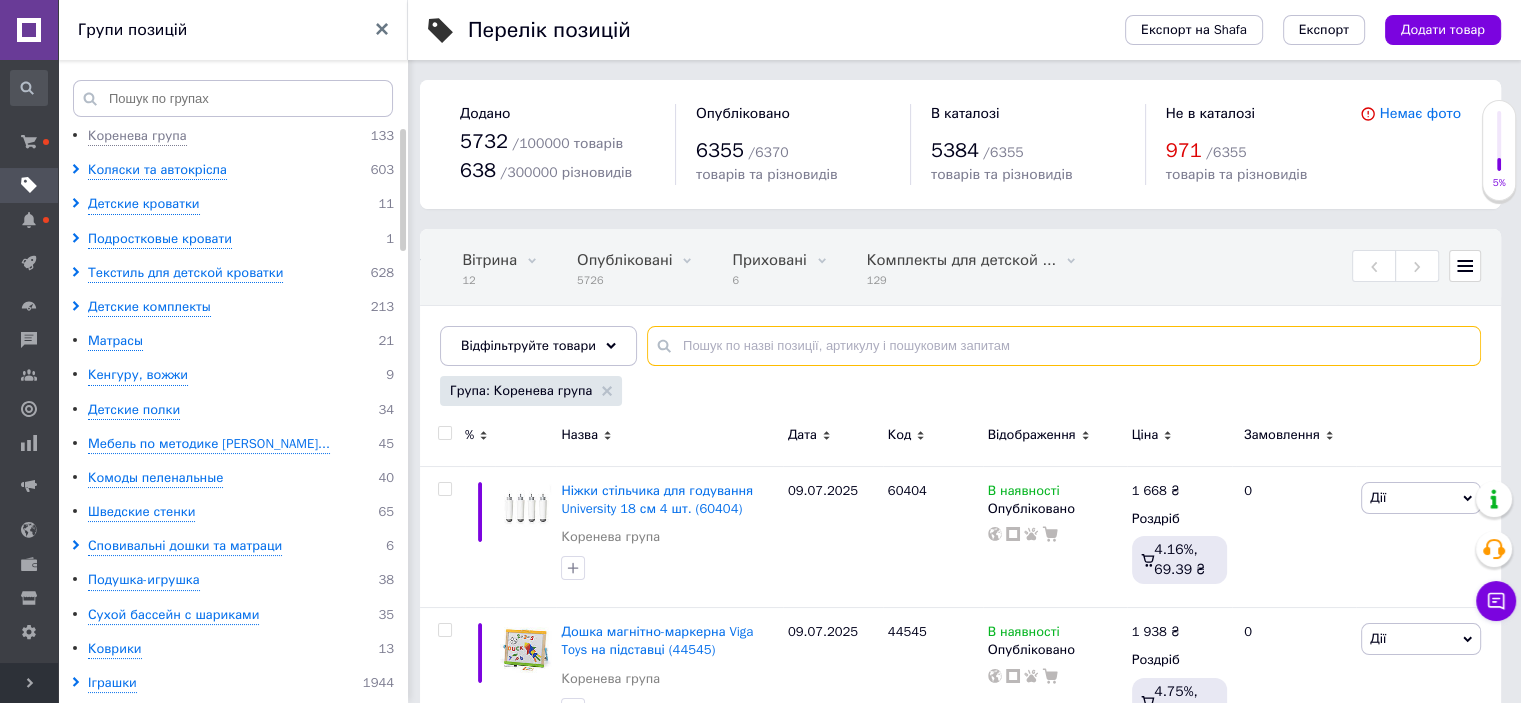 click at bounding box center [1064, 346] 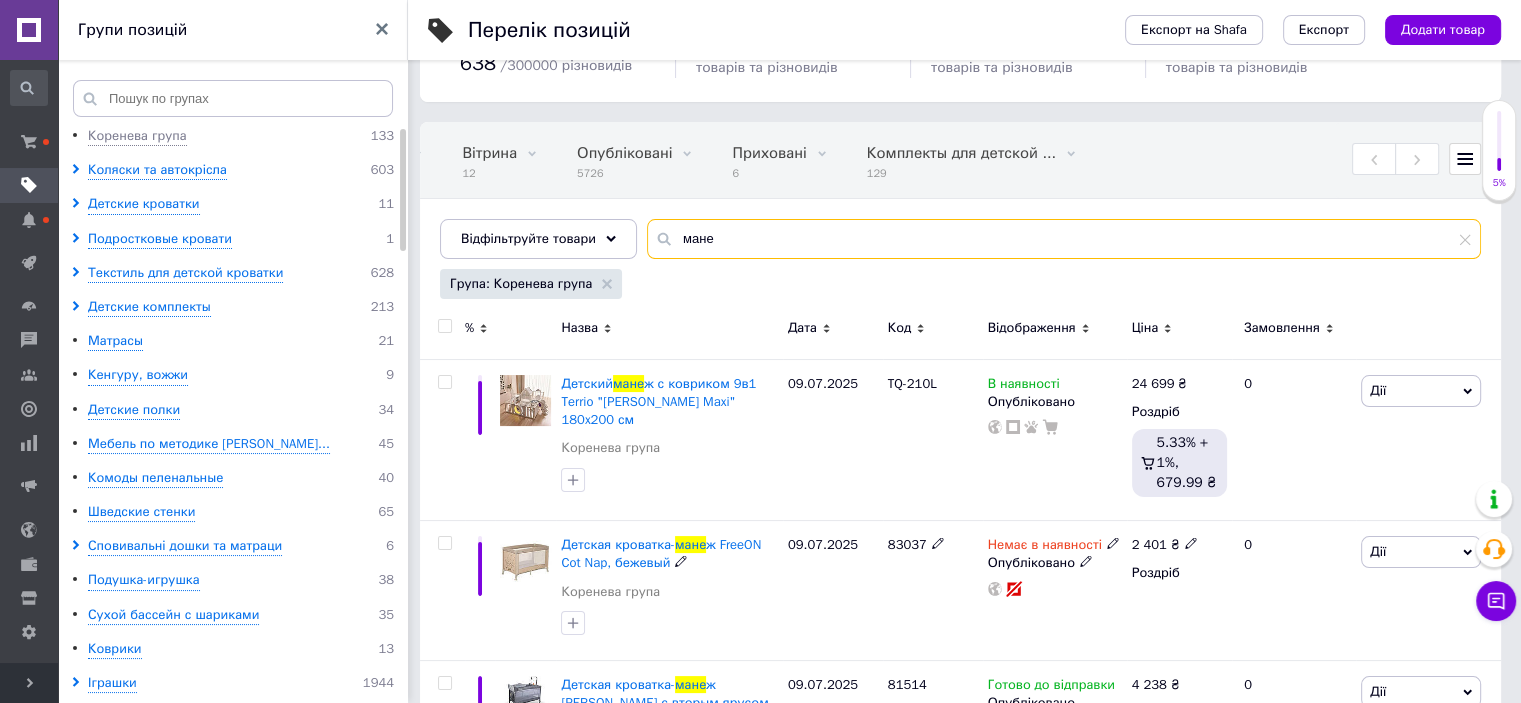 scroll, scrollTop: 200, scrollLeft: 0, axis: vertical 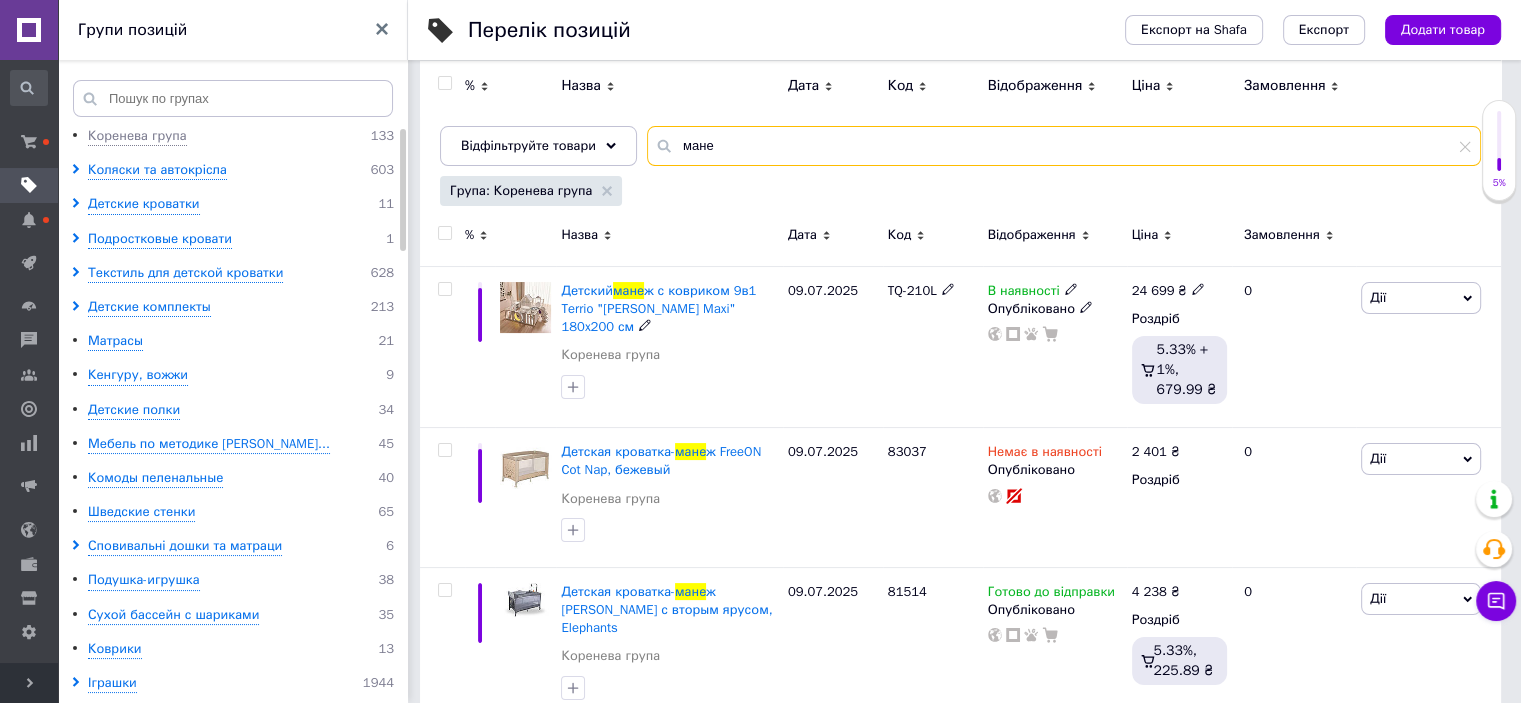 type on "мане" 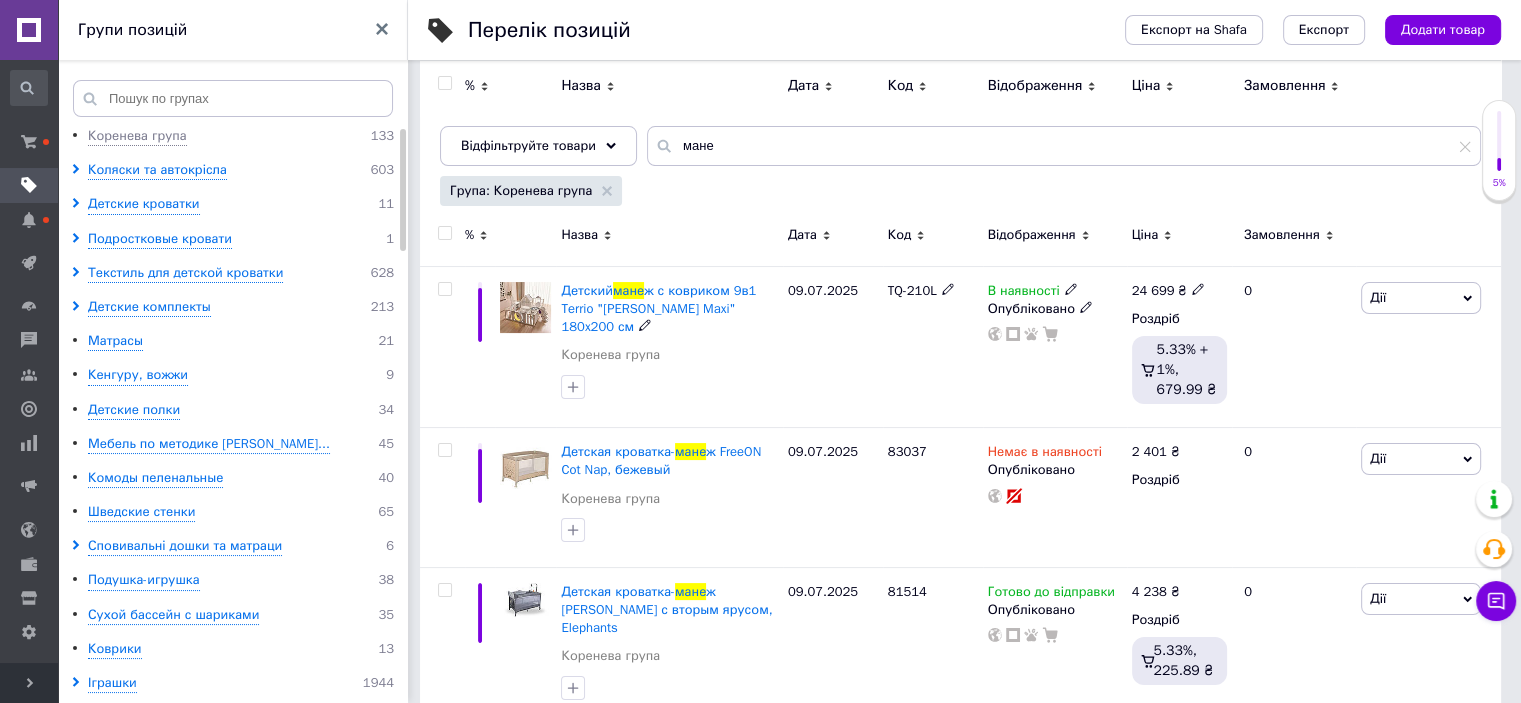 click at bounding box center [444, 289] 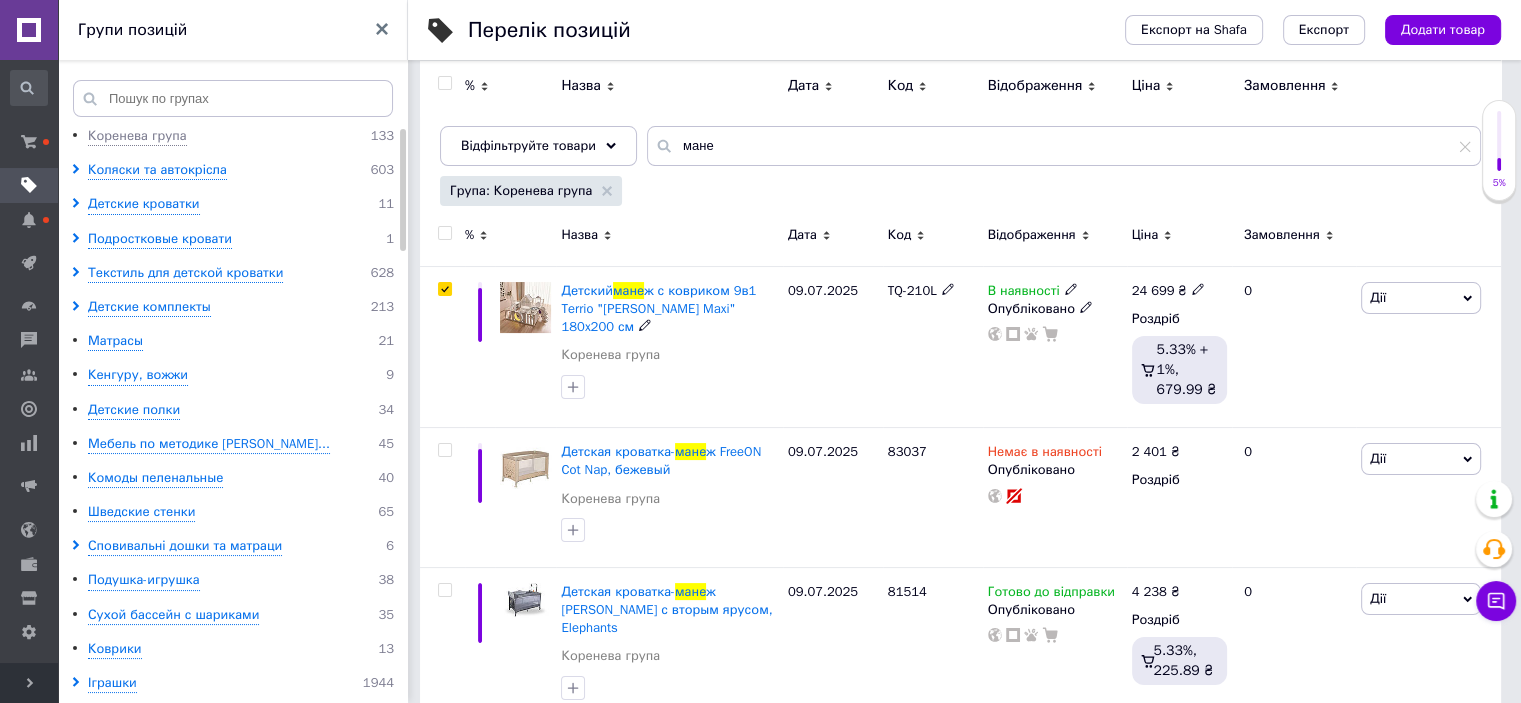 checkbox on "true" 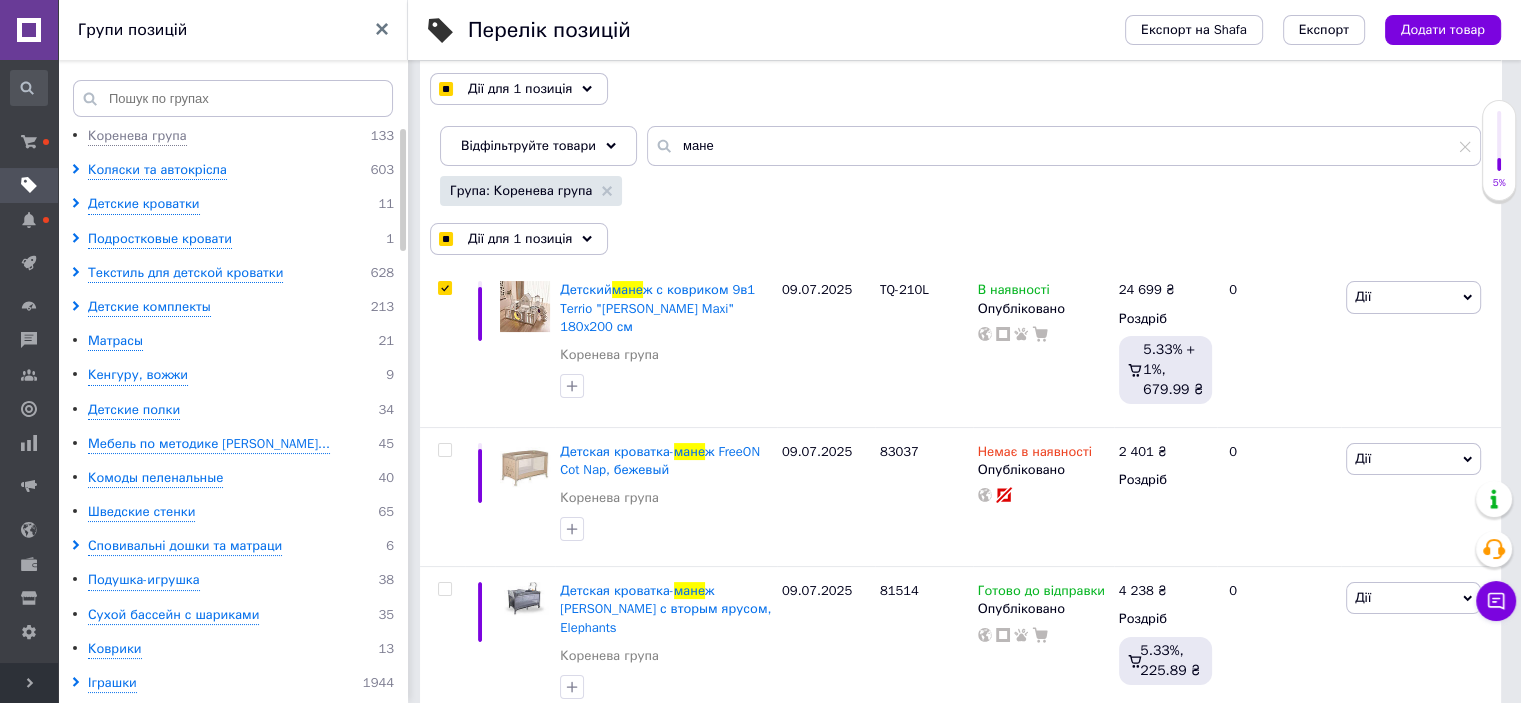 click on "Дії для 1 позиція" at bounding box center [519, 239] 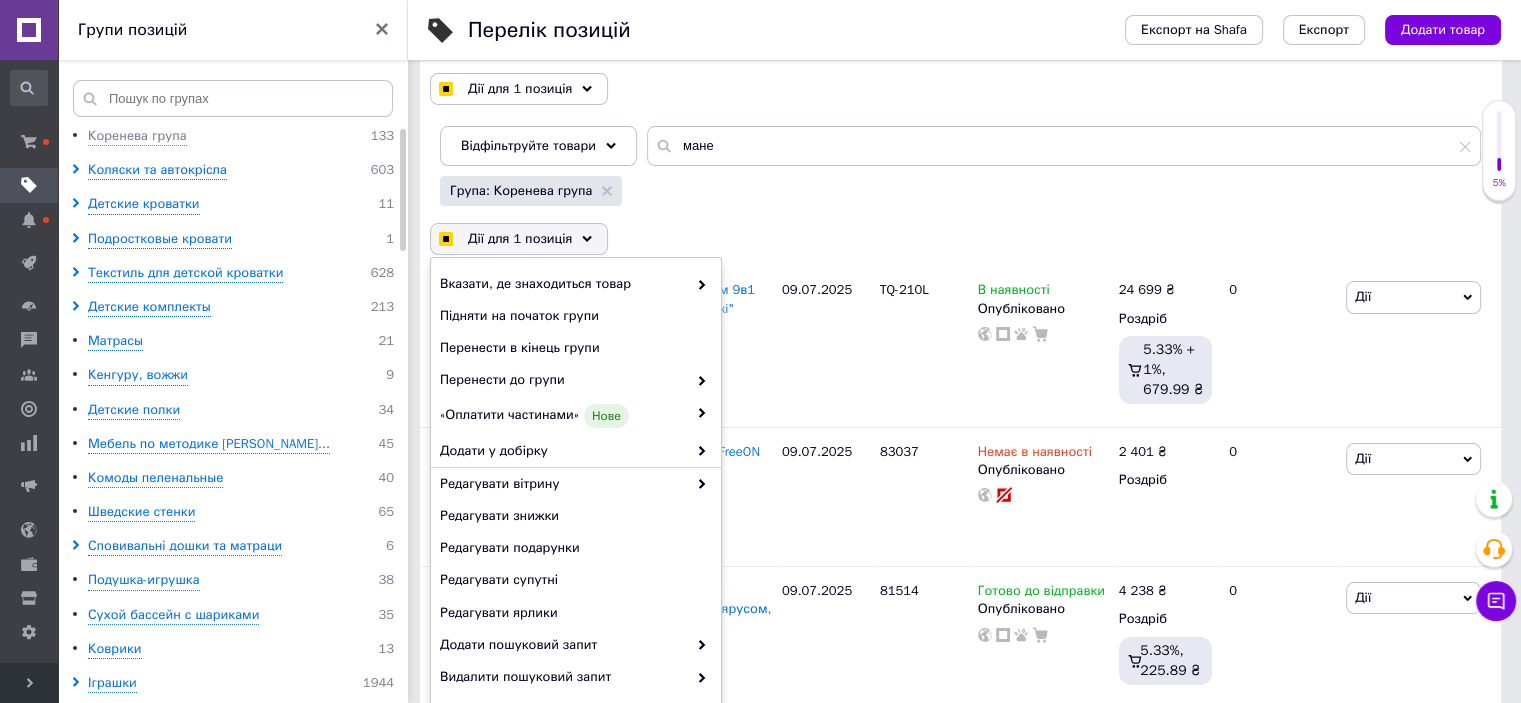 checkbox on "true" 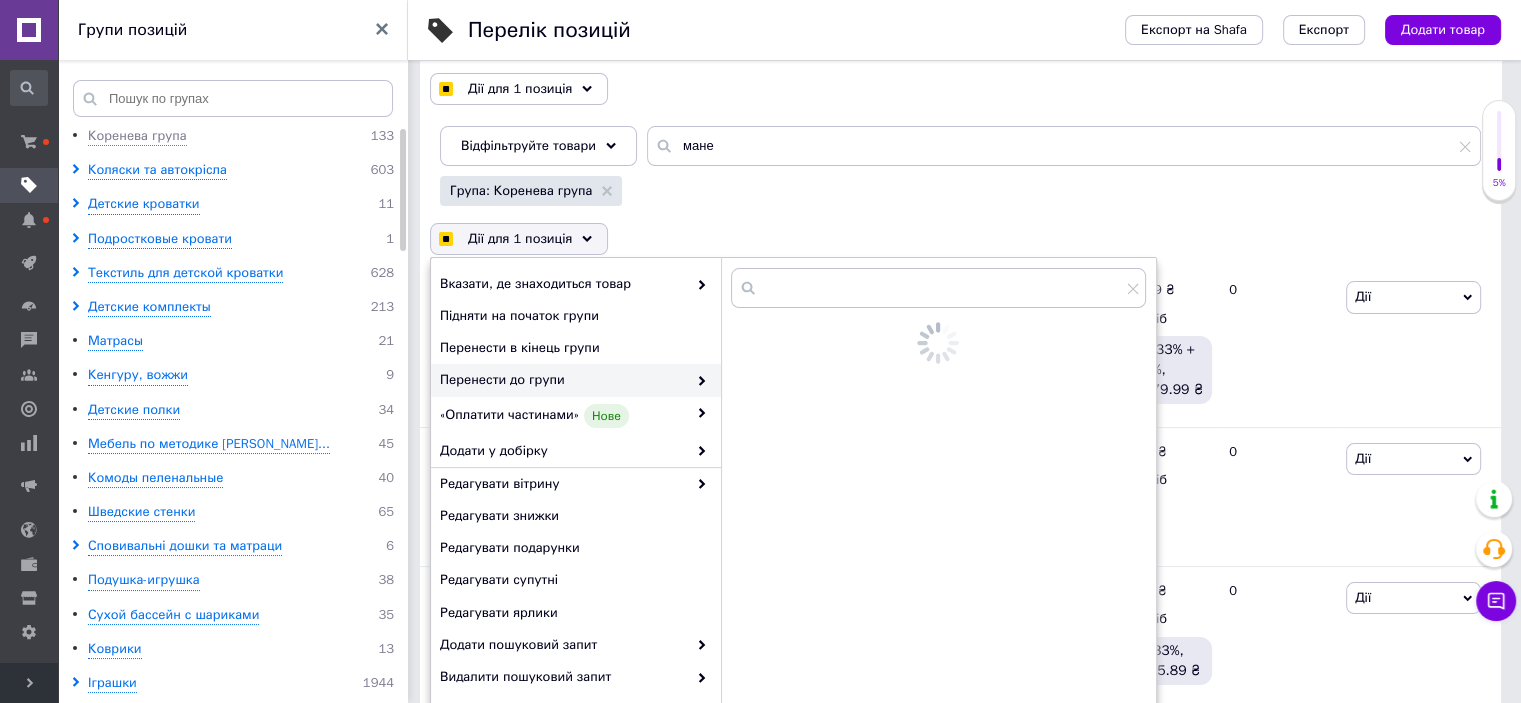 checkbox on "true" 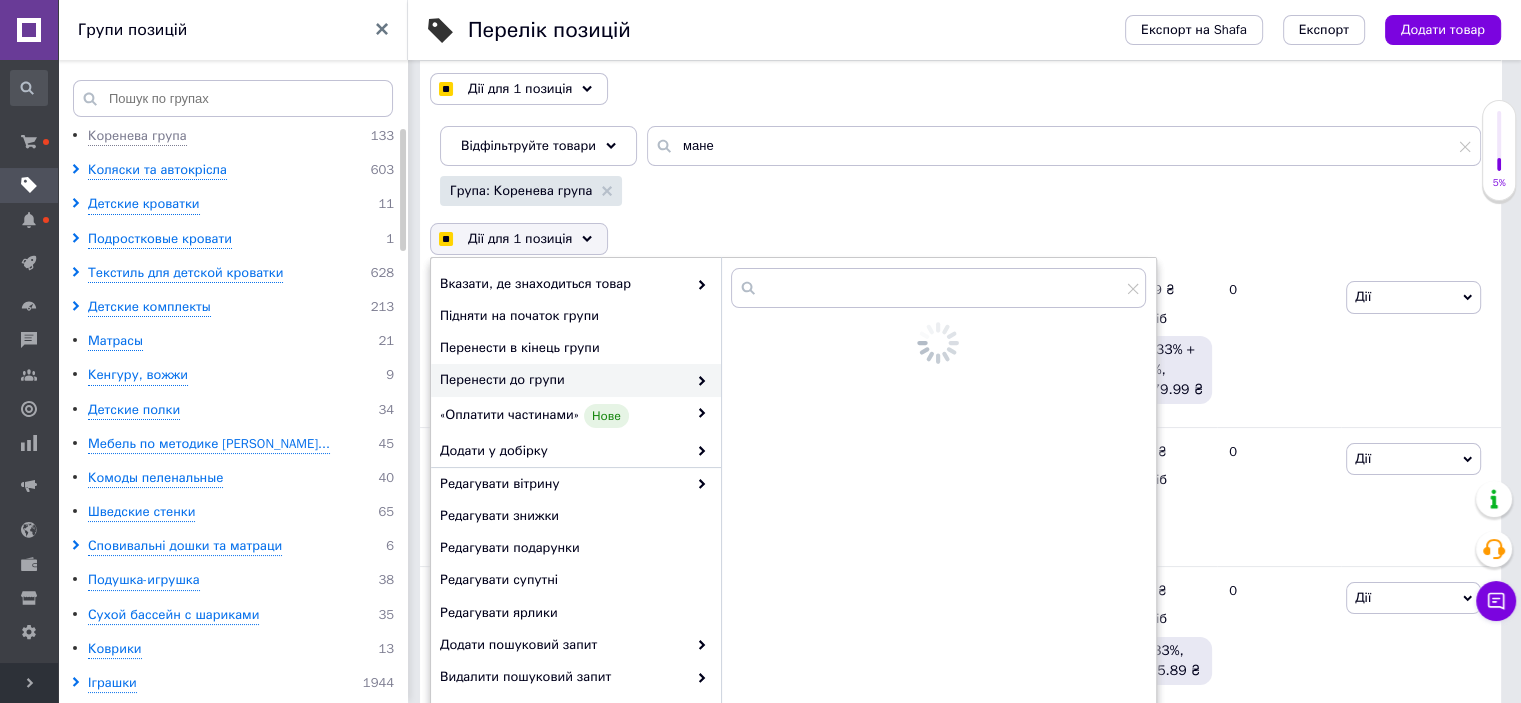 checkbox on "true" 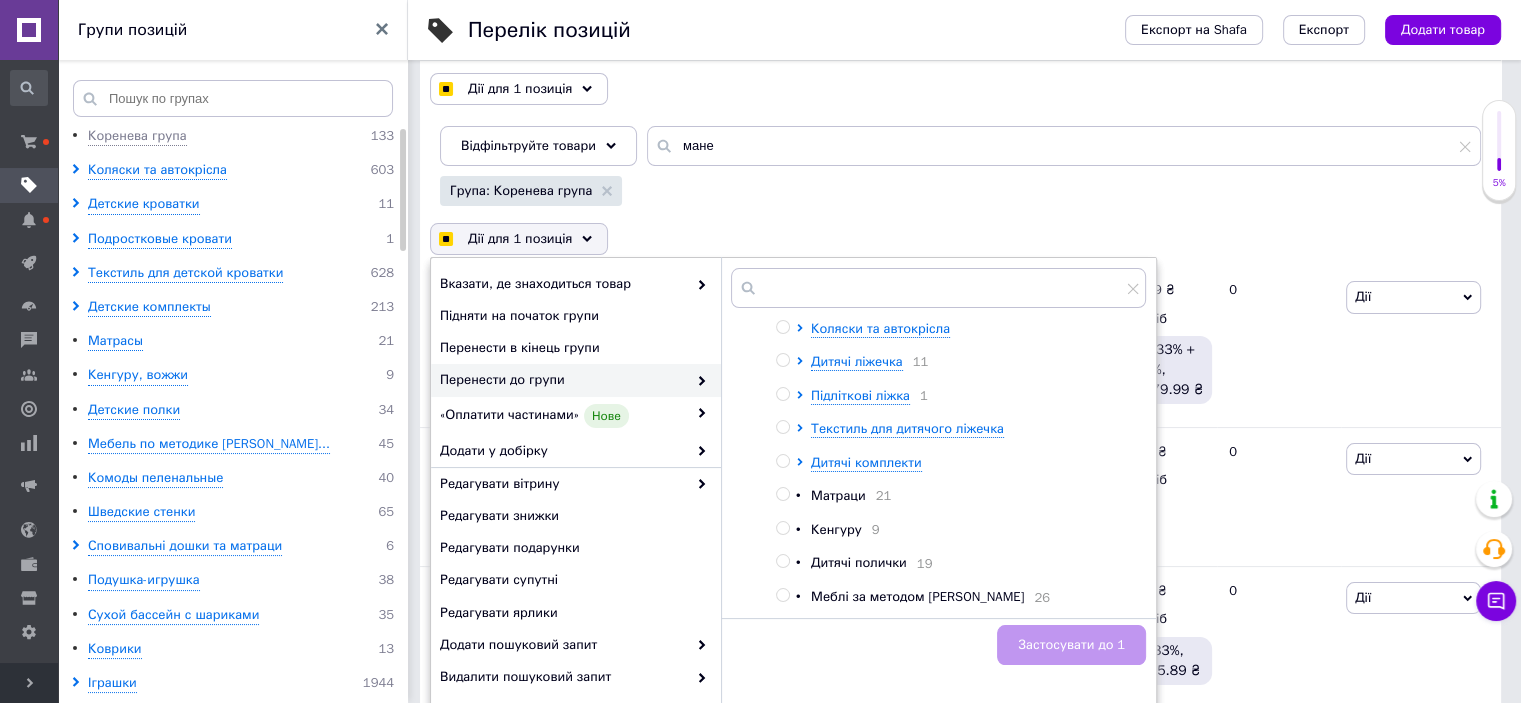 scroll, scrollTop: 0, scrollLeft: 0, axis: both 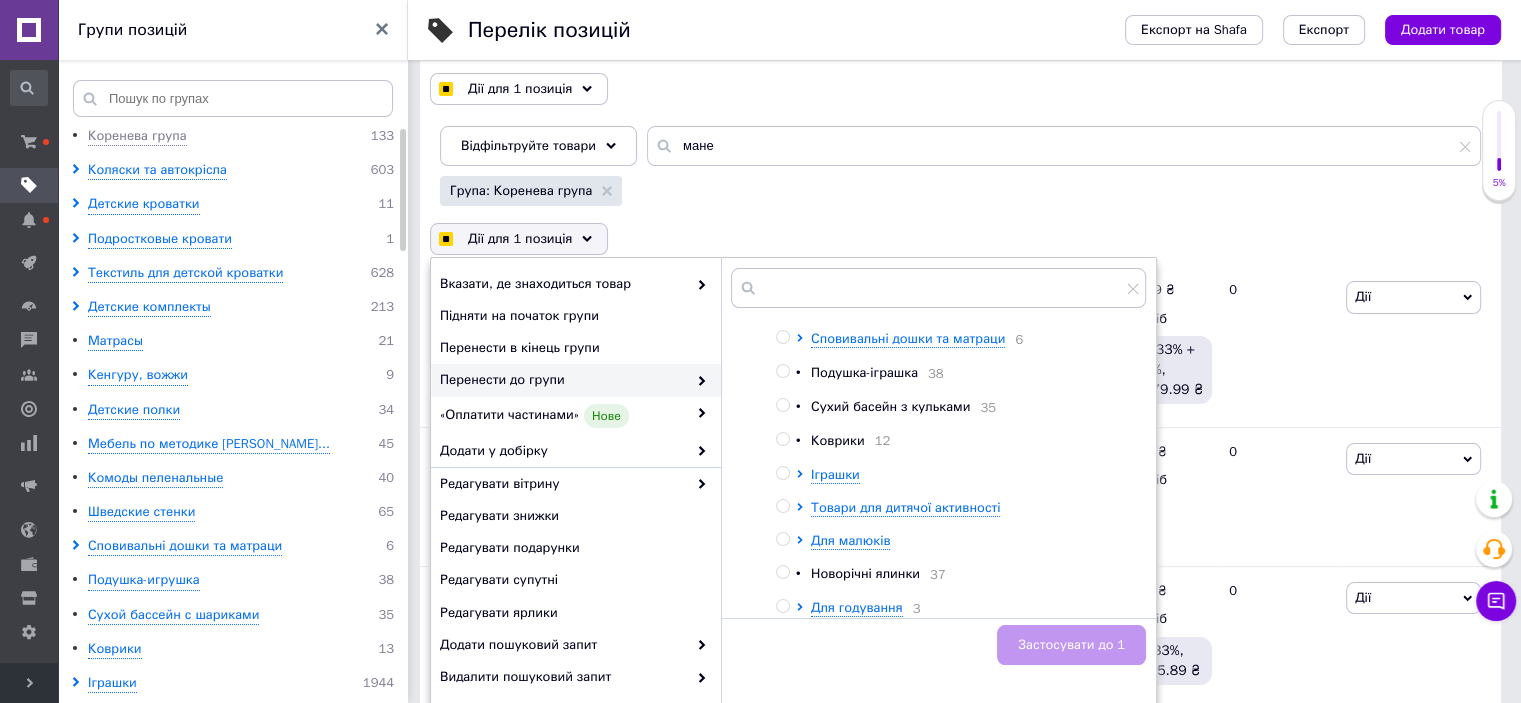 checkbox on "true" 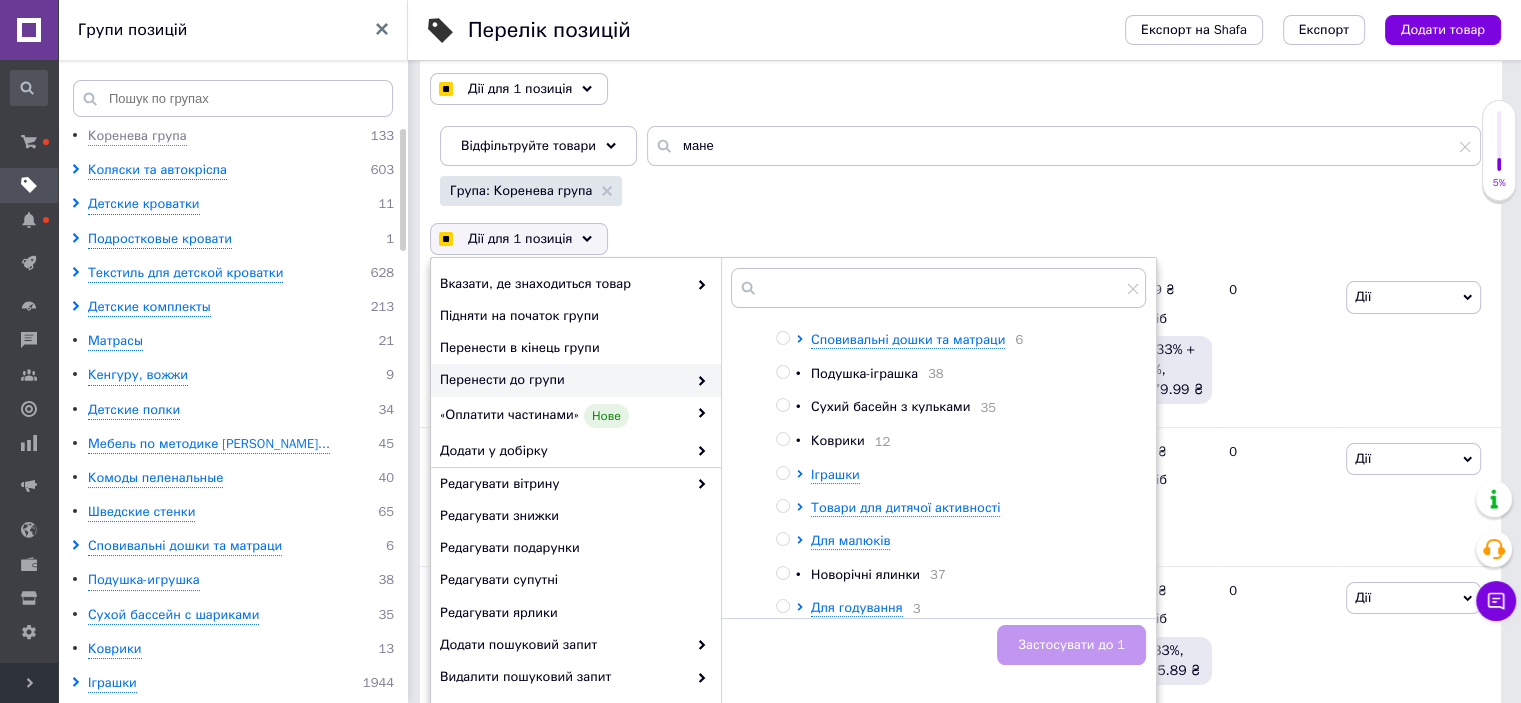 scroll, scrollTop: 410, scrollLeft: 0, axis: vertical 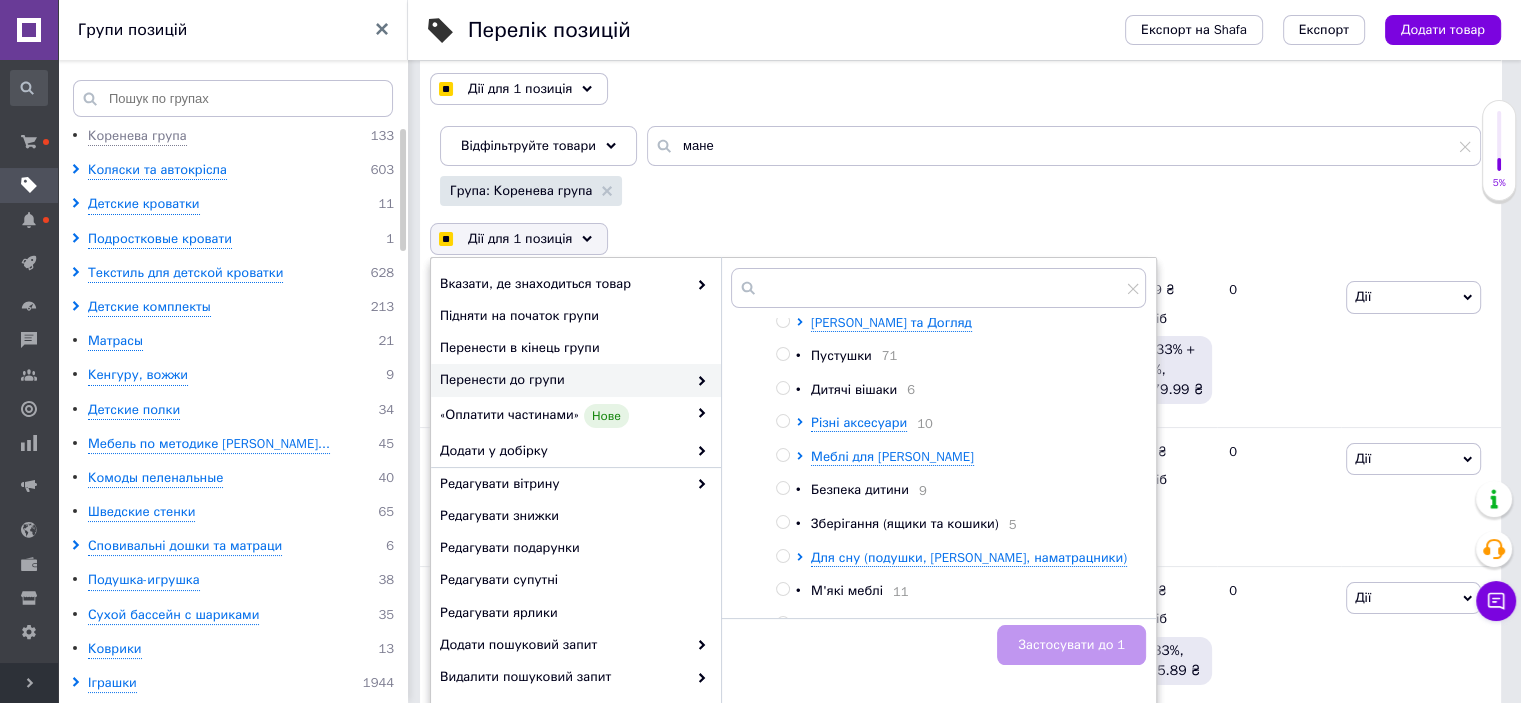 click 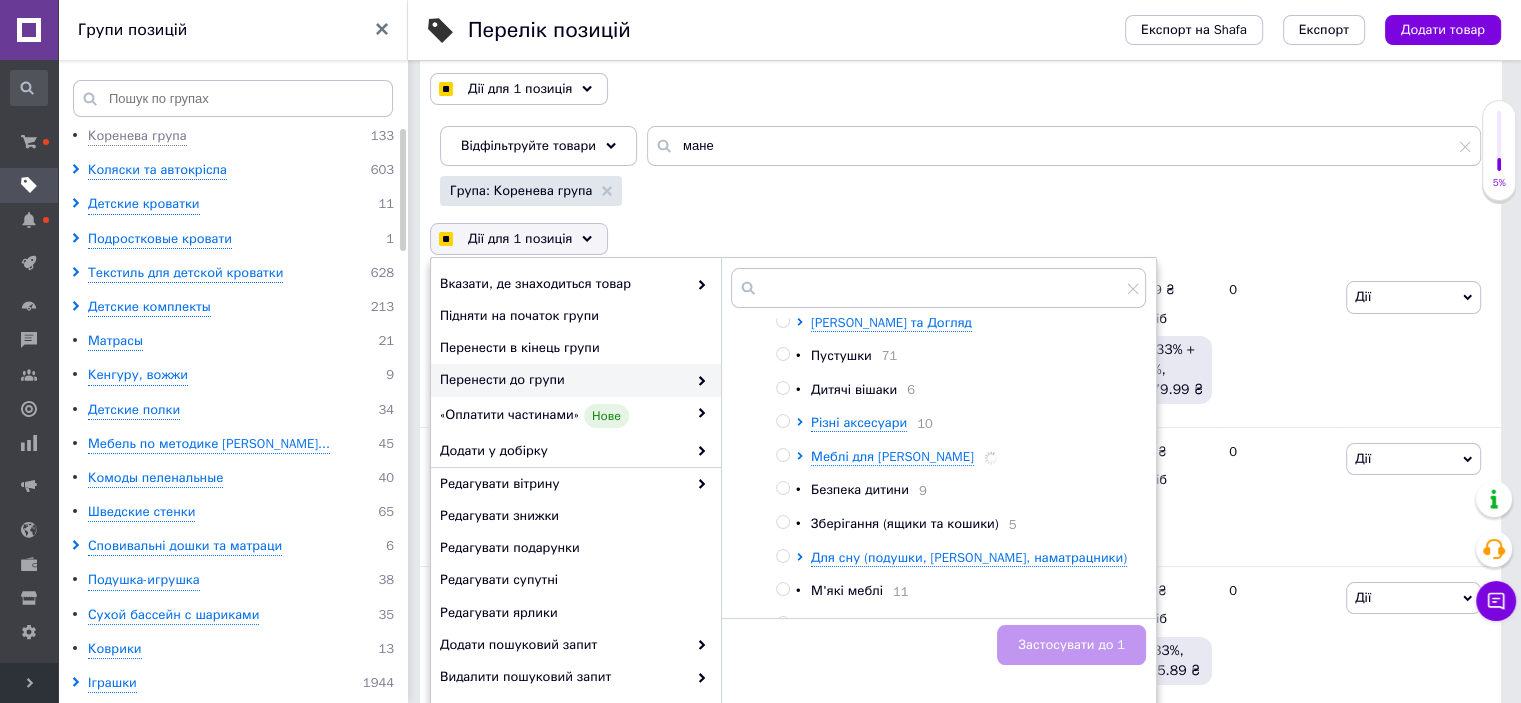 checkbox on "true" 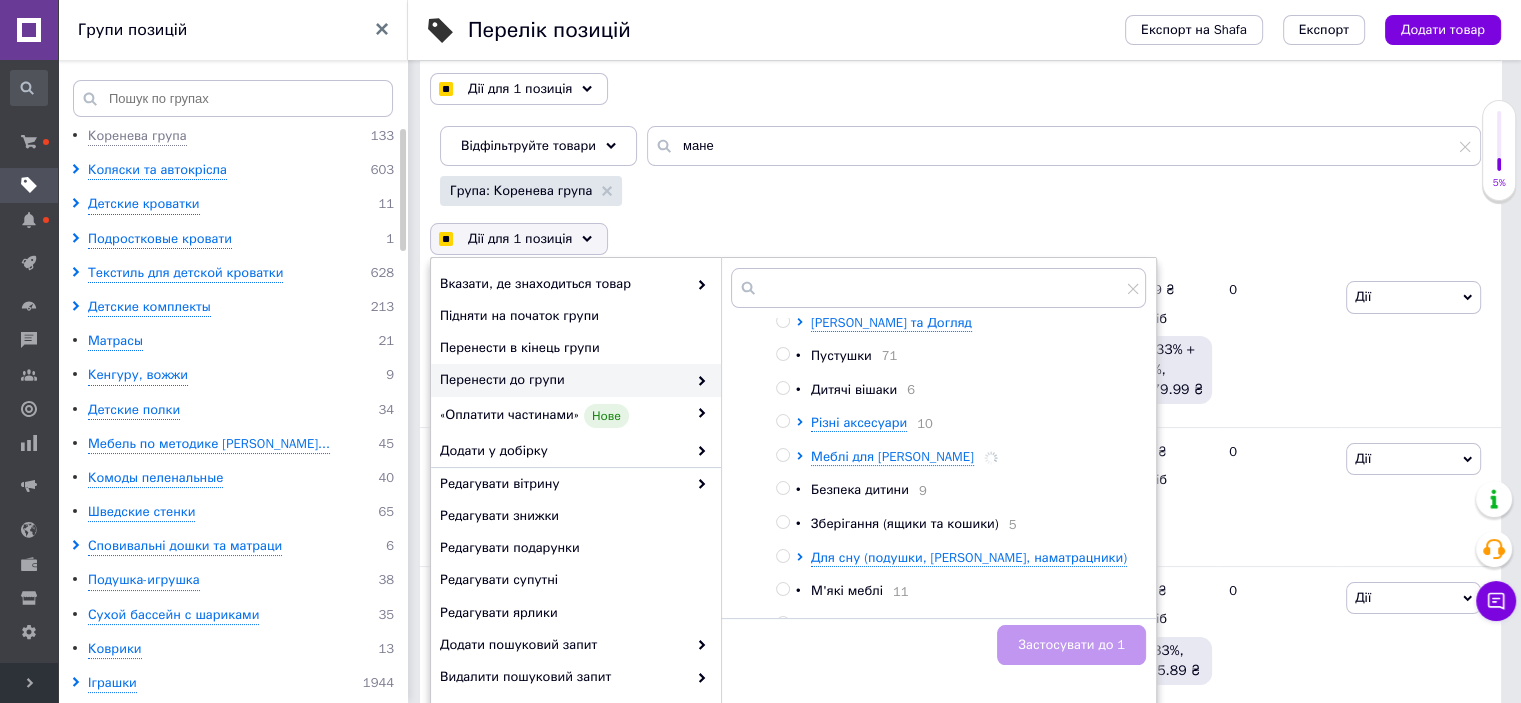 checkbox on "true" 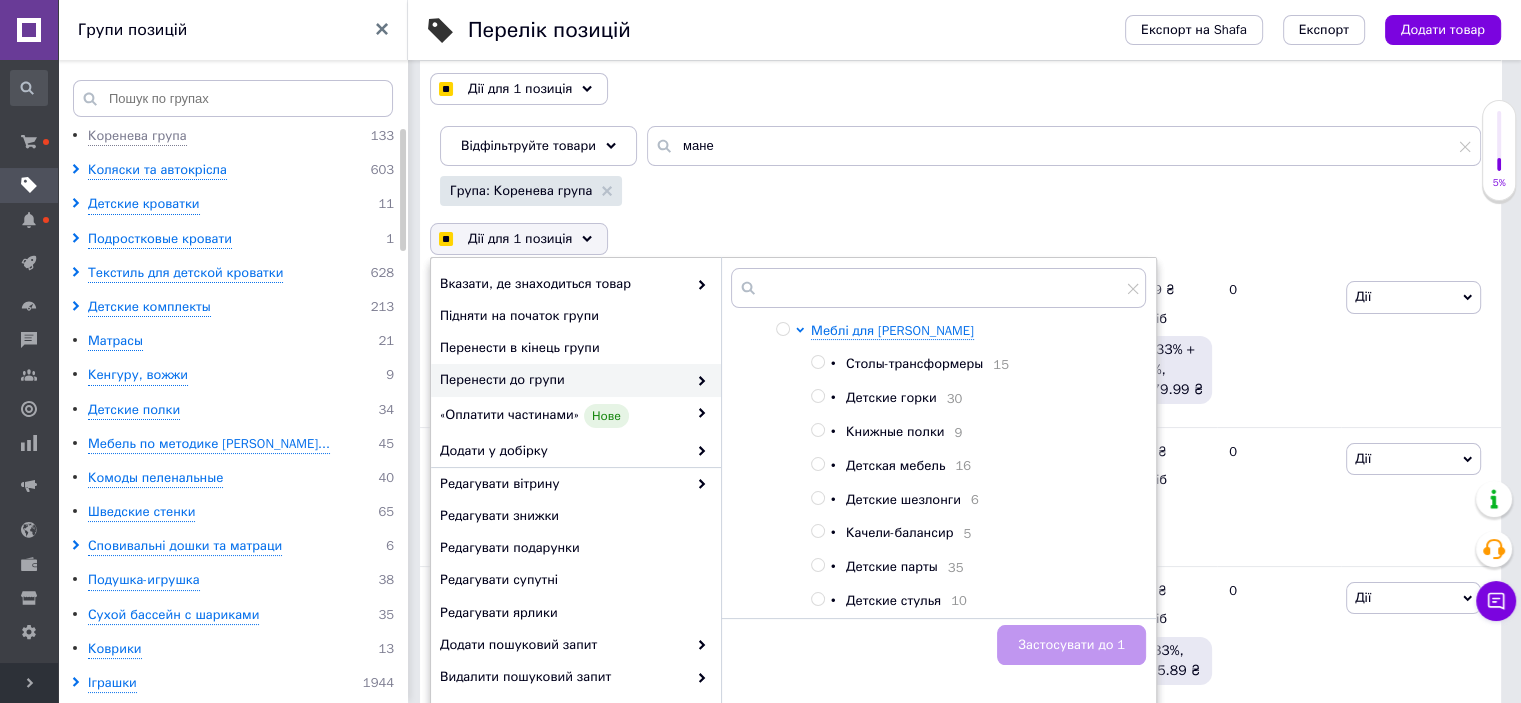 scroll, scrollTop: 910, scrollLeft: 0, axis: vertical 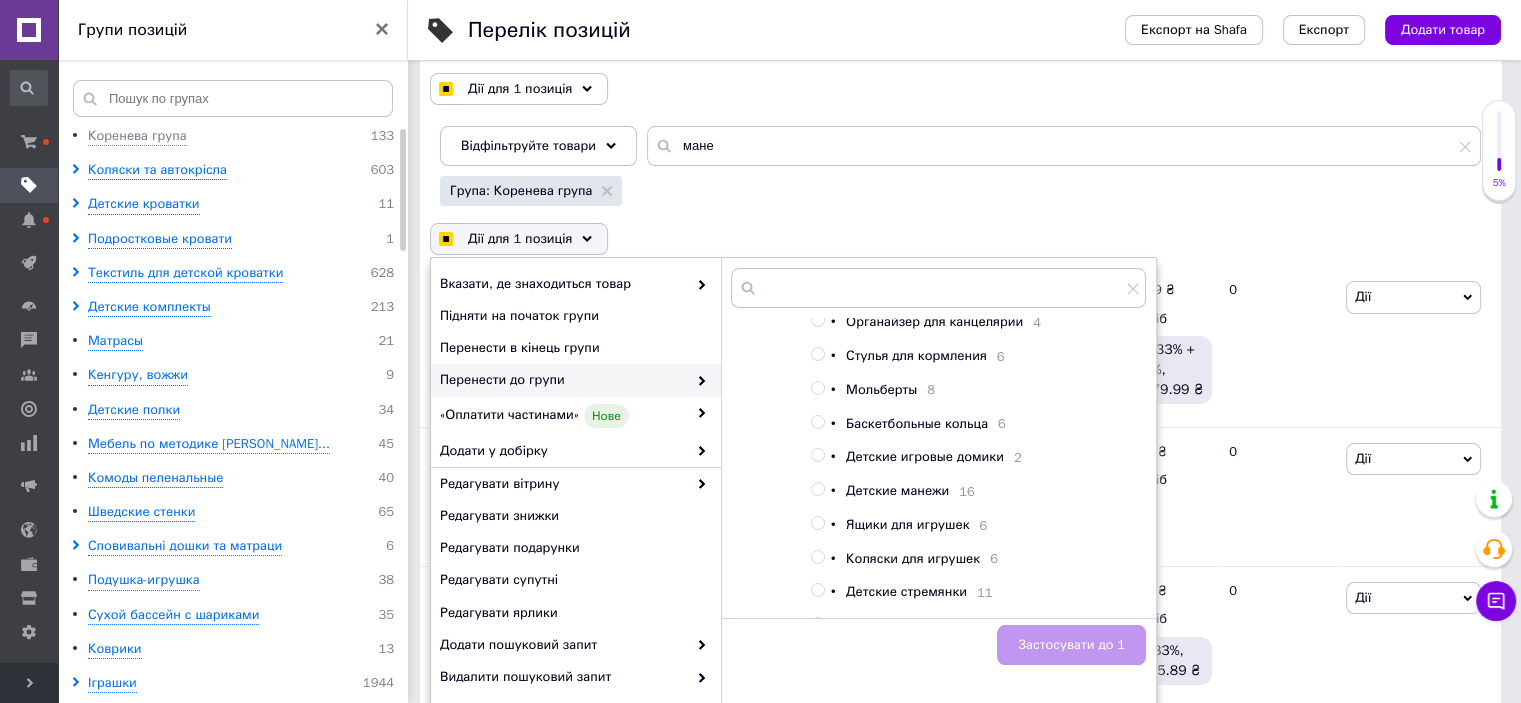 checkbox on "true" 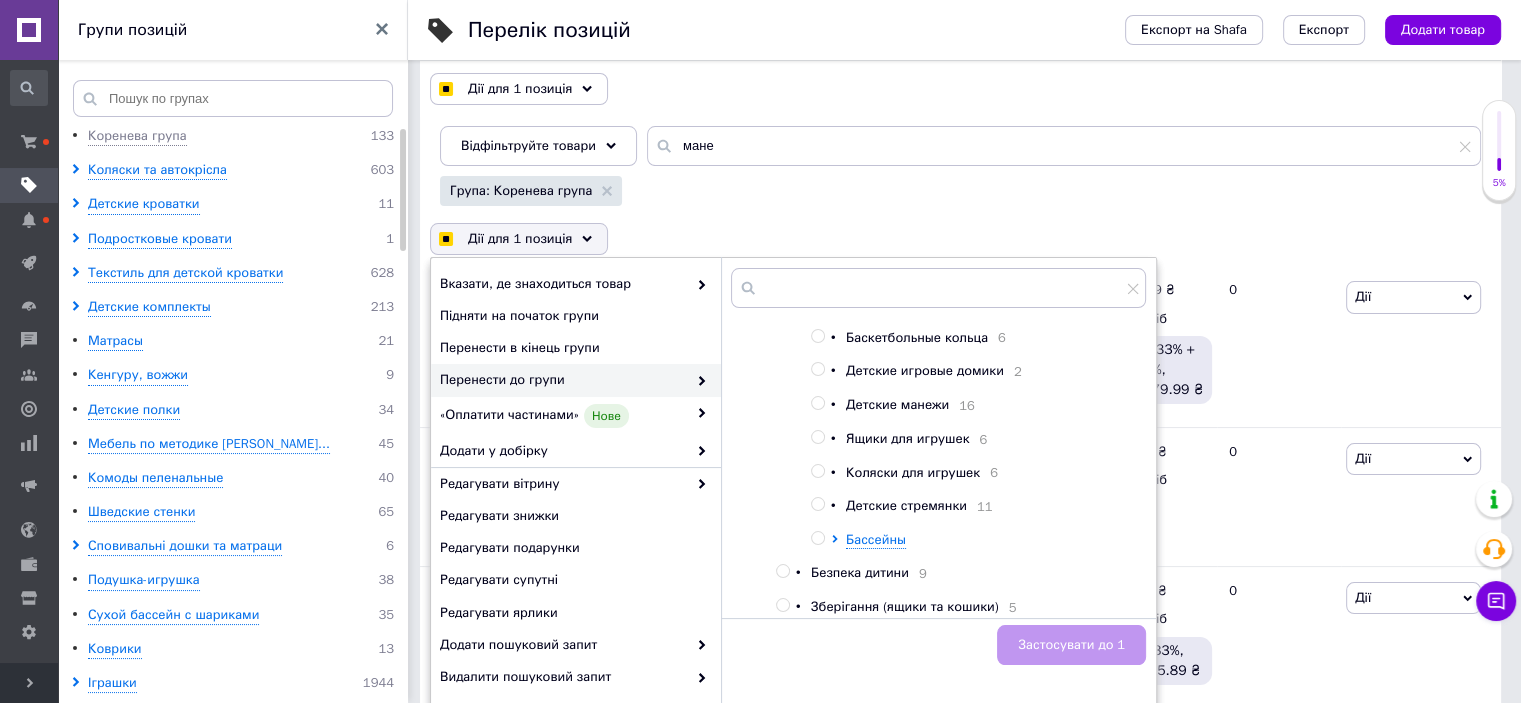 scroll, scrollTop: 1310, scrollLeft: 0, axis: vertical 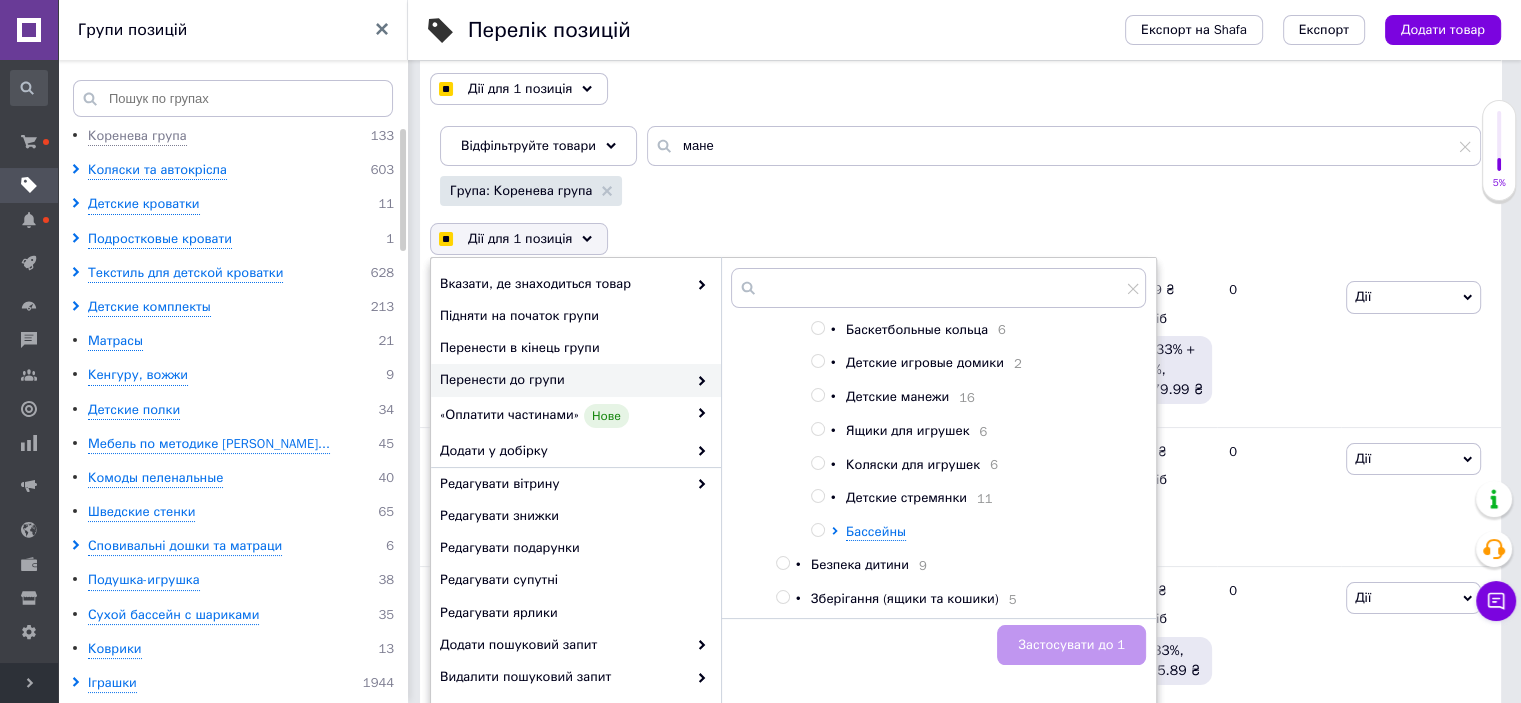 checkbox on "true" 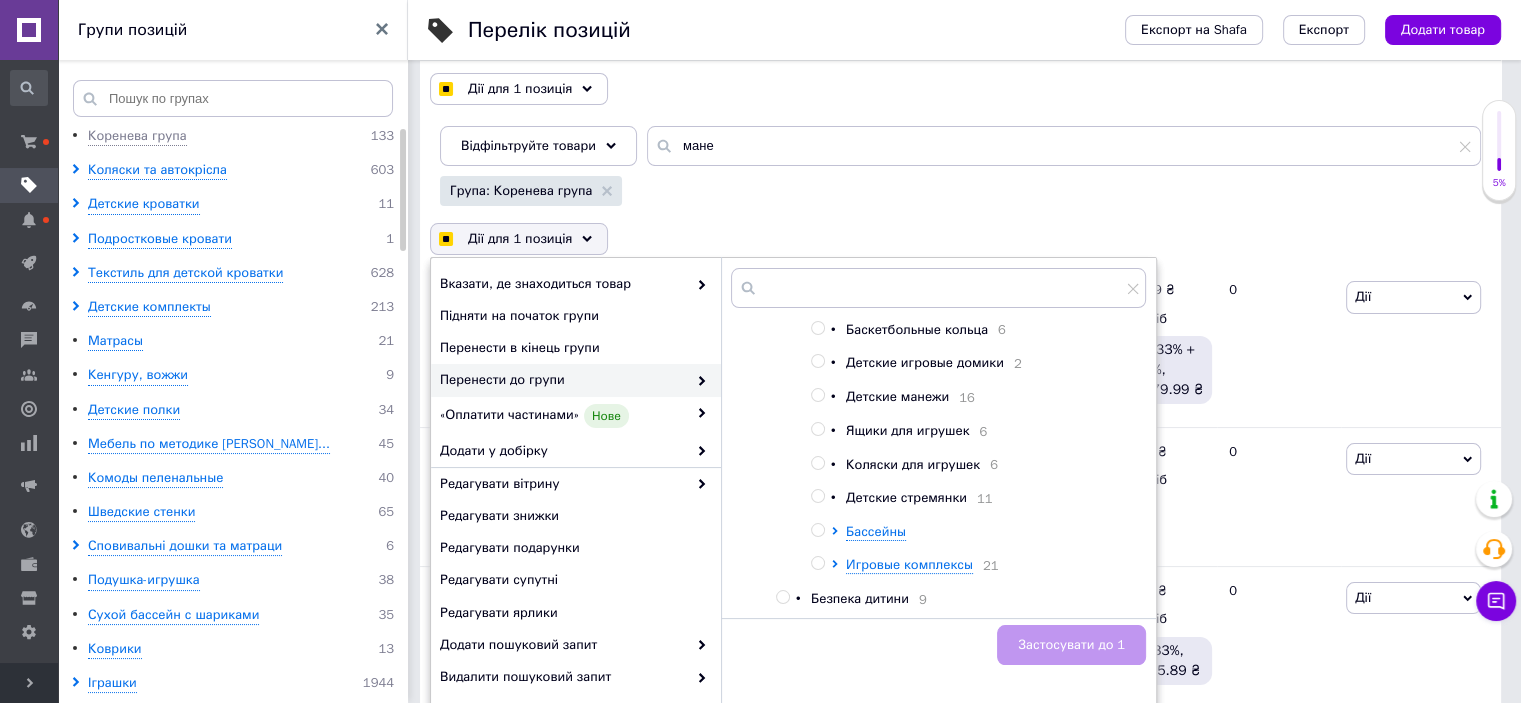 click on "• Столы-трансформеры 15 • Детские горки 30 • Книжные полки 9 • Детская мебель 16 • Детские шезлонги 6 • Качели-балансир 5 • Детские парты 35 • Детские стулья 10 • Стеллажи с контейнерами 31 • Качели-качалки 23 • Органайзер для канцелярии 4 • Стулья для кормления 6 • Мольберты 8 • Баскетбольные кольца 6 • Детские игровые домики 2 • Детские манежи 16 • Ящики для игрушек 6 • Коляски для игрушек 6 • Детские стремянки 11 Бассейны Игровые комплексы 21" at bounding box center (973, 228) 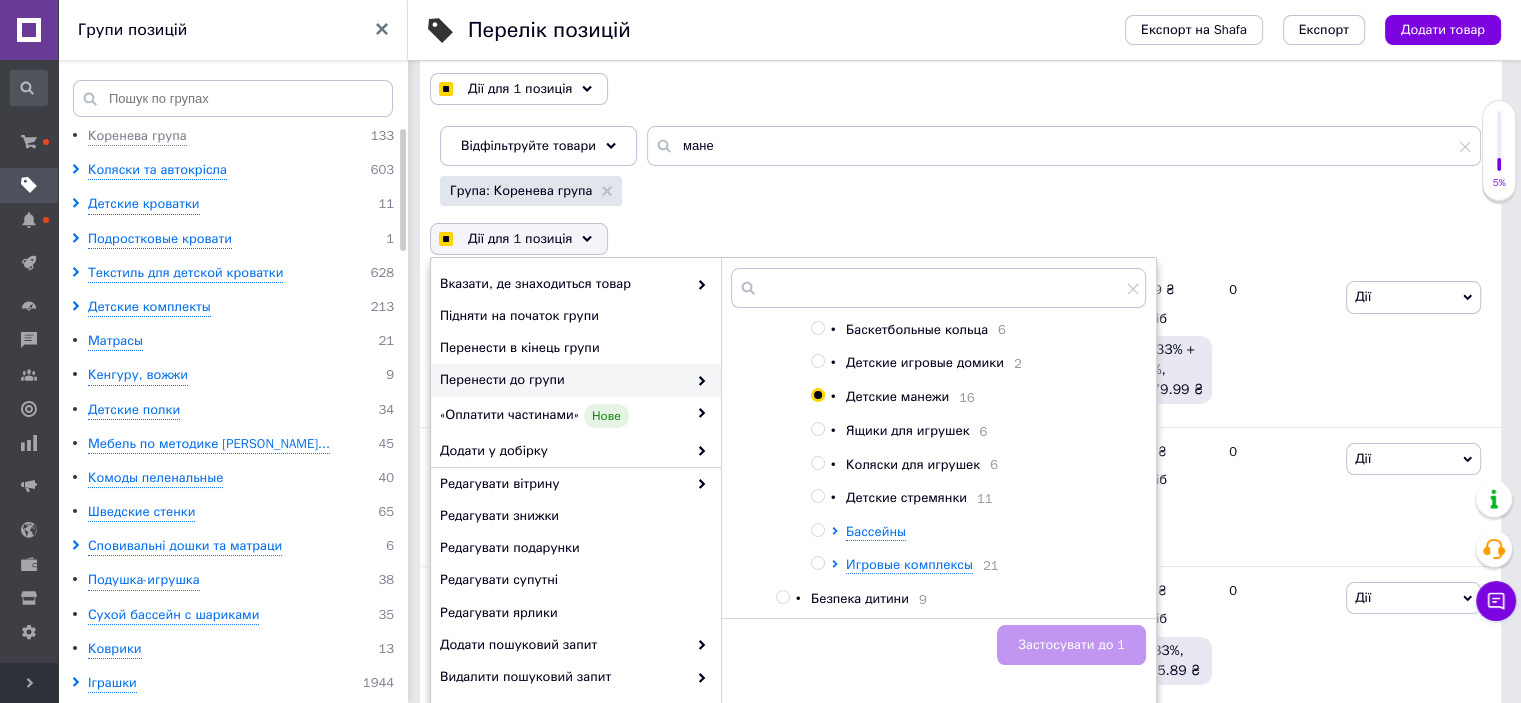 checkbox on "true" 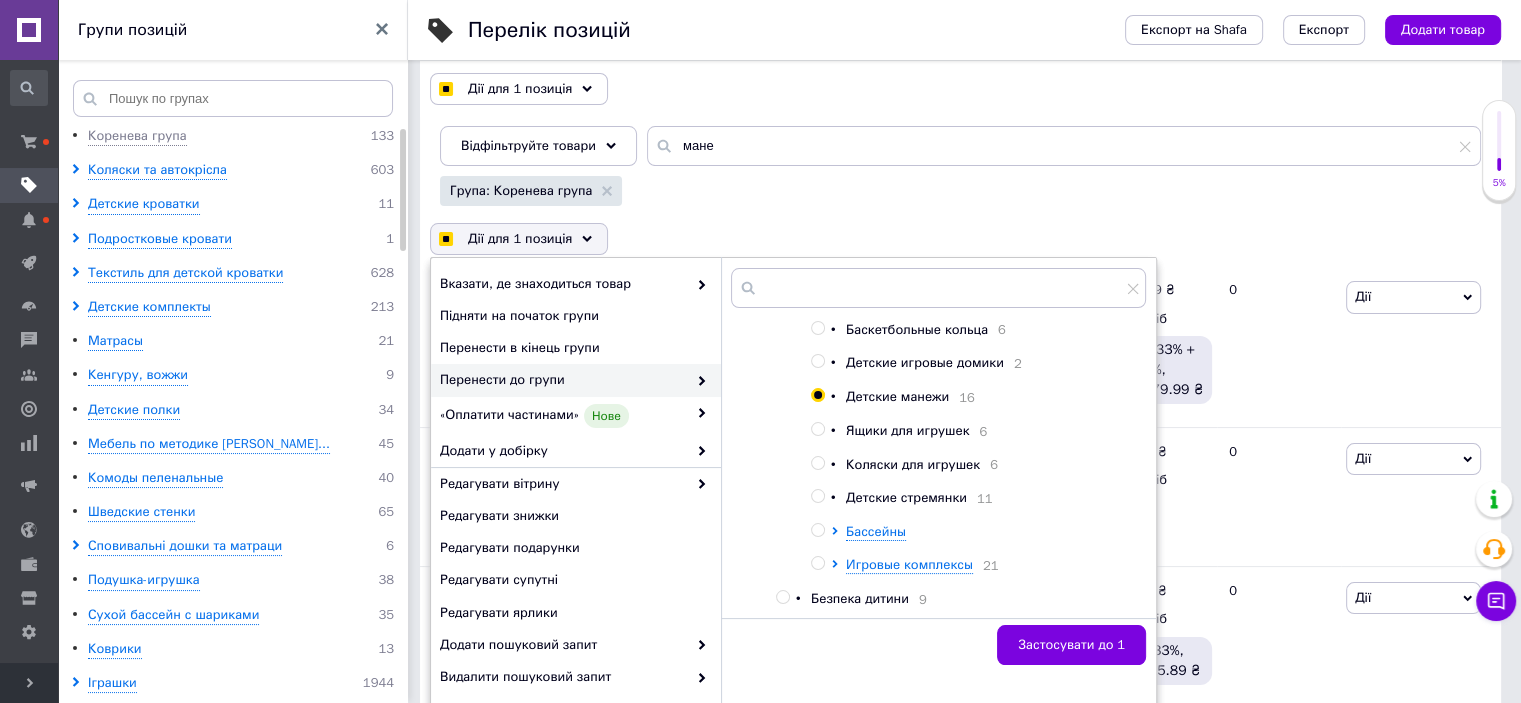 click on "Застосувати до 1" at bounding box center (1071, 645) 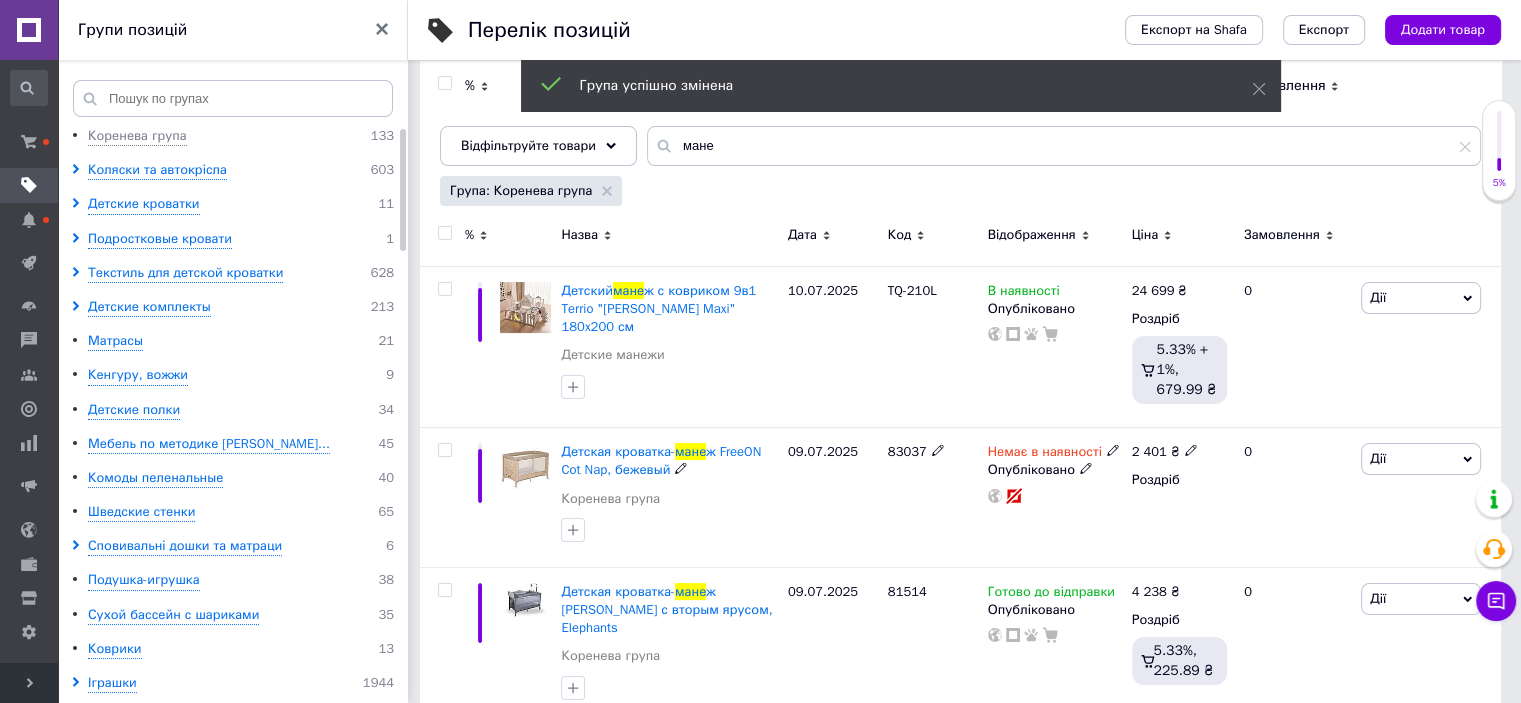 click at bounding box center (444, 450) 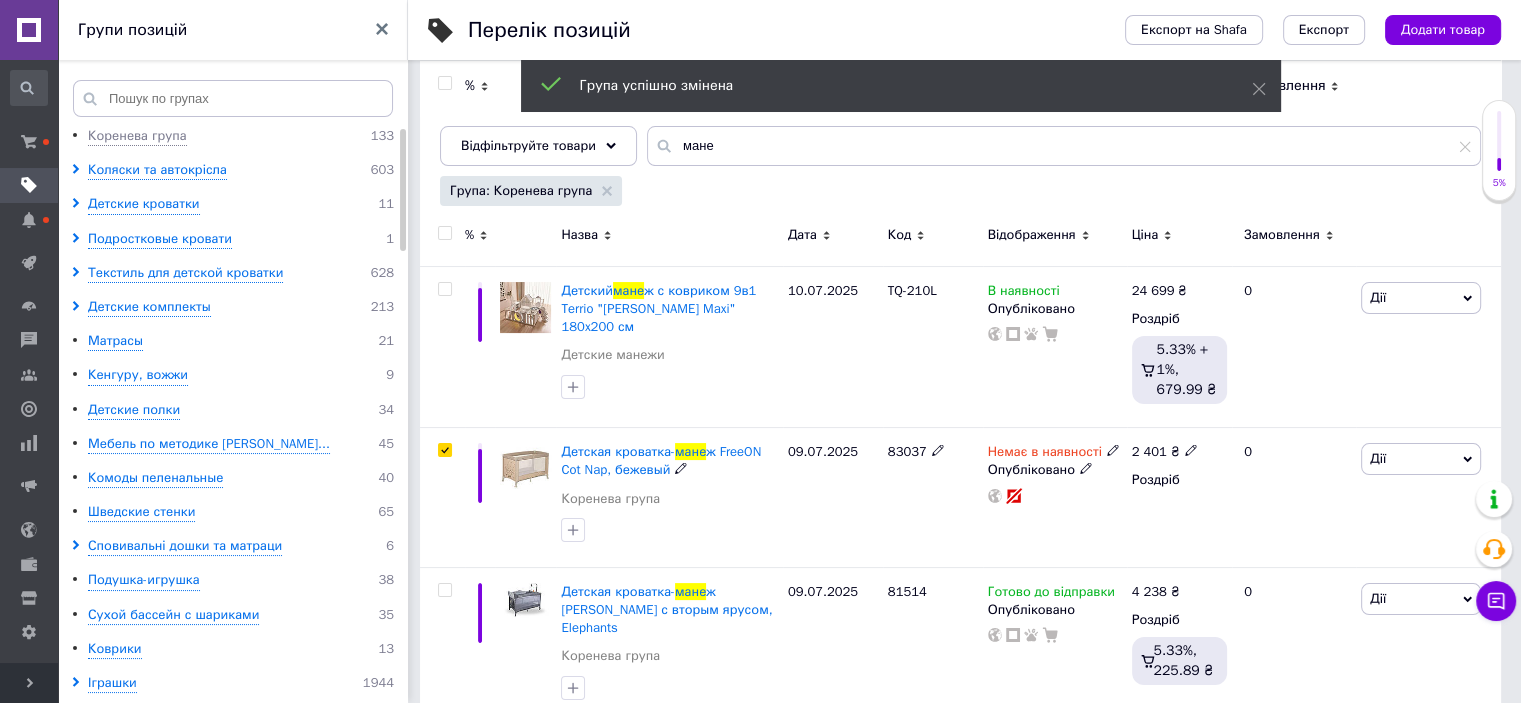 checkbox on "true" 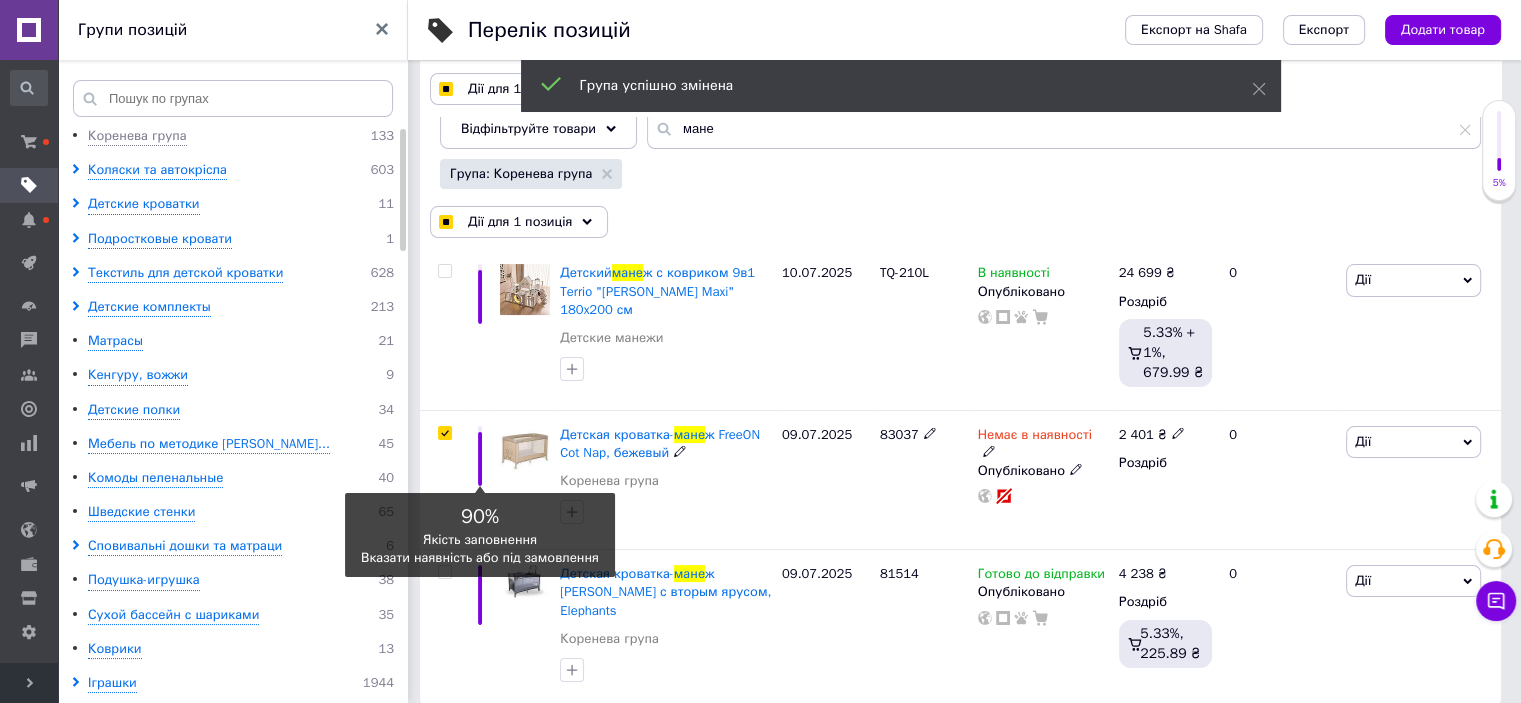scroll, scrollTop: 223, scrollLeft: 0, axis: vertical 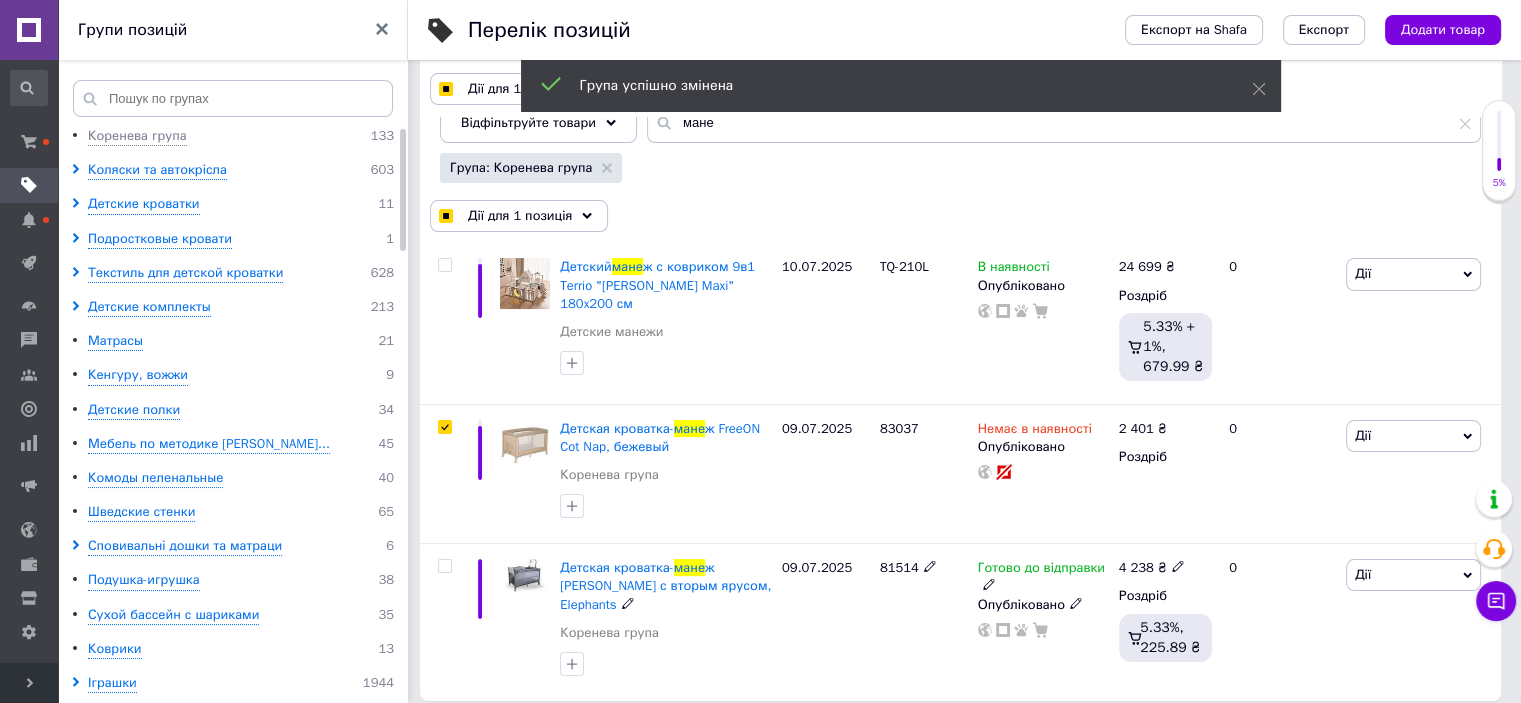 click at bounding box center [444, 566] 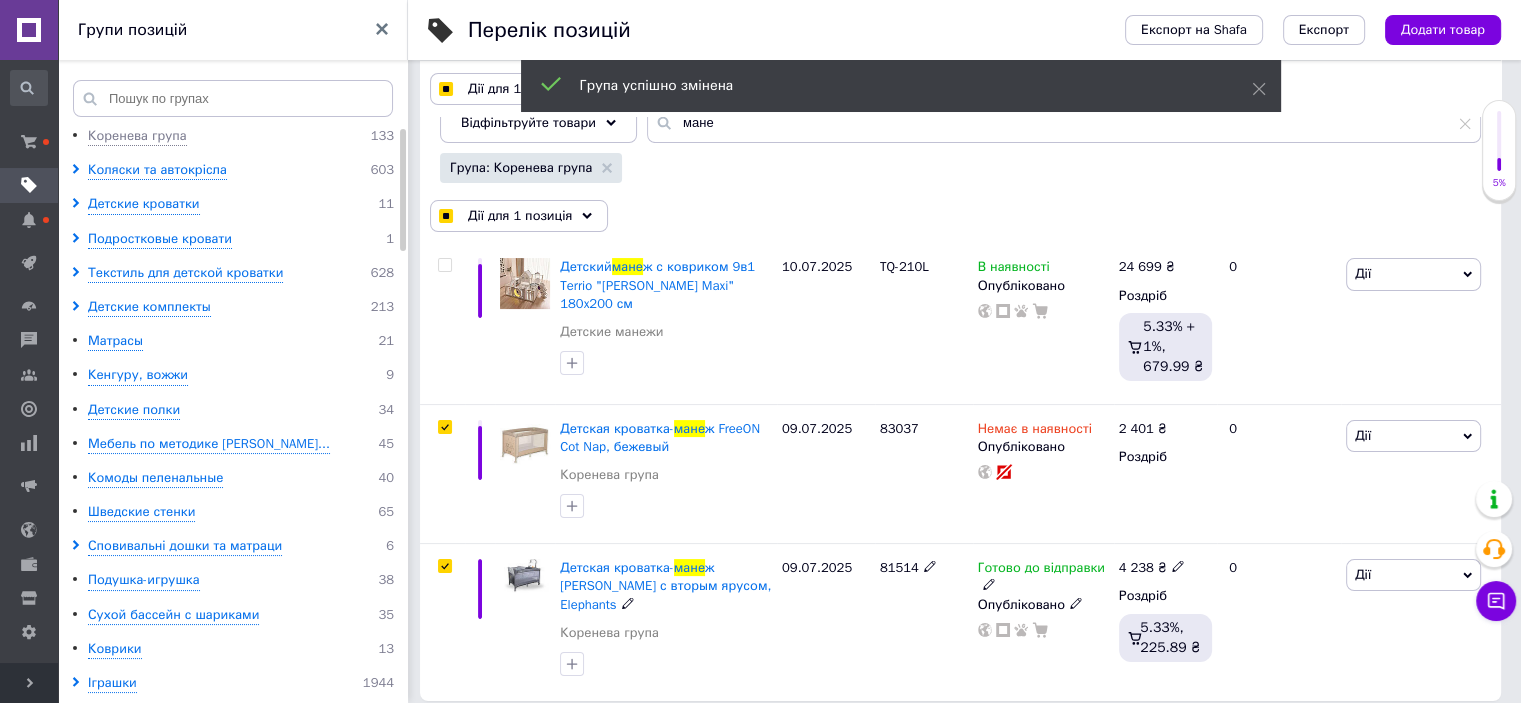 checkbox on "true" 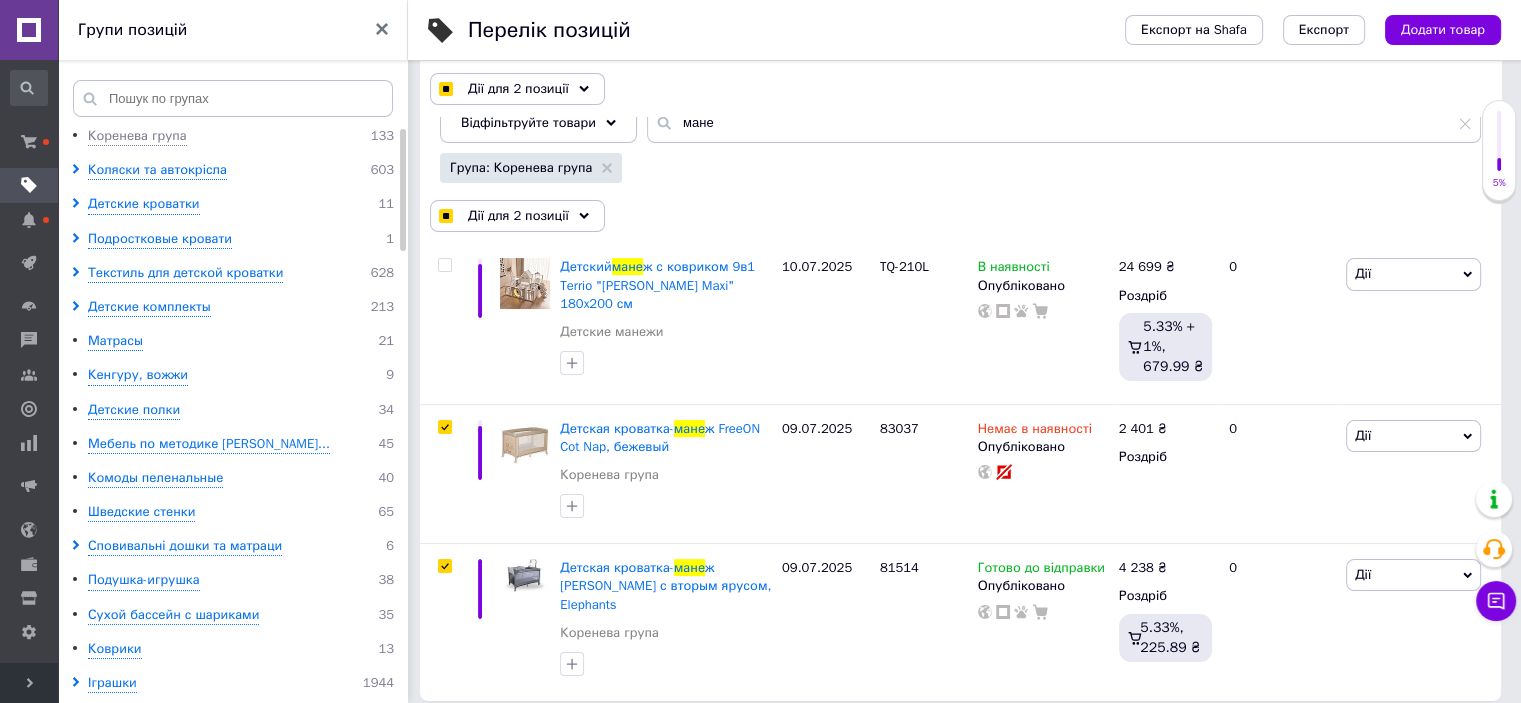 click on "Дії для 2 позиції" at bounding box center [517, 216] 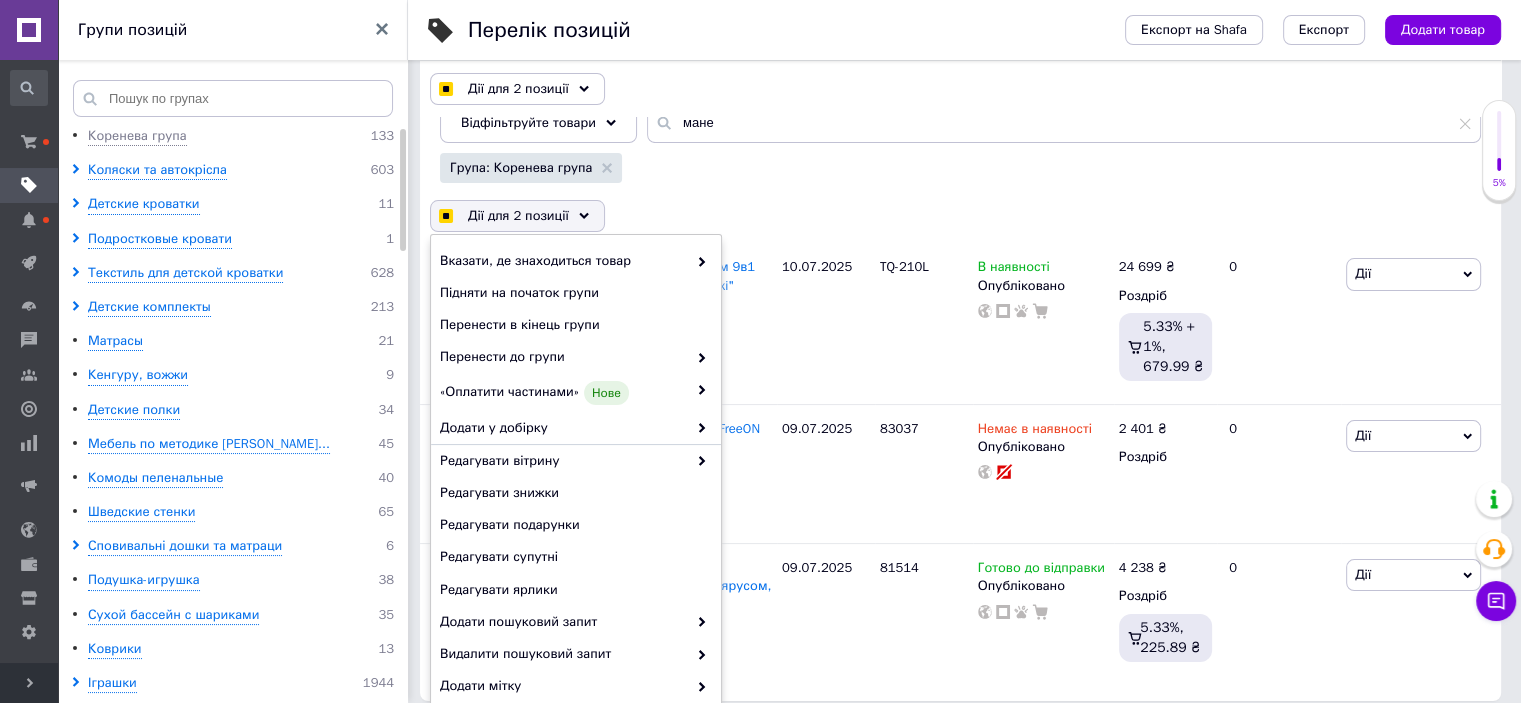 checkbox on "true" 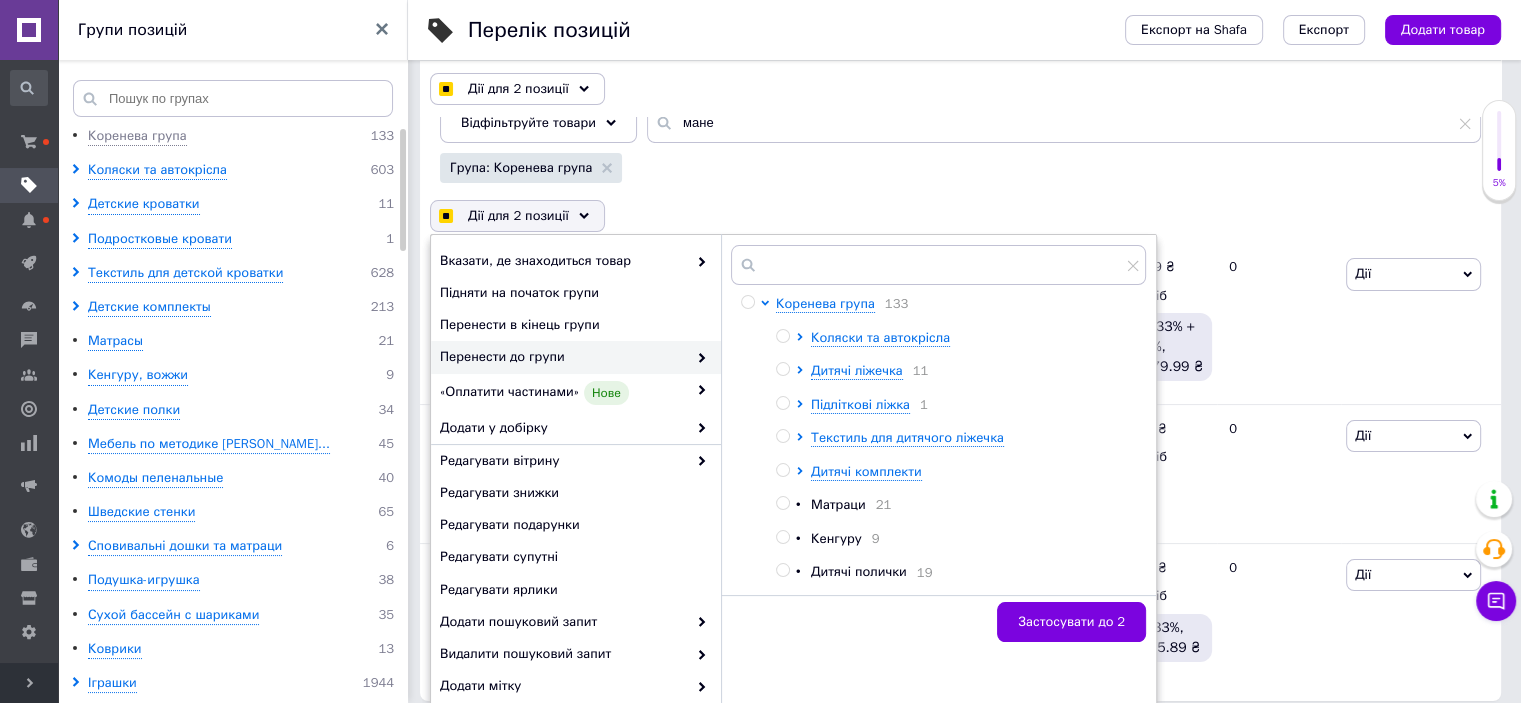 click 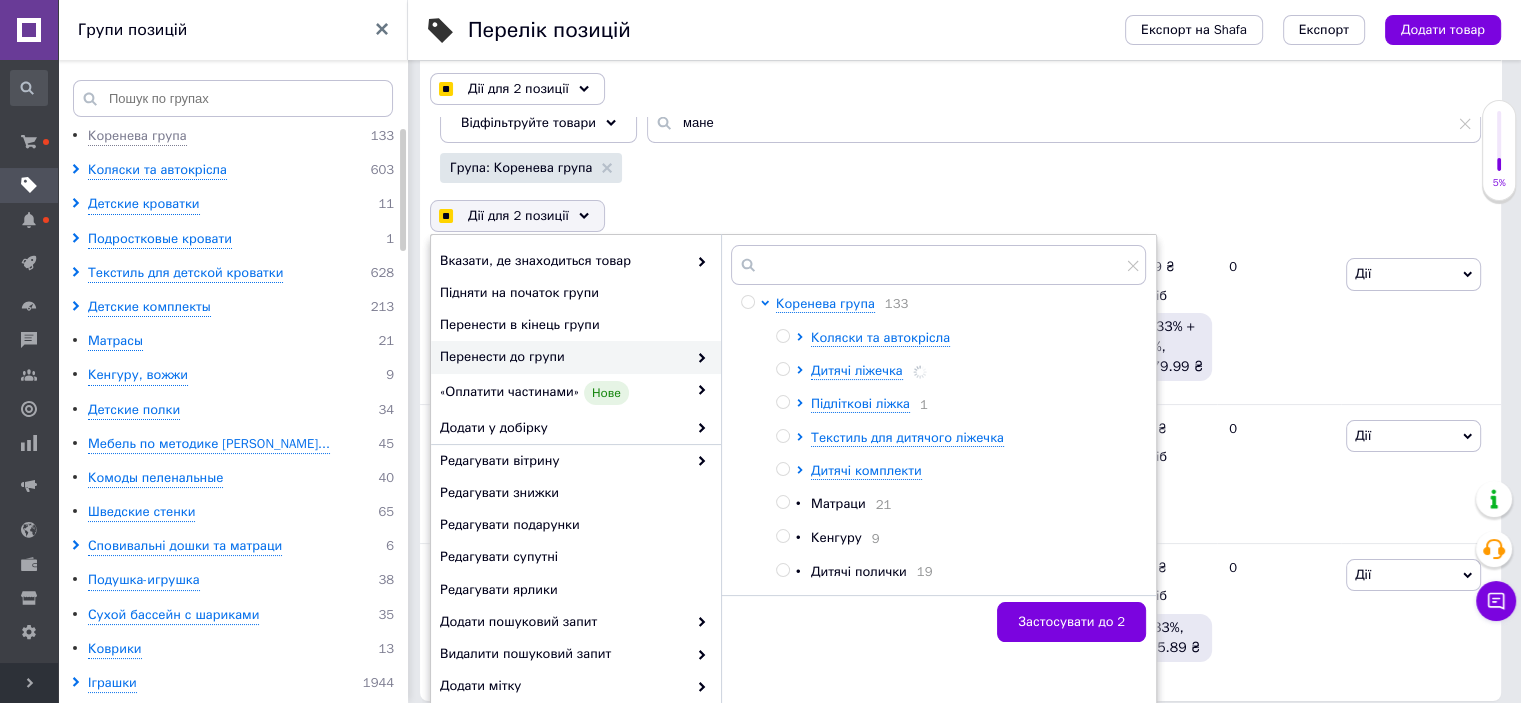 checkbox on "true" 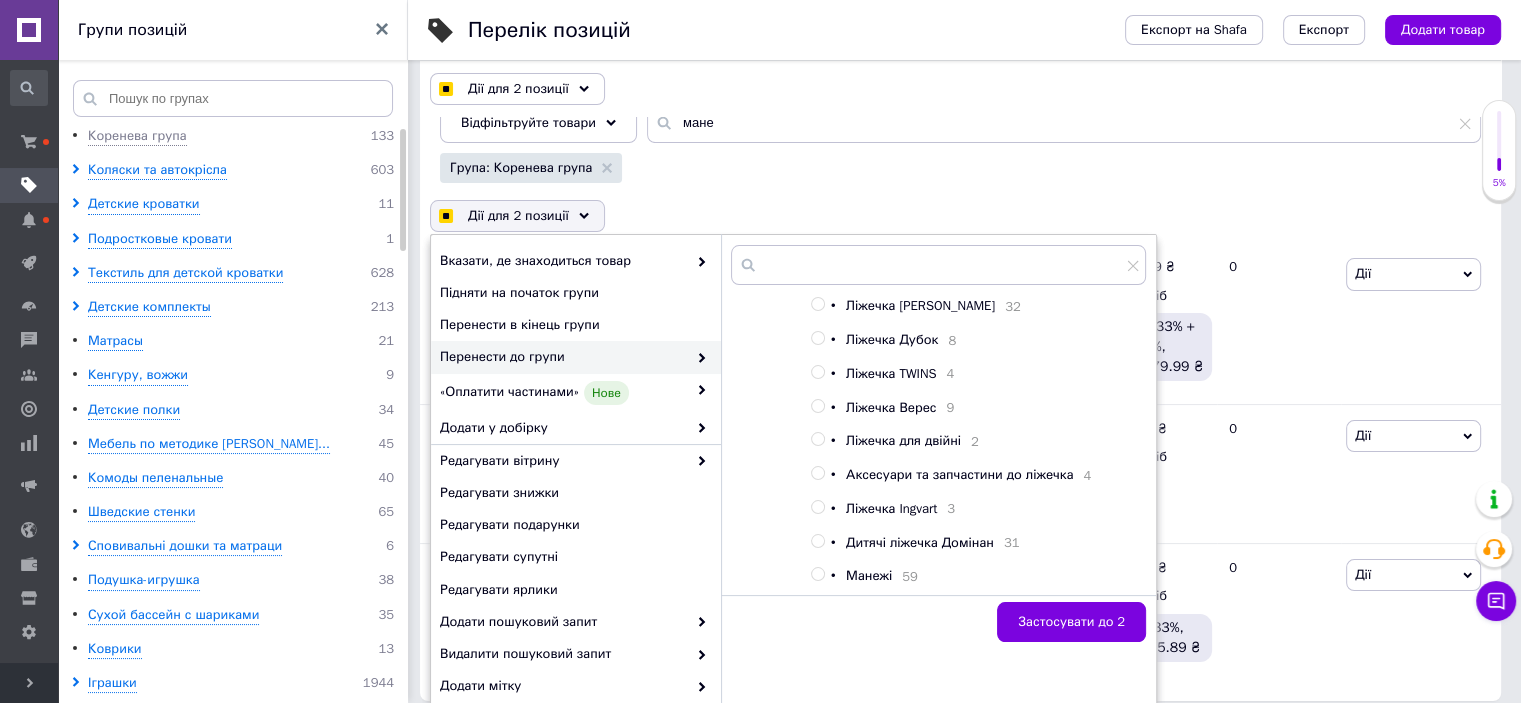 scroll, scrollTop: 200, scrollLeft: 0, axis: vertical 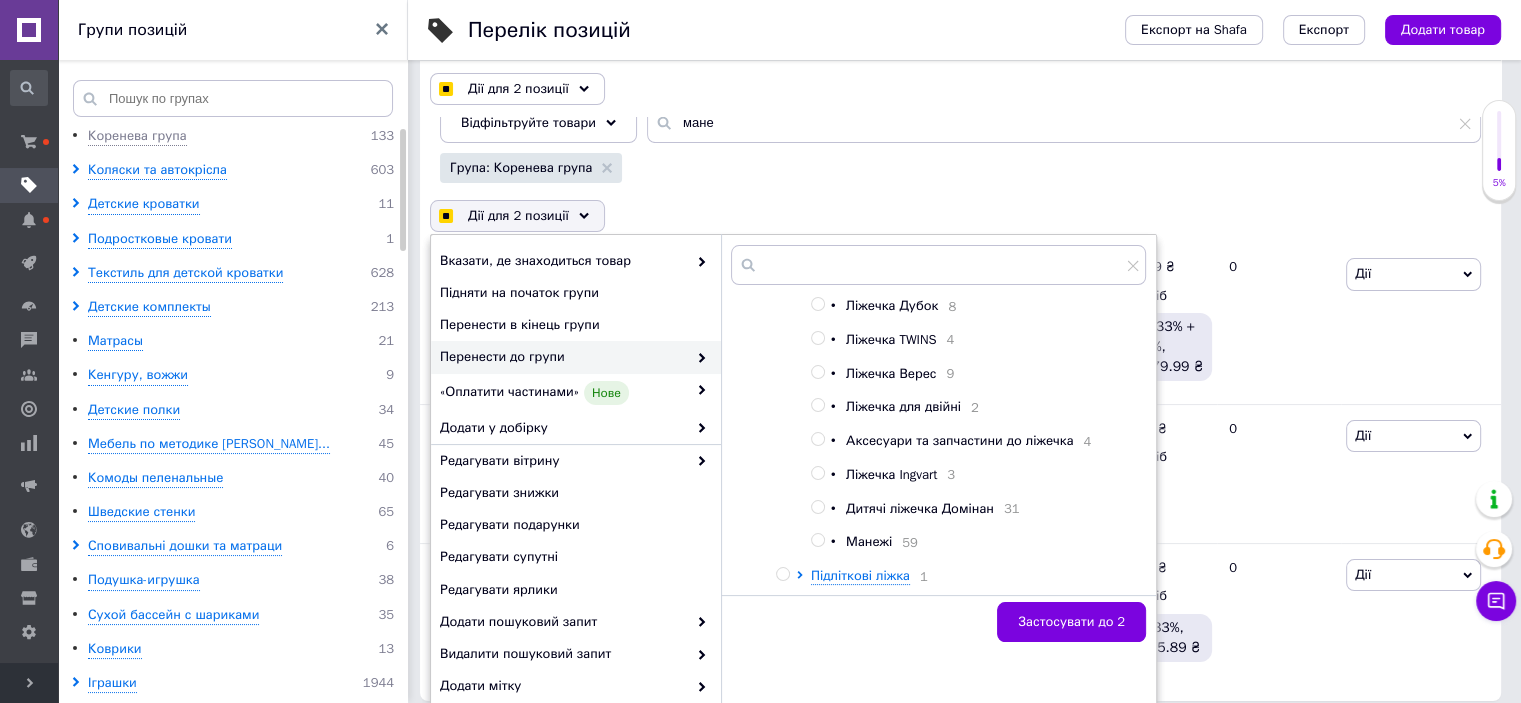 click on "59" at bounding box center (905, 542) 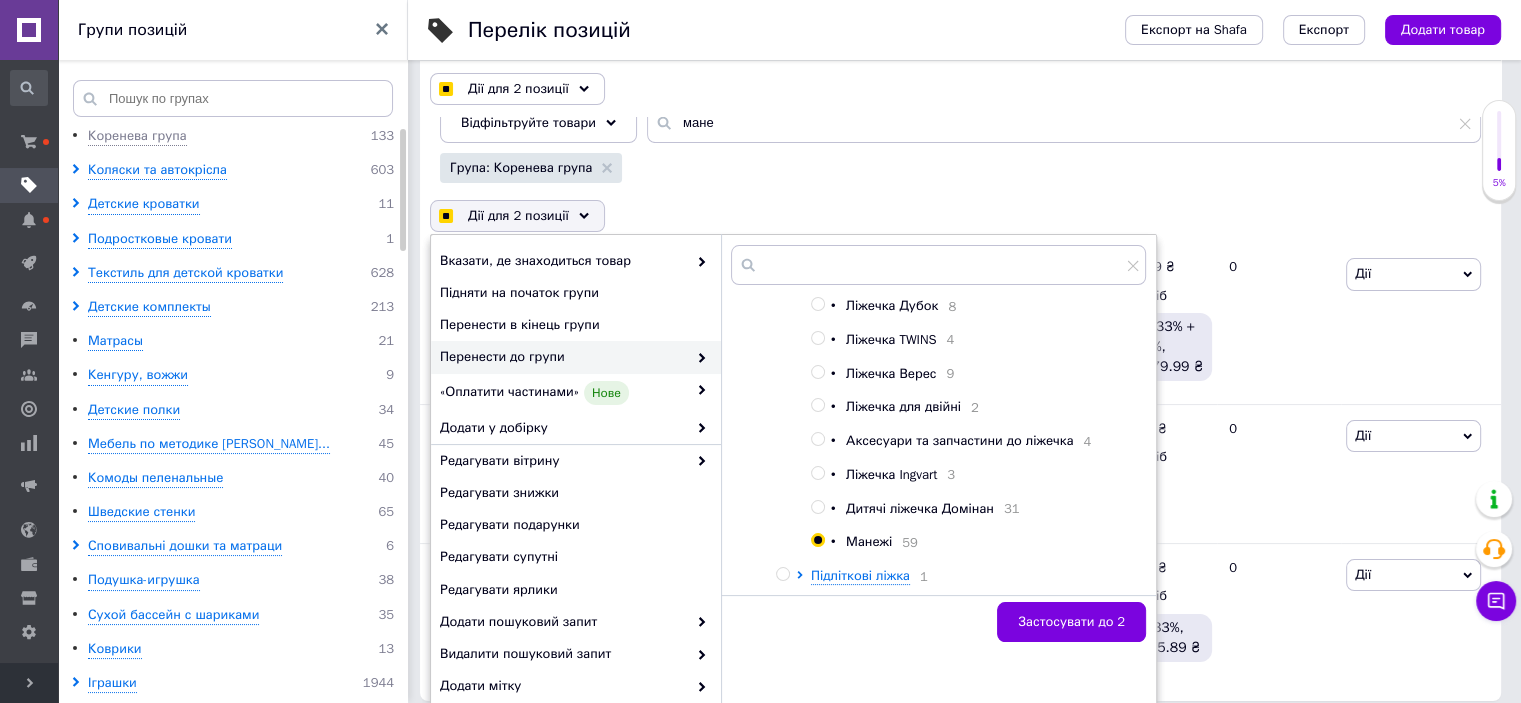 checkbox on "true" 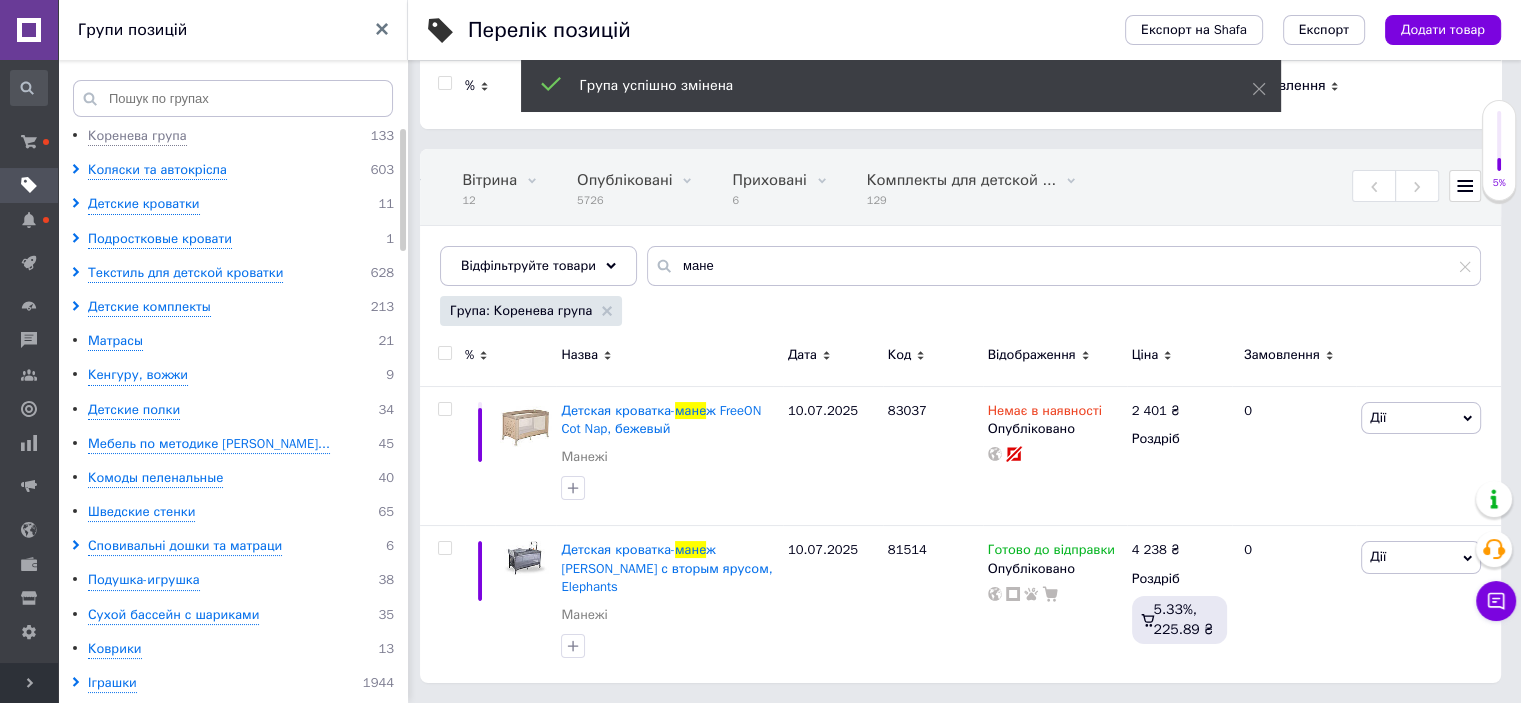 scroll, scrollTop: 62, scrollLeft: 0, axis: vertical 